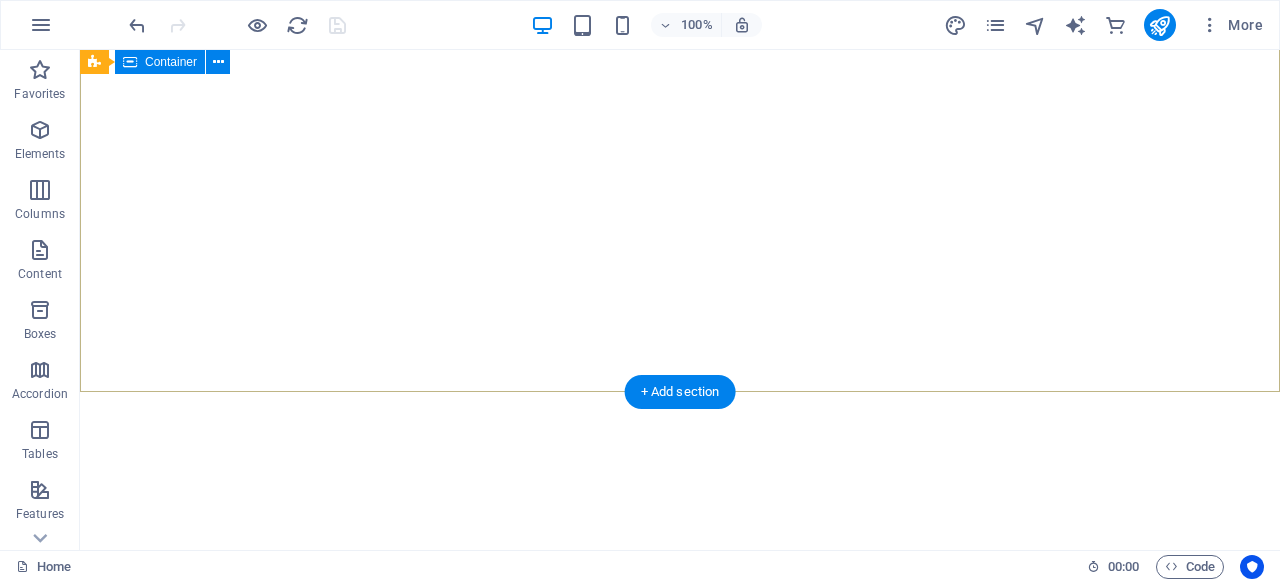 scroll, scrollTop: 0, scrollLeft: 0, axis: both 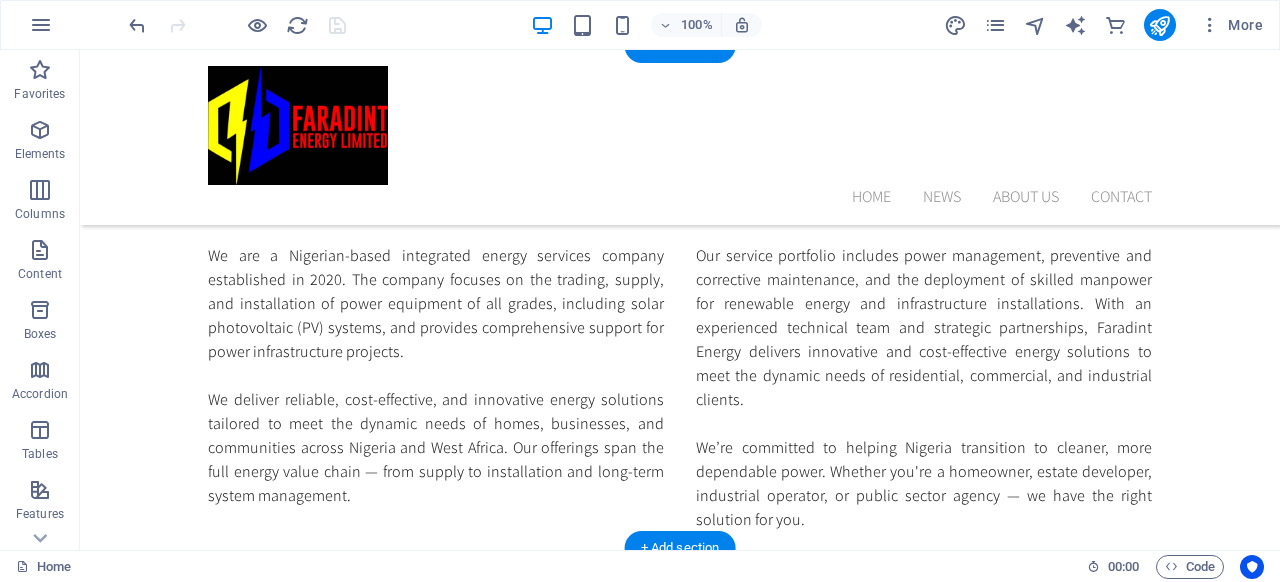 click at bounding box center [-280, 1061] 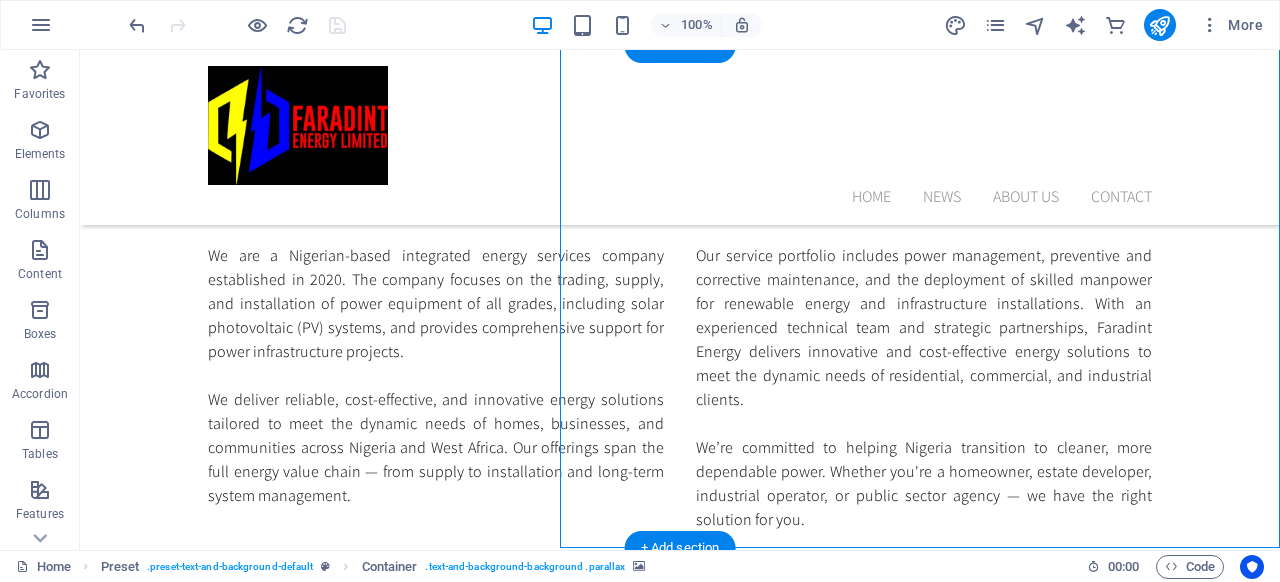 click at bounding box center (-280, 1061) 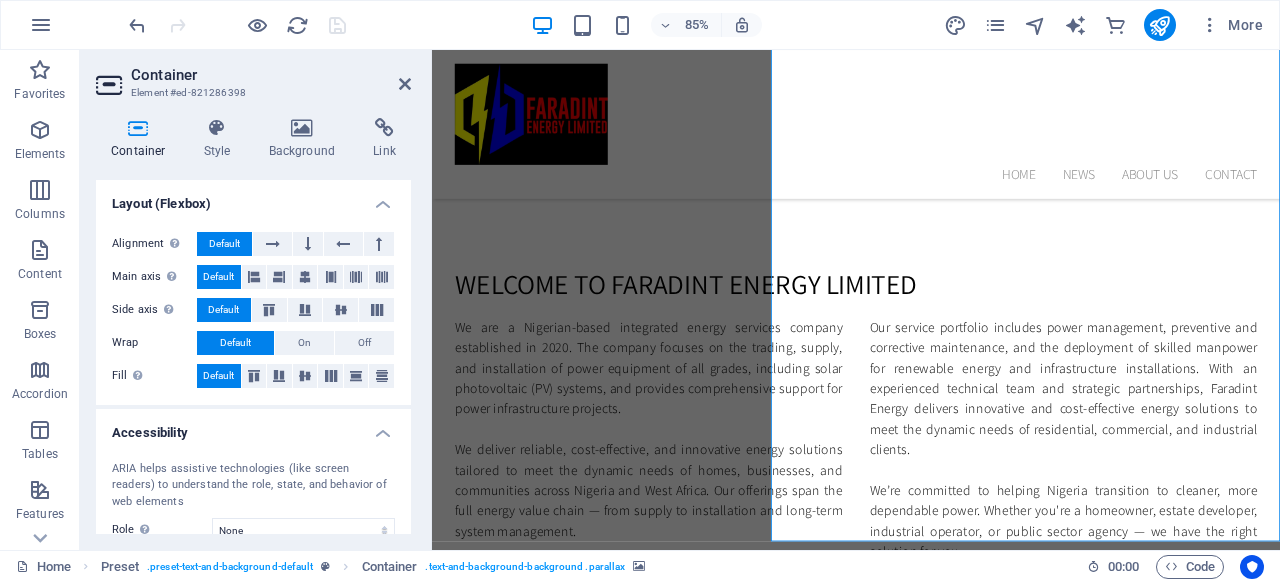 scroll, scrollTop: 0, scrollLeft: 0, axis: both 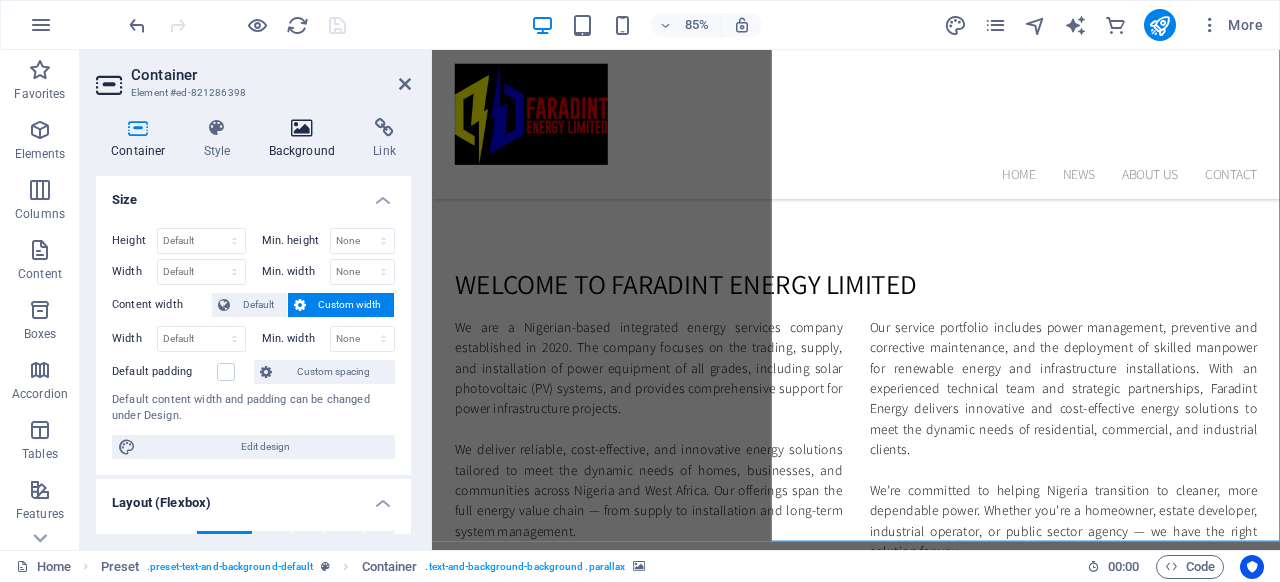 click at bounding box center [302, 128] 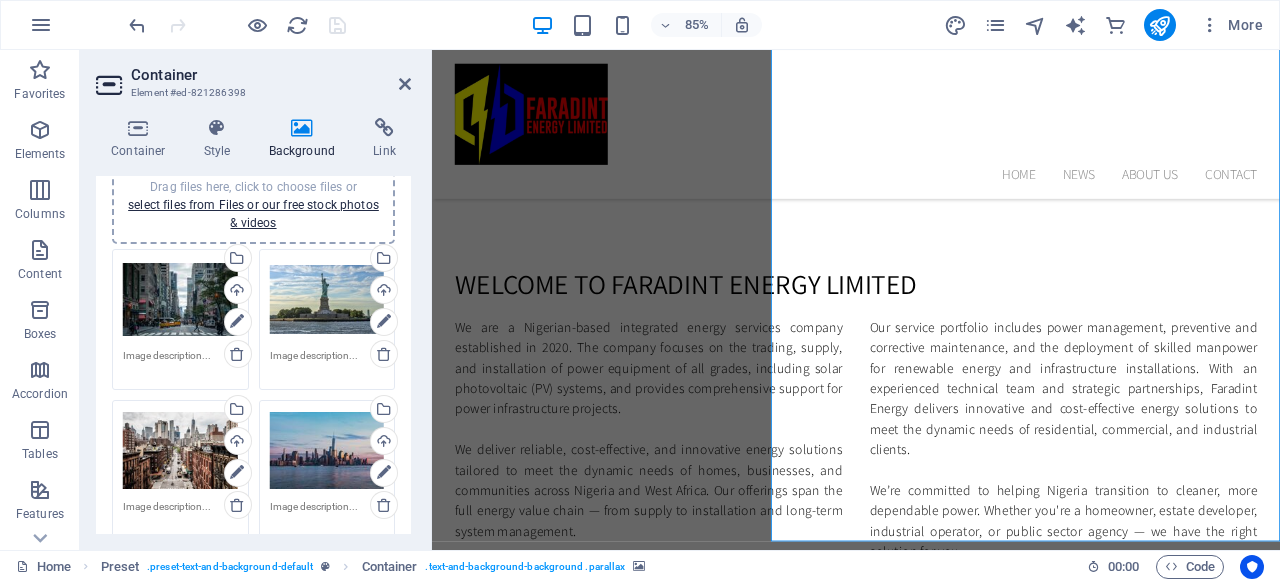 scroll, scrollTop: 91, scrollLeft: 0, axis: vertical 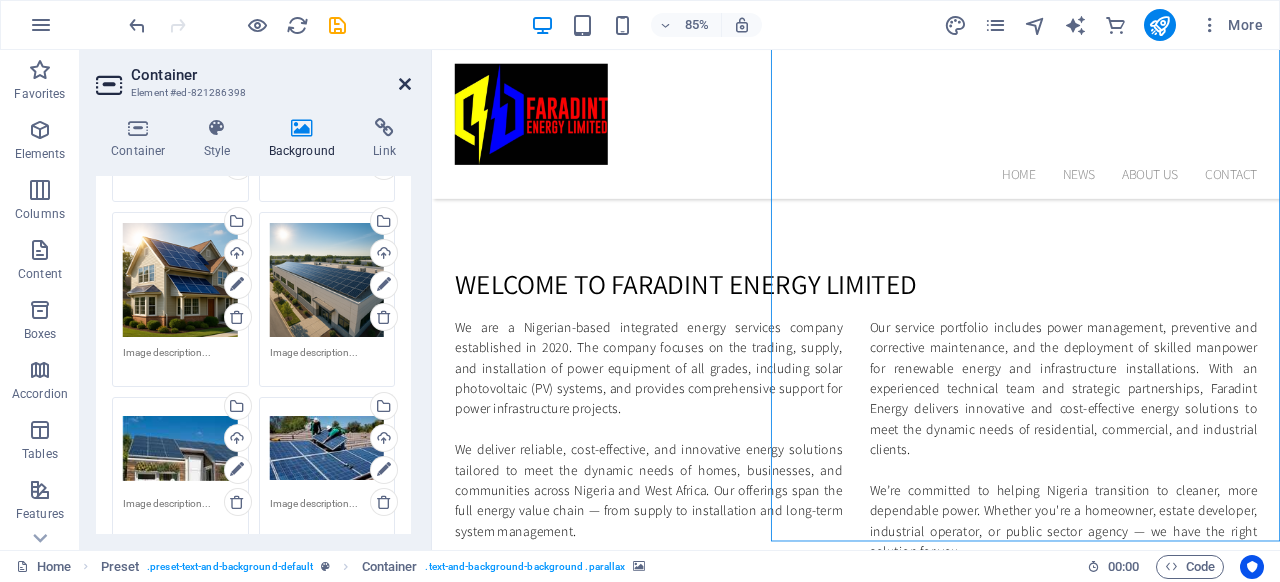 click at bounding box center (405, 84) 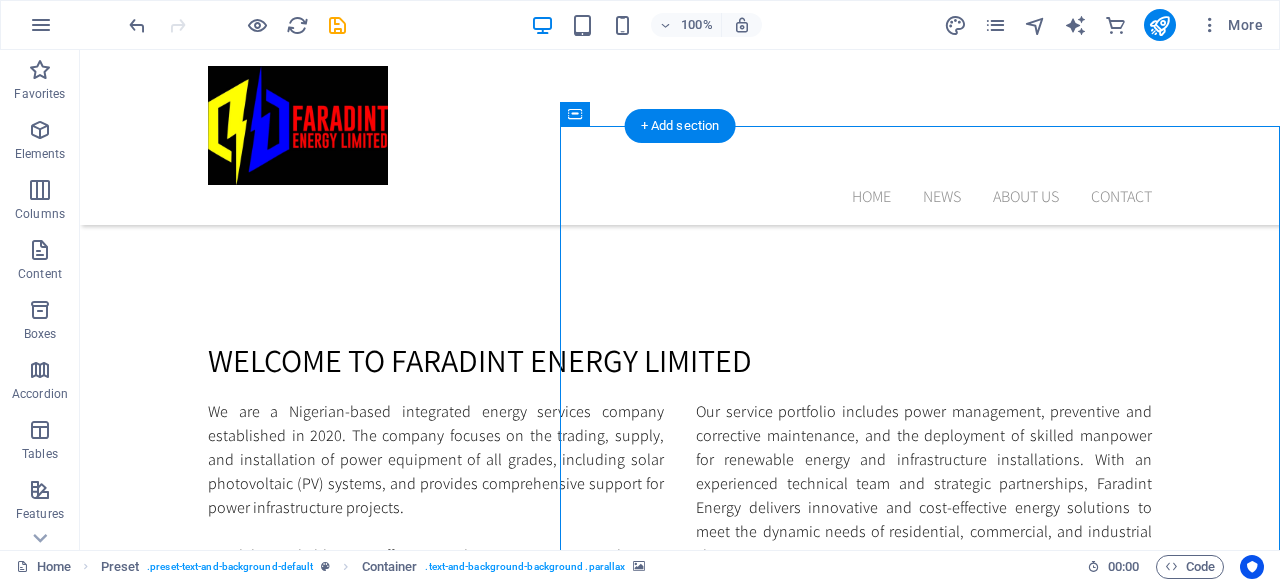 scroll, scrollTop: 1192, scrollLeft: 0, axis: vertical 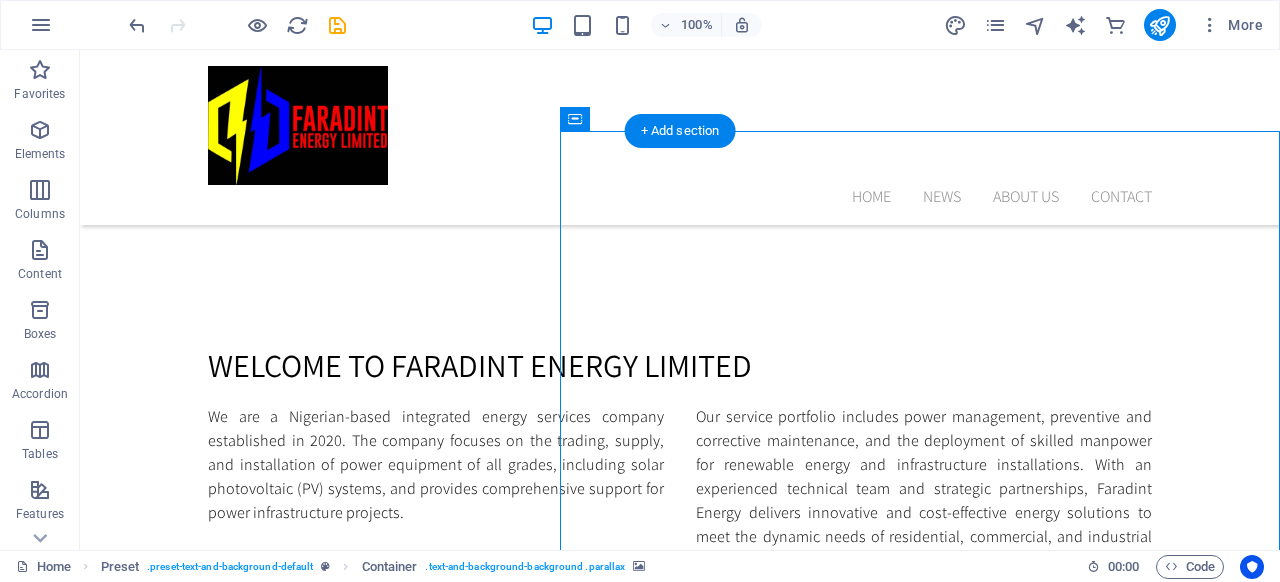 click at bounding box center (-1000, 1179) 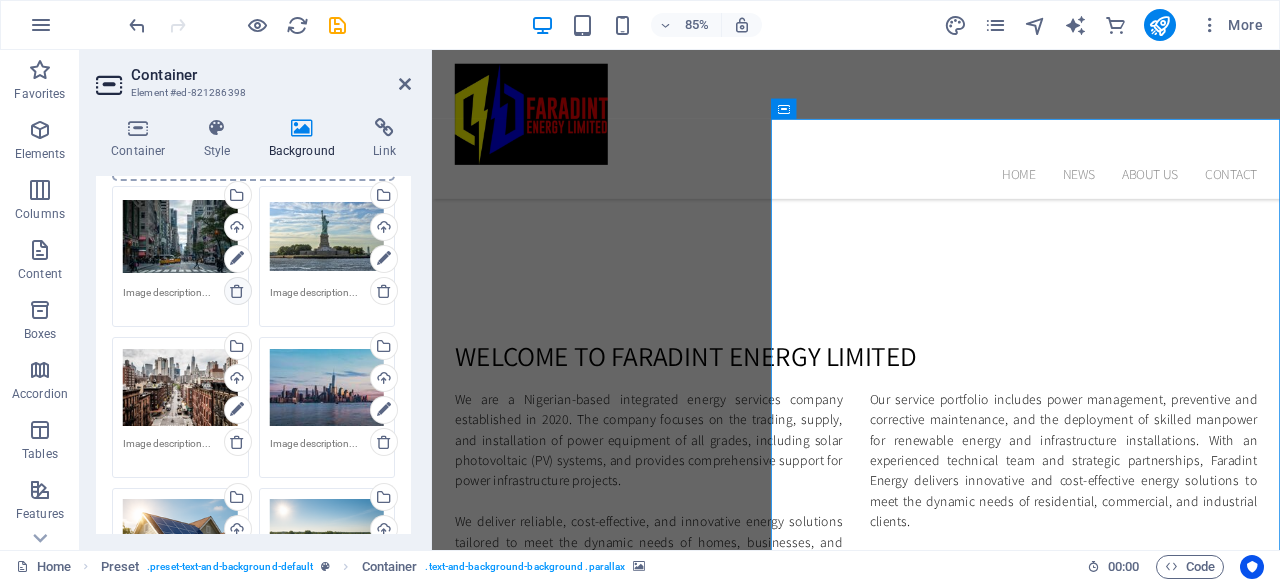 scroll, scrollTop: 252, scrollLeft: 0, axis: vertical 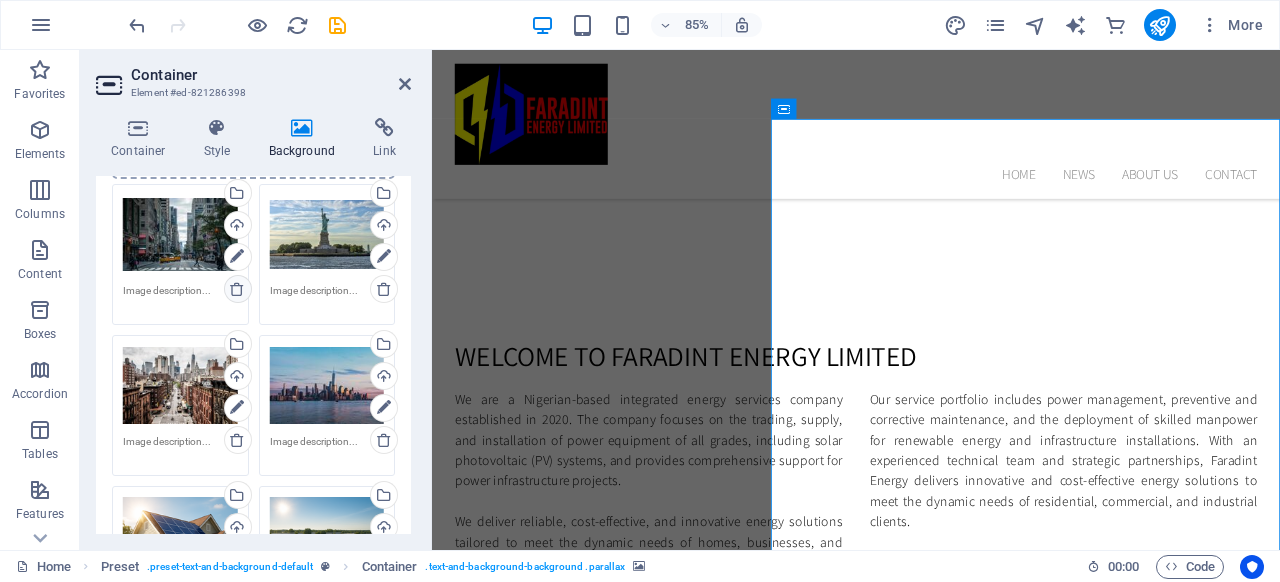 click at bounding box center (237, 289) 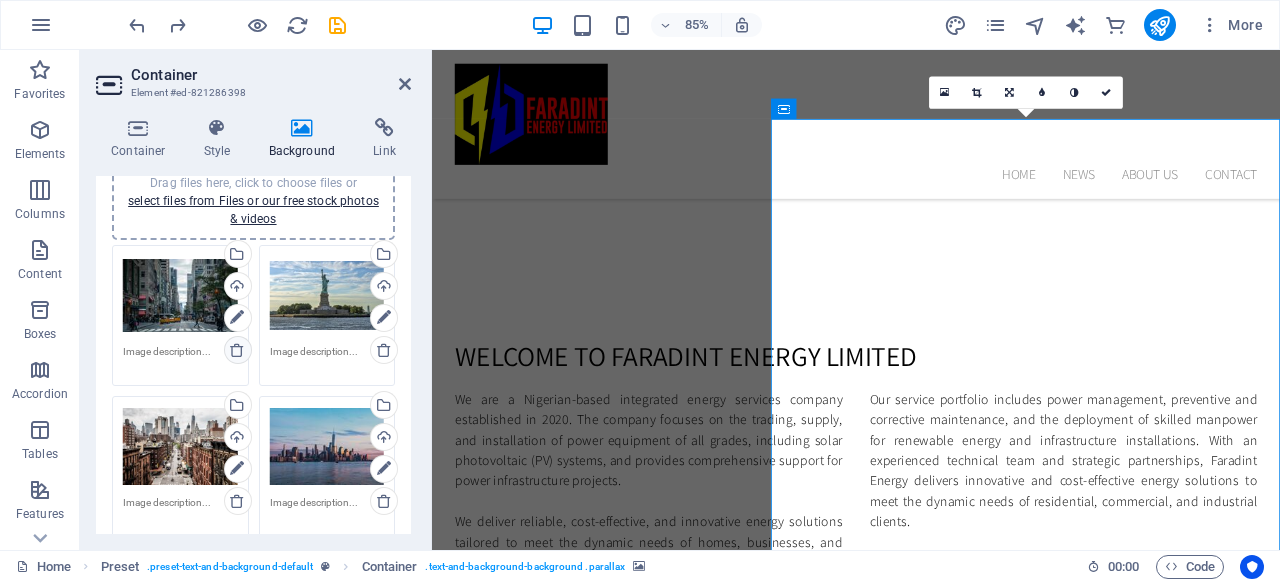 scroll, scrollTop: 196, scrollLeft: 0, axis: vertical 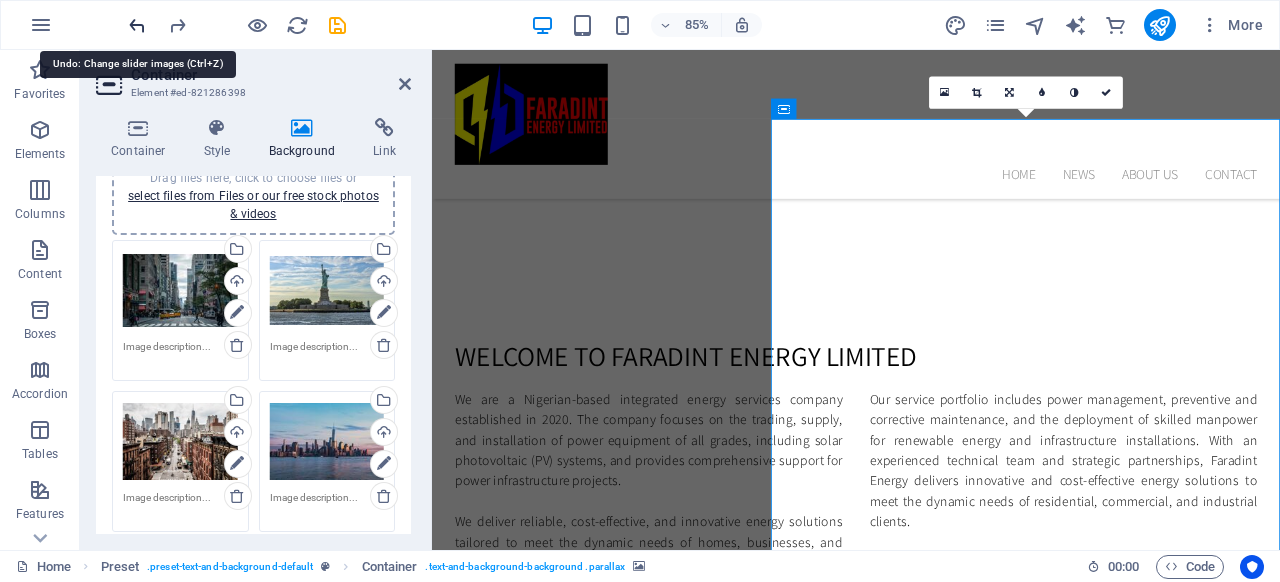 click at bounding box center (137, 25) 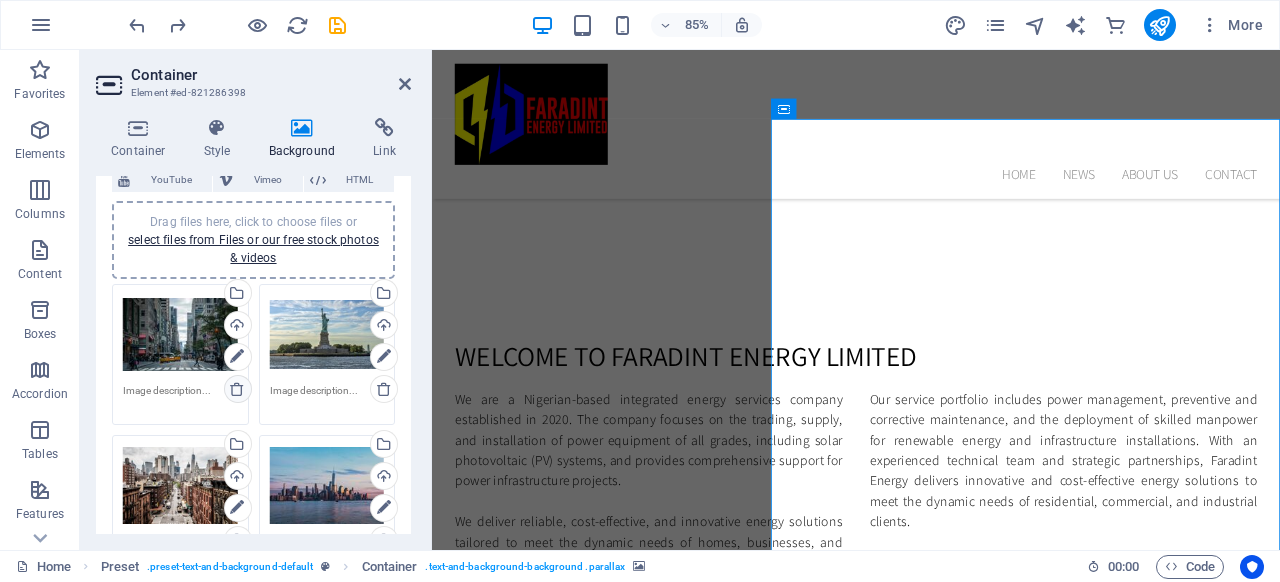 scroll, scrollTop: 147, scrollLeft: 0, axis: vertical 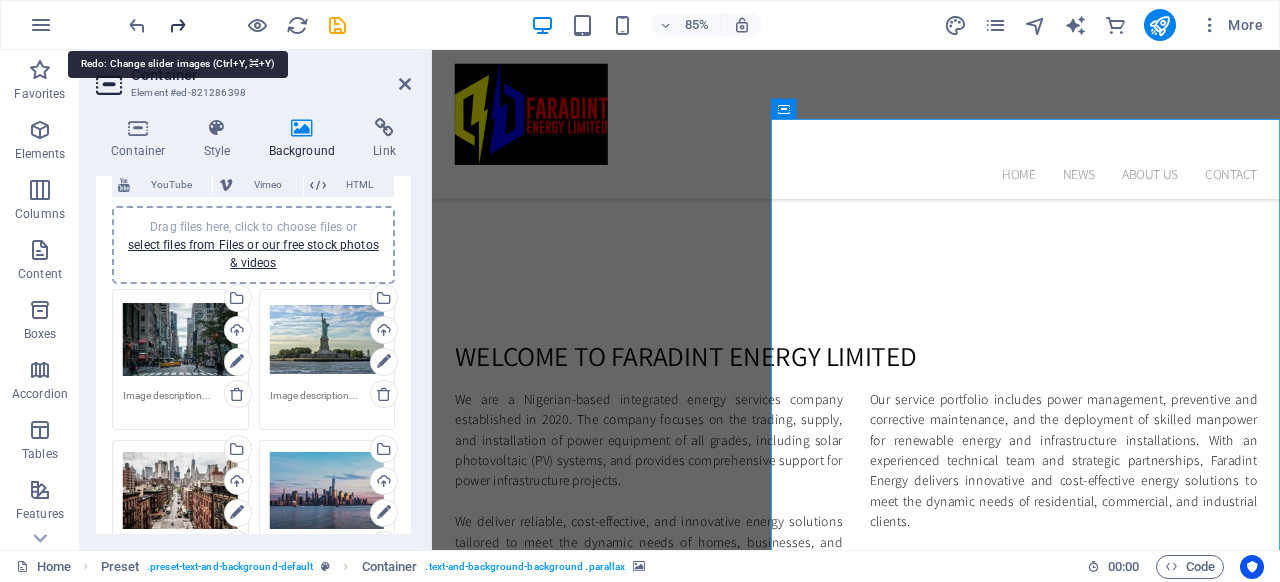 click at bounding box center (177, 25) 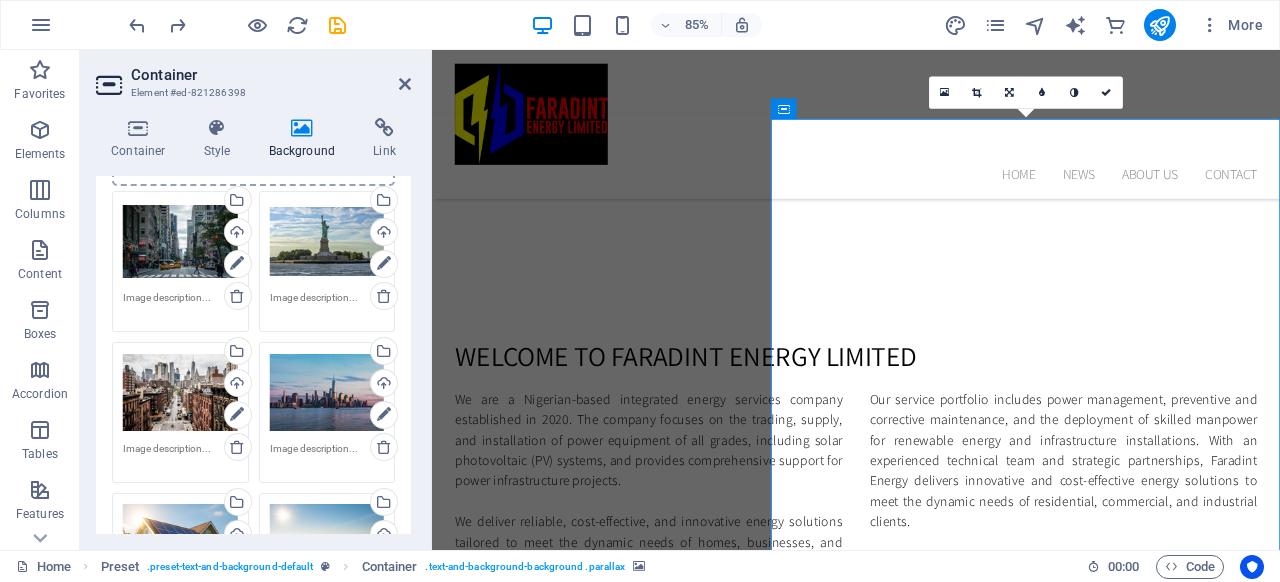 scroll, scrollTop: 244, scrollLeft: 0, axis: vertical 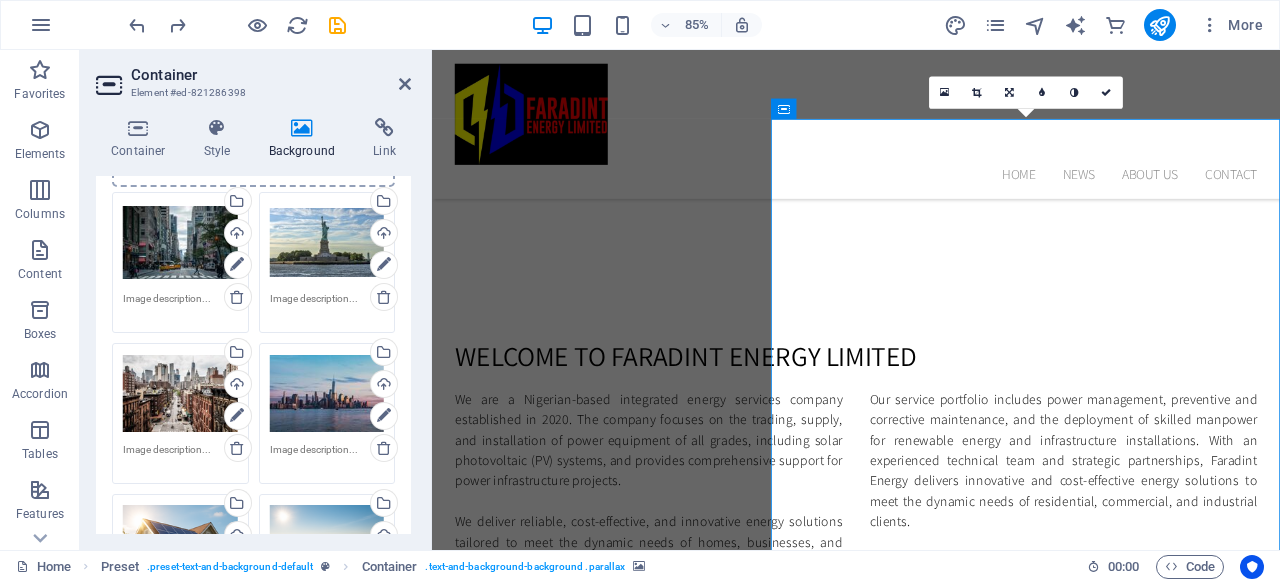 click on "Drag files here, click to choose files or select files from Files or our free stock photos & videos" at bounding box center (180, 243) 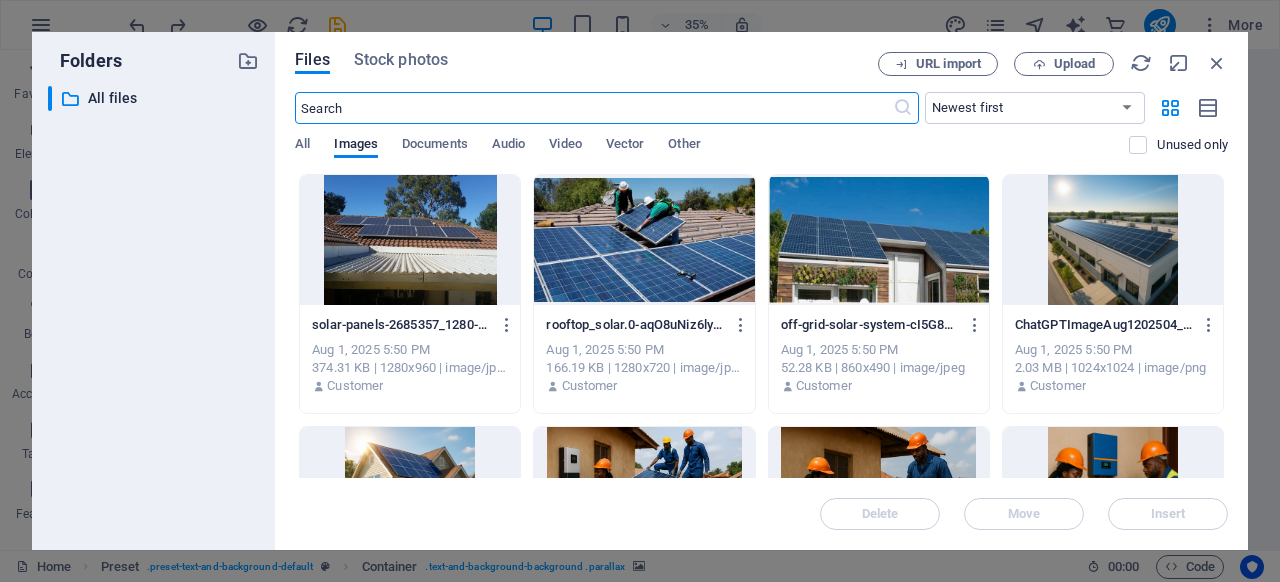 scroll, scrollTop: 1786, scrollLeft: 0, axis: vertical 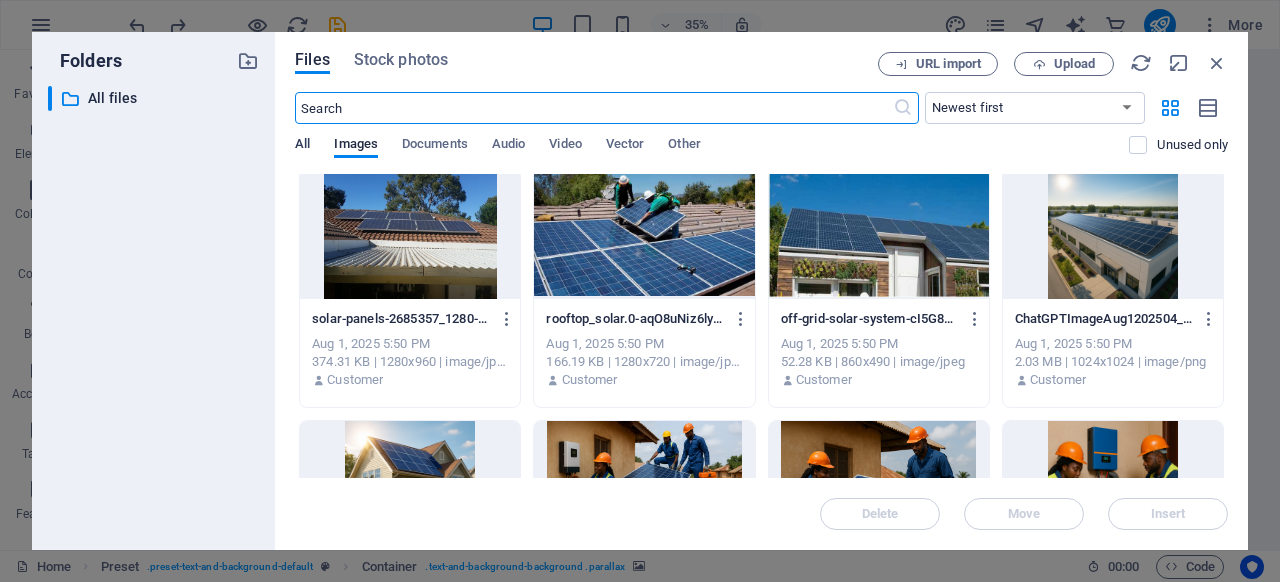 click on "All" at bounding box center (302, 146) 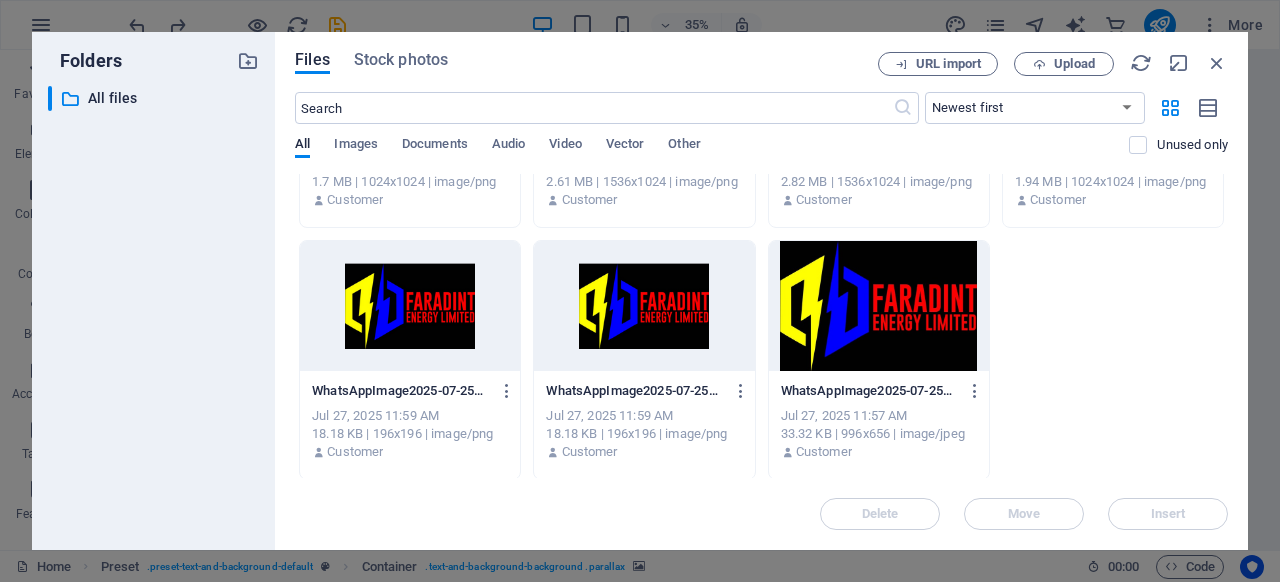 scroll, scrollTop: 0, scrollLeft: 0, axis: both 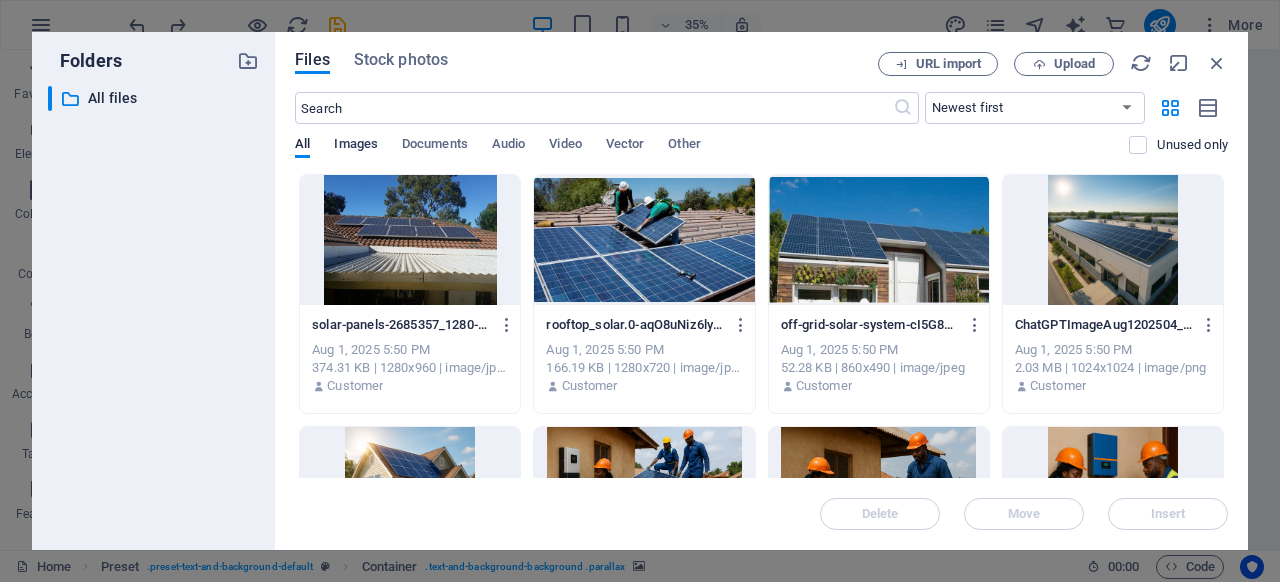 click on "Images" at bounding box center [356, 146] 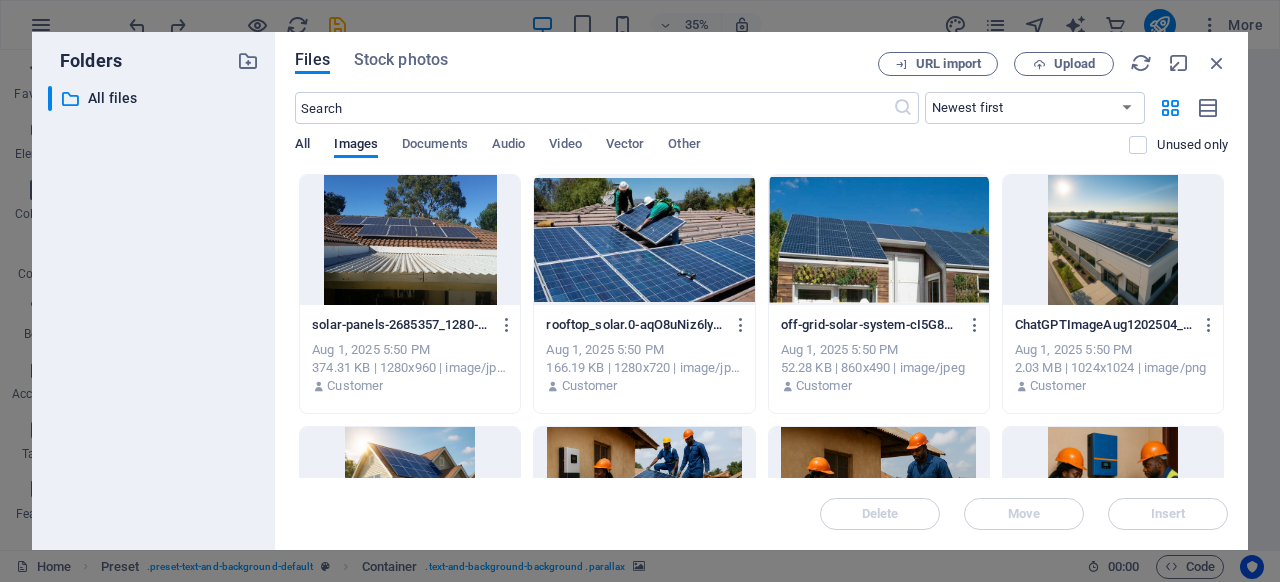 click on "All" at bounding box center (302, 146) 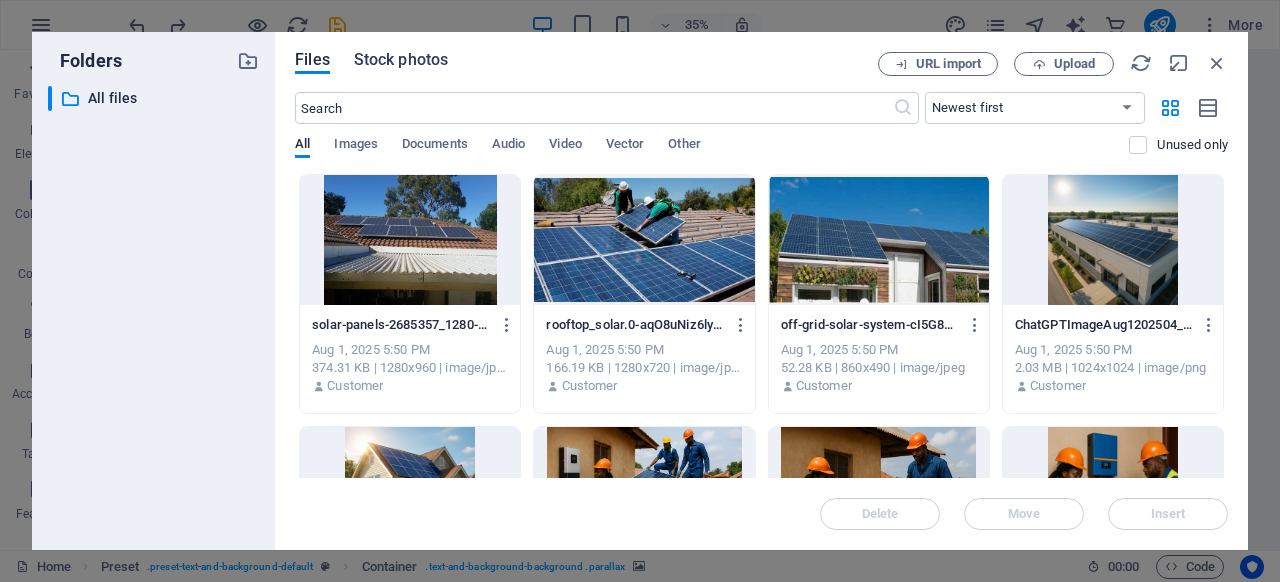 click on "Stock photos" at bounding box center (401, 63) 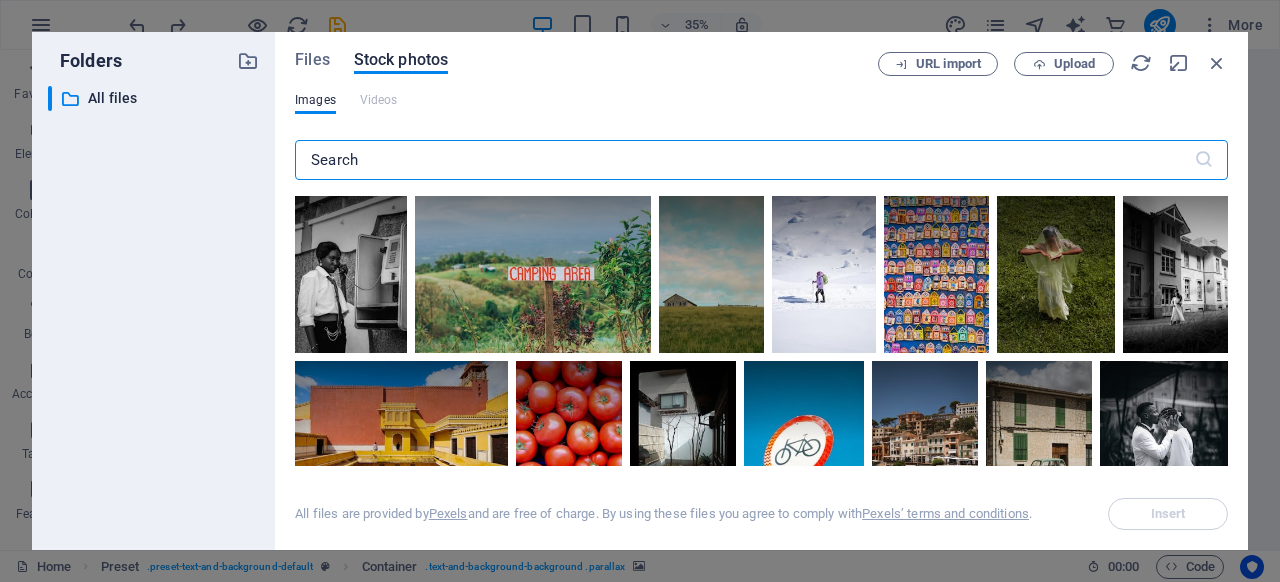click at bounding box center [744, 160] 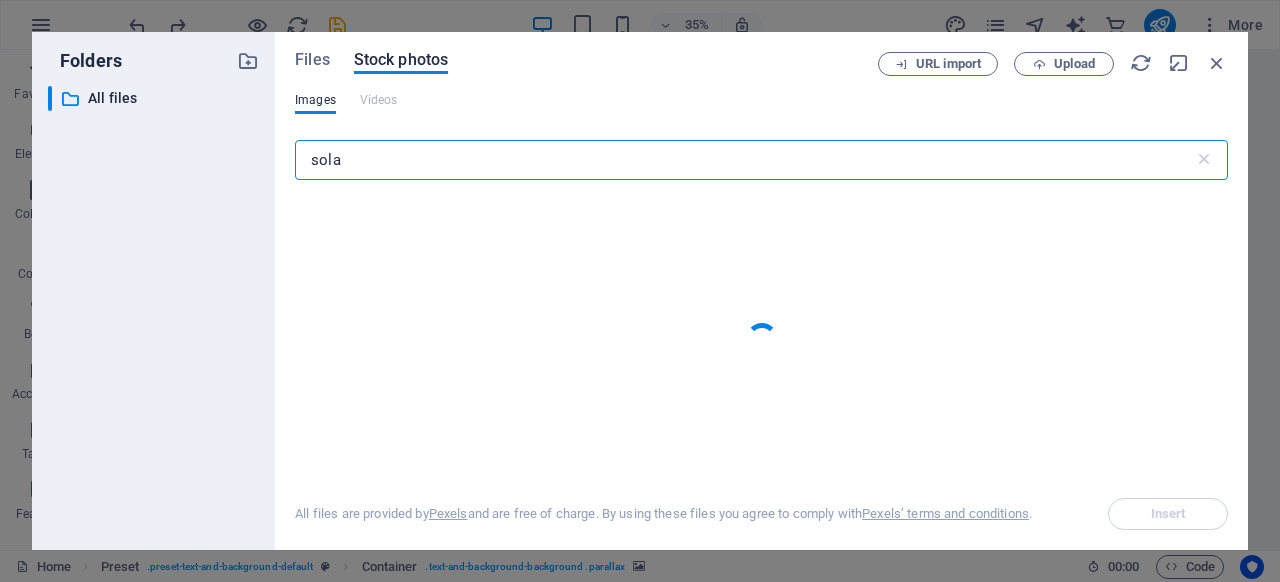 type on "solar" 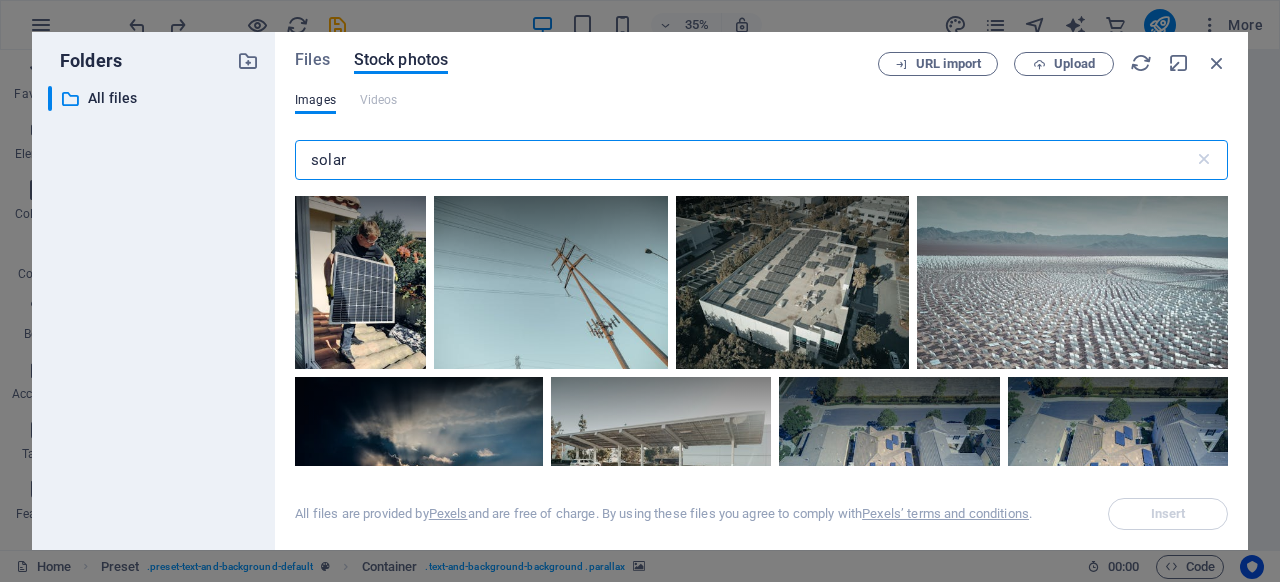 scroll, scrollTop: 2879, scrollLeft: 0, axis: vertical 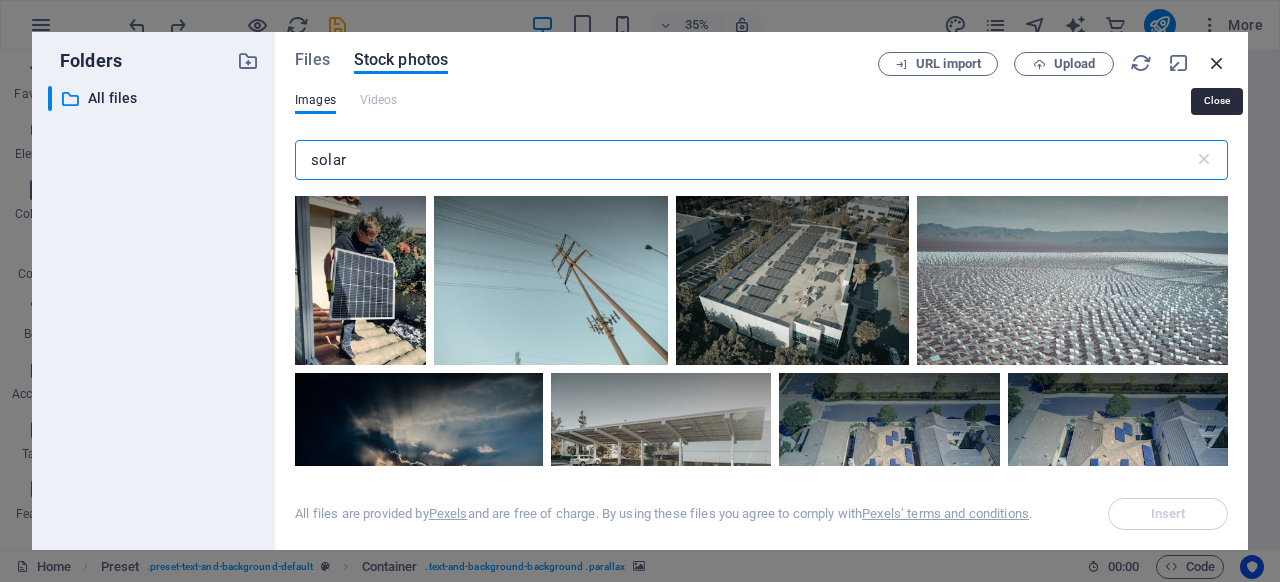 click at bounding box center (1217, 63) 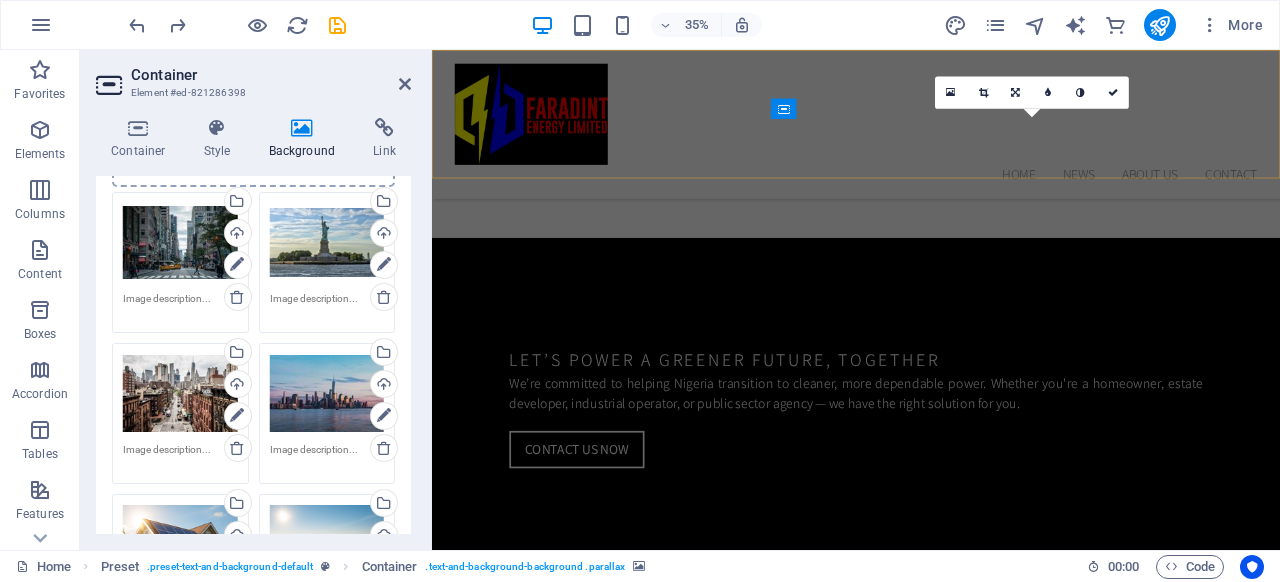 scroll, scrollTop: 1192, scrollLeft: 0, axis: vertical 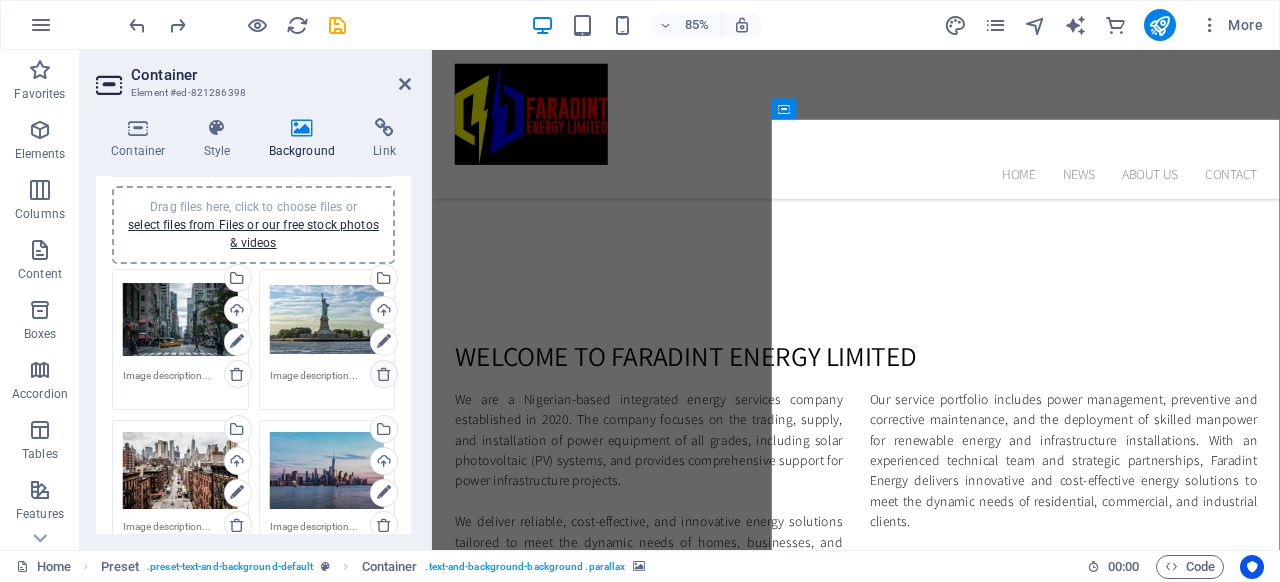click at bounding box center (384, 374) 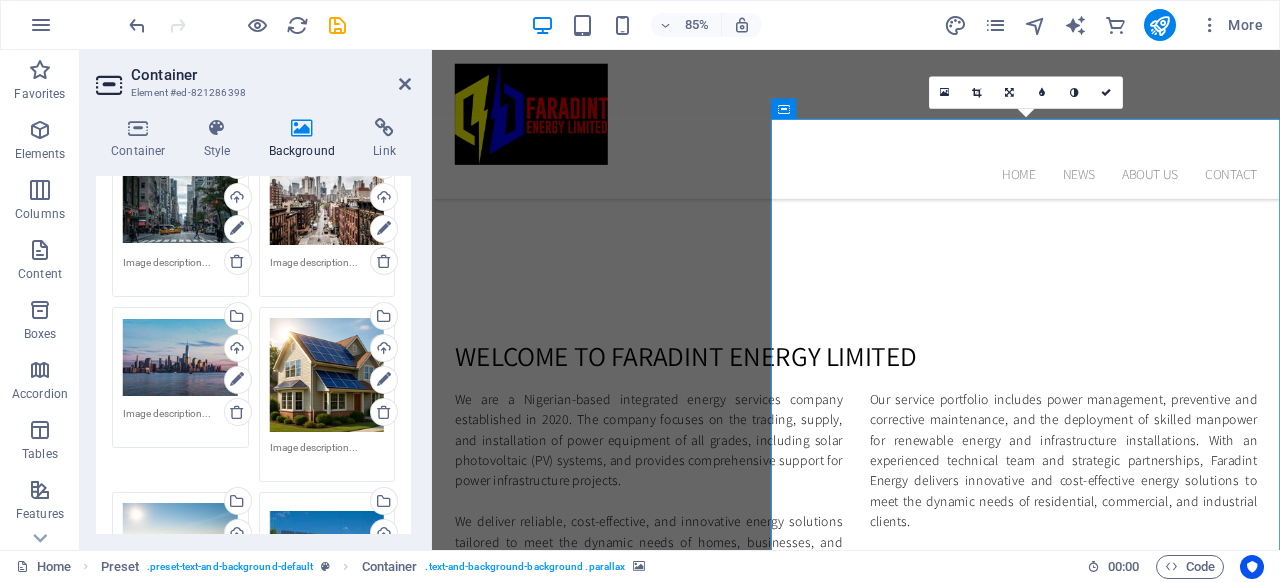 scroll, scrollTop: 290, scrollLeft: 0, axis: vertical 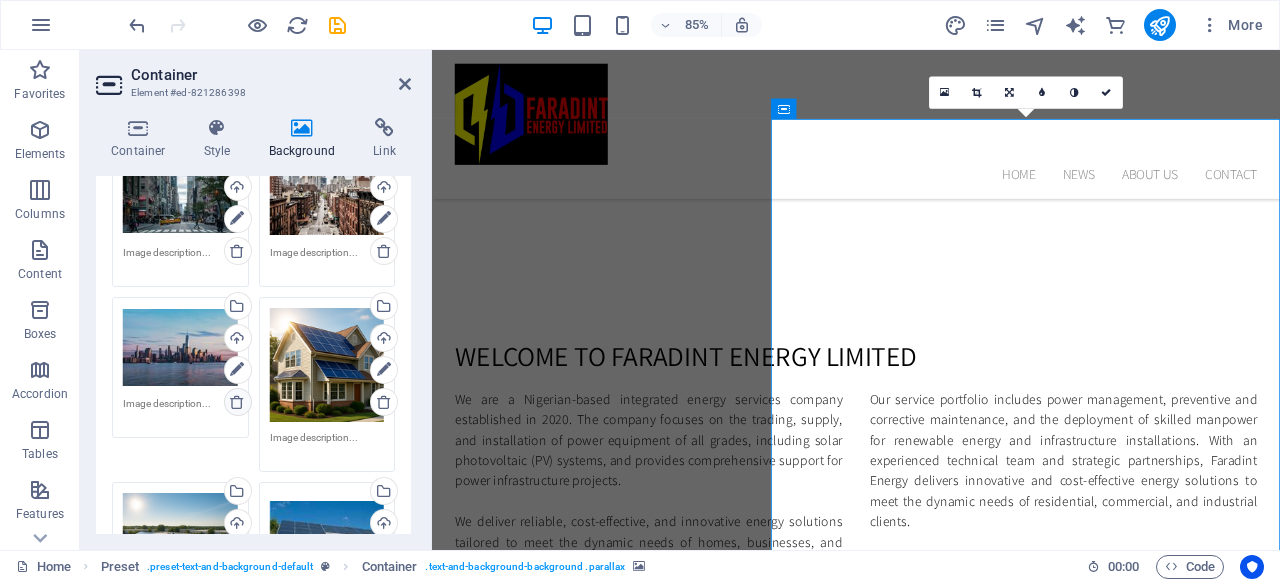 click at bounding box center (237, 402) 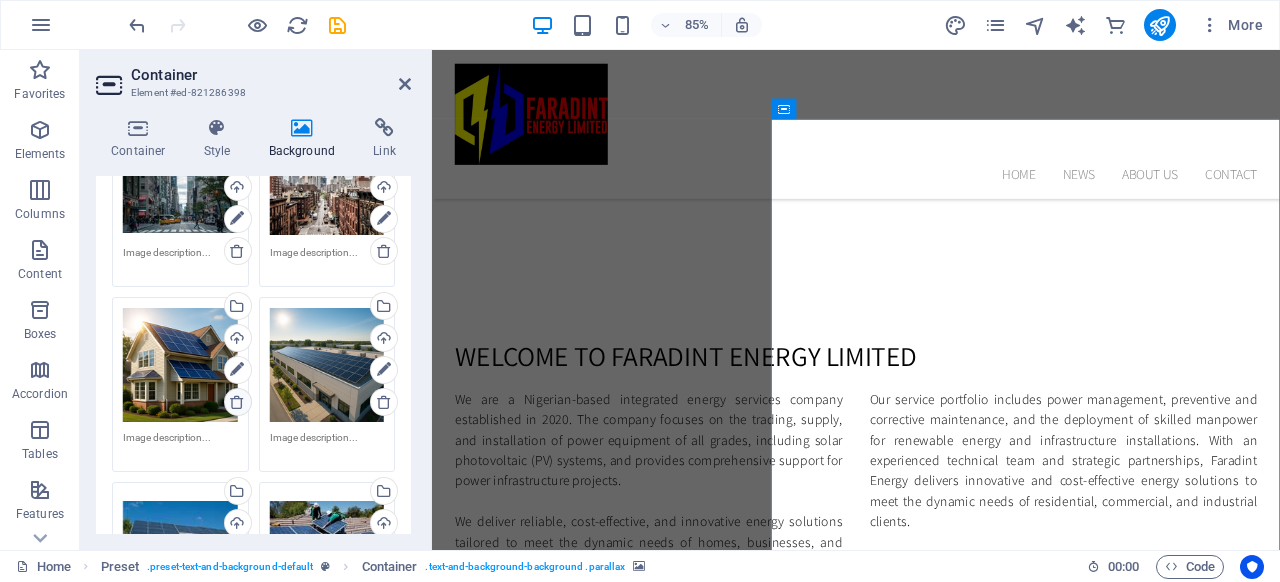 click at bounding box center [237, 402] 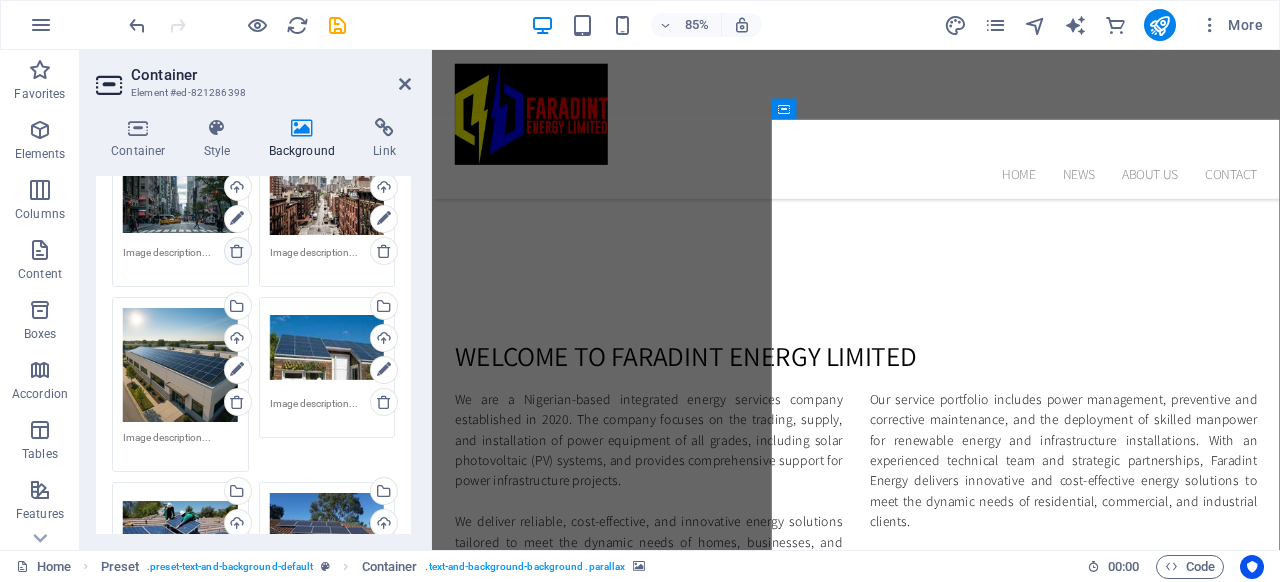 click at bounding box center [237, 251] 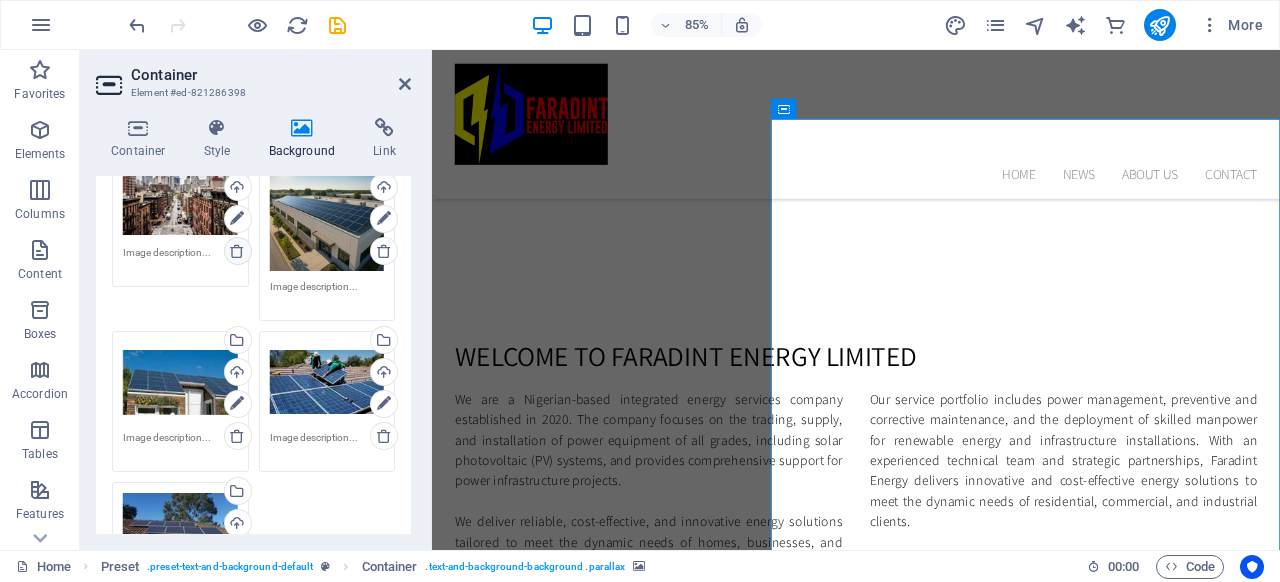 click at bounding box center [237, 251] 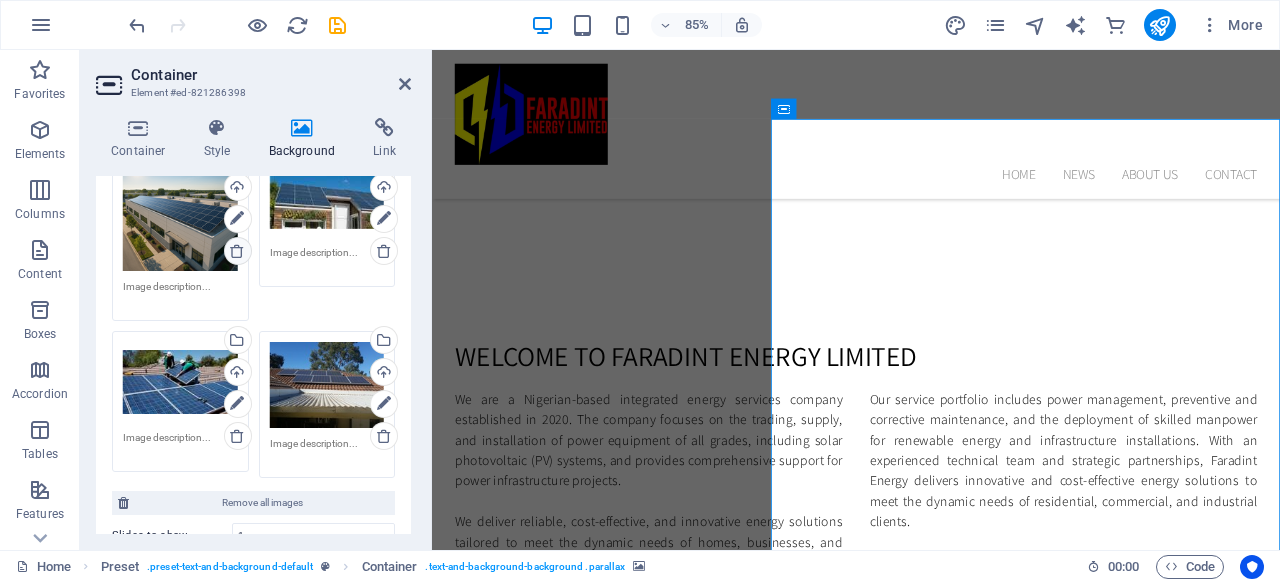 click at bounding box center [237, 251] 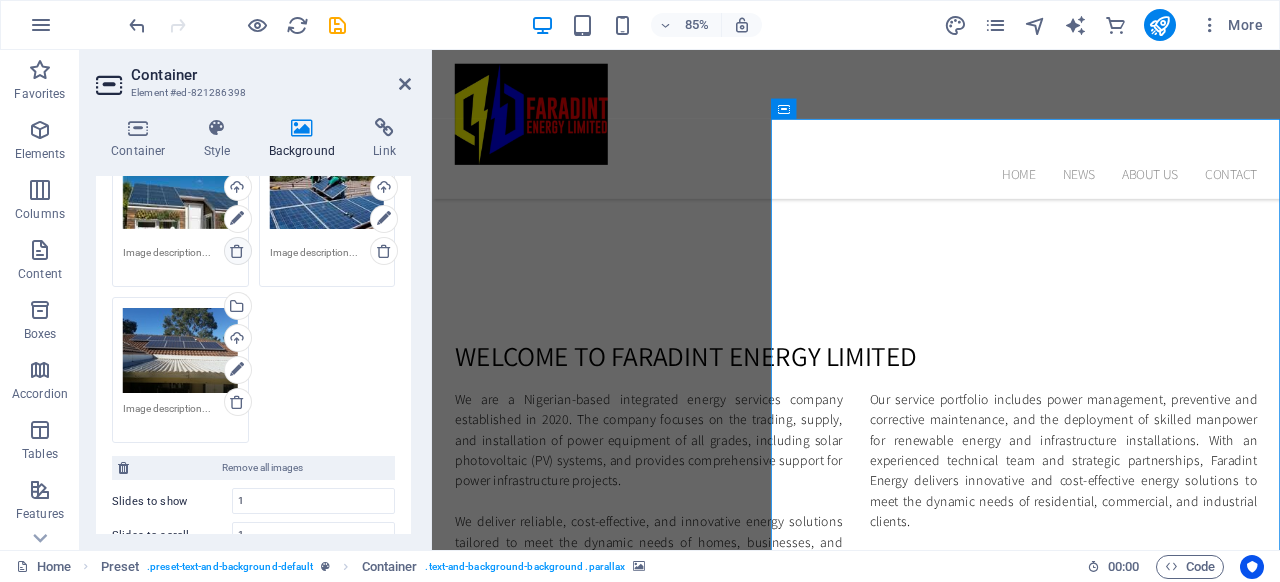 click at bounding box center (237, 251) 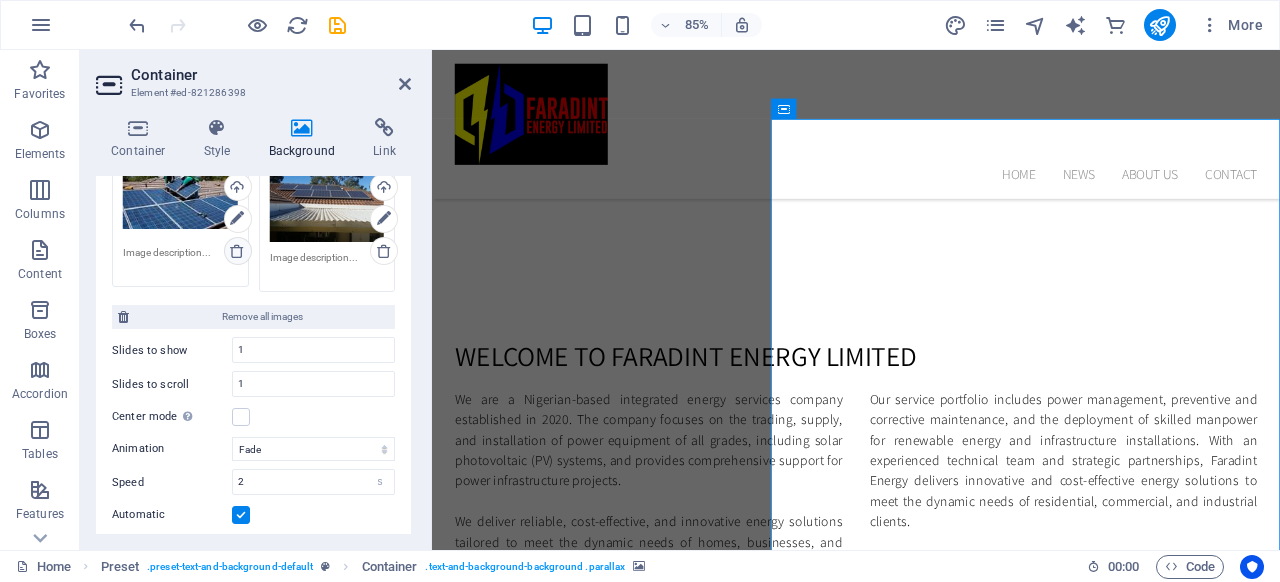 click at bounding box center [237, 251] 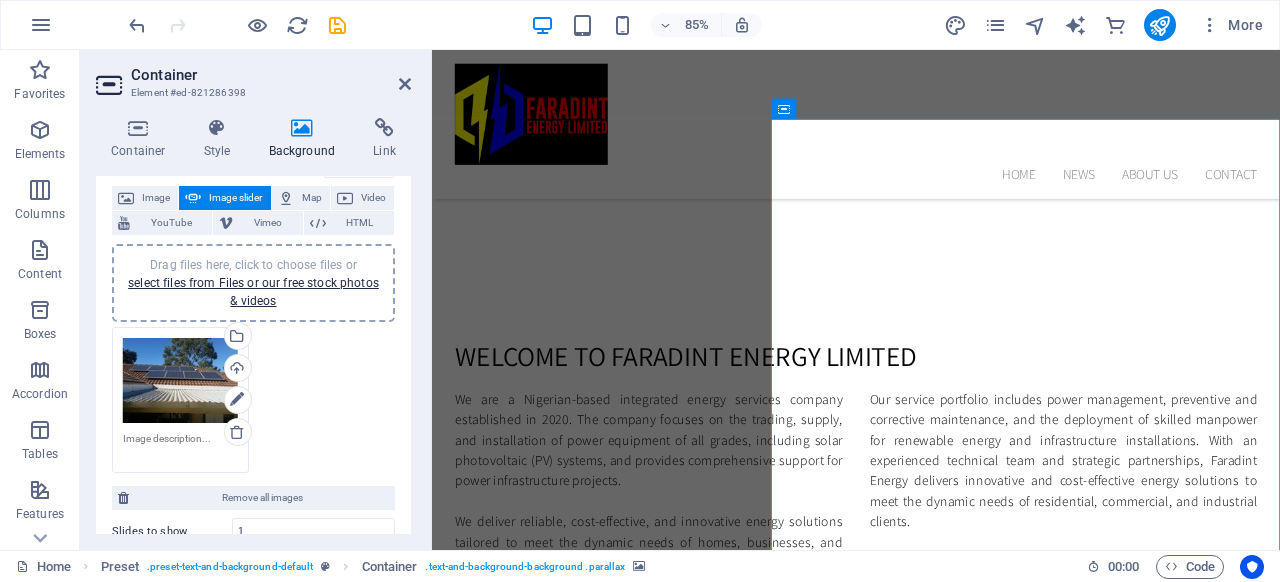 scroll, scrollTop: 105, scrollLeft: 0, axis: vertical 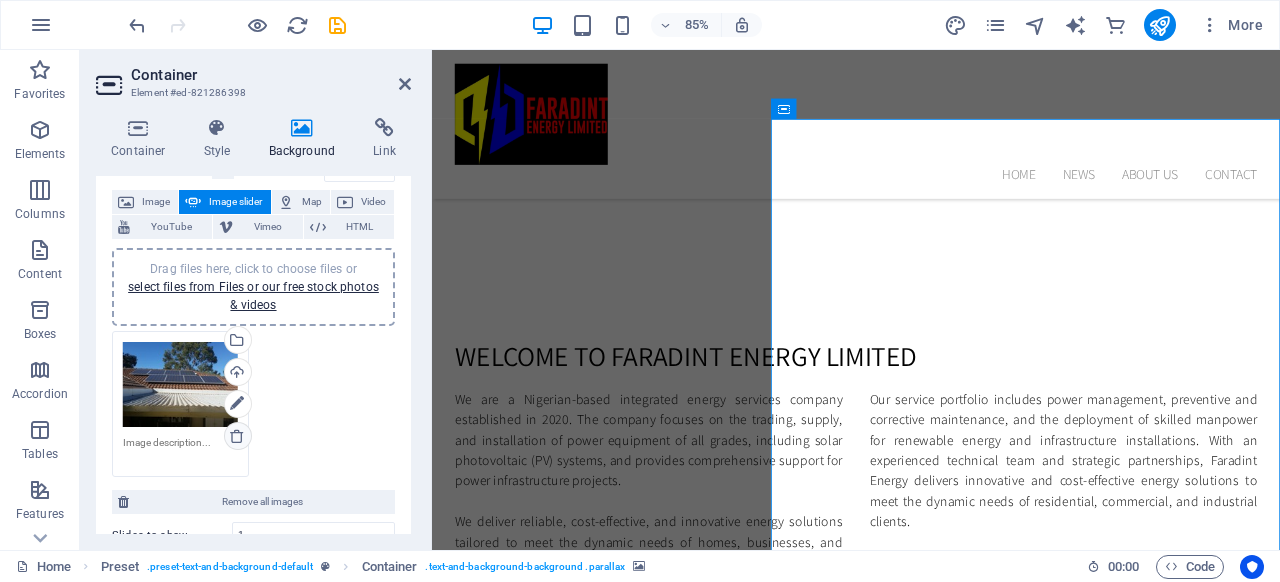 click at bounding box center [237, 436] 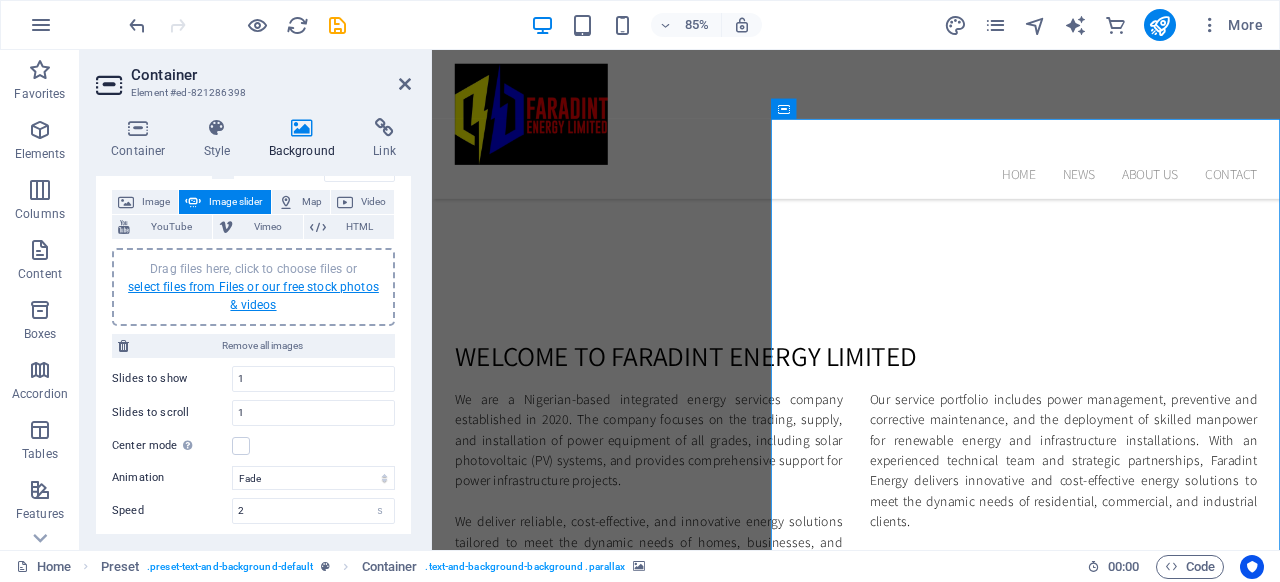 click on "select files from Files or our free stock photos & videos" at bounding box center (253, 296) 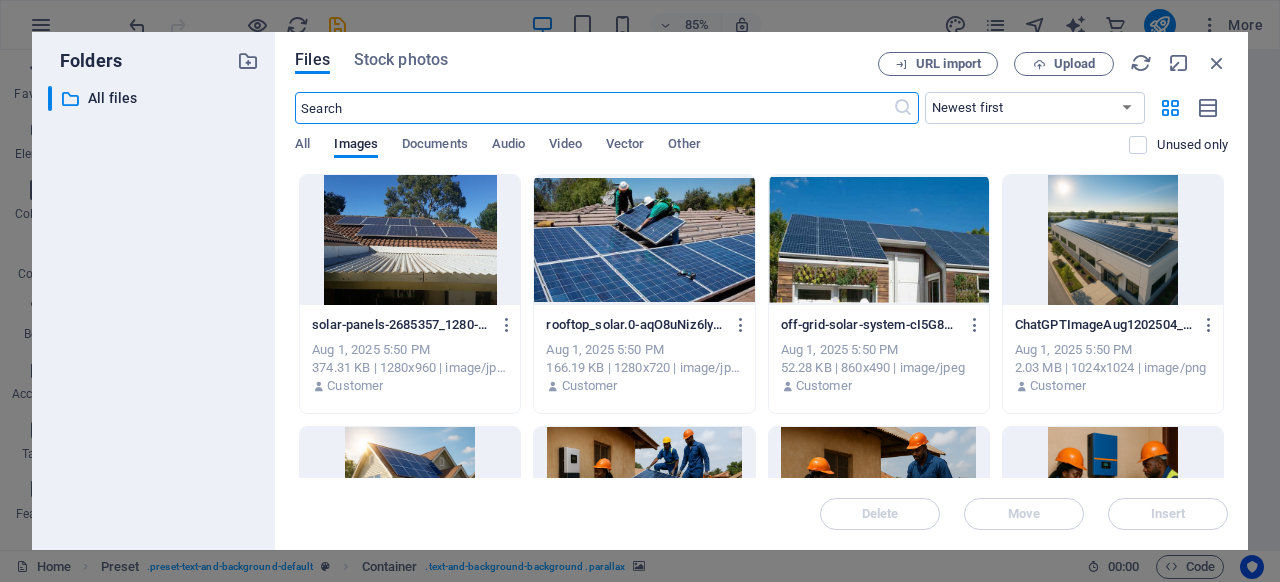 scroll, scrollTop: 1786, scrollLeft: 0, axis: vertical 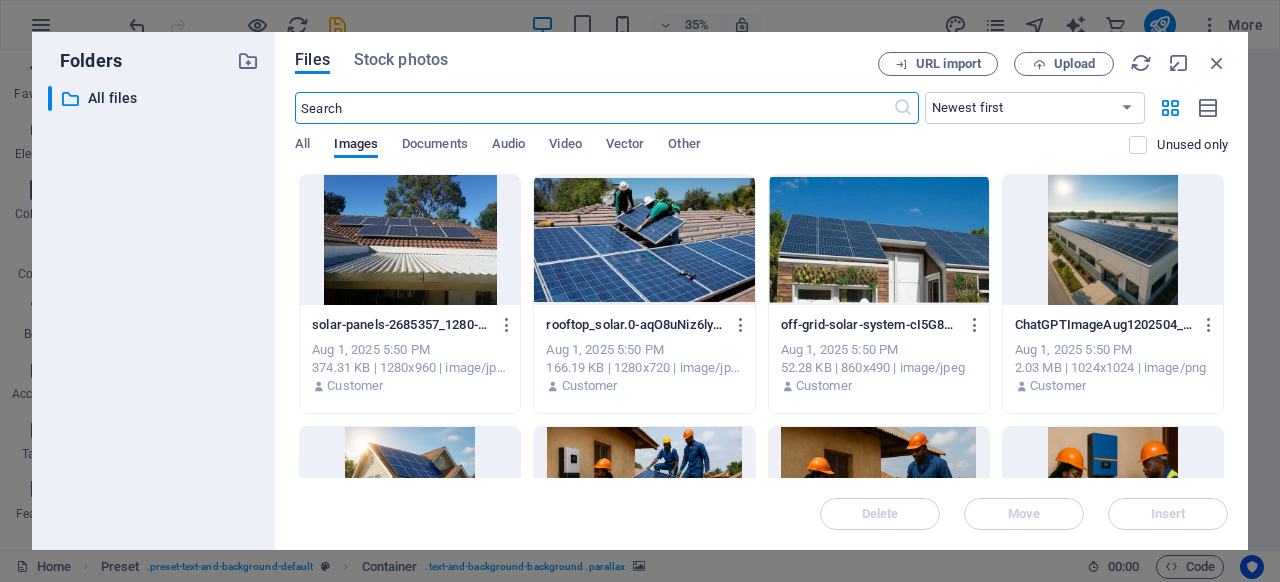 click at bounding box center [593, 108] 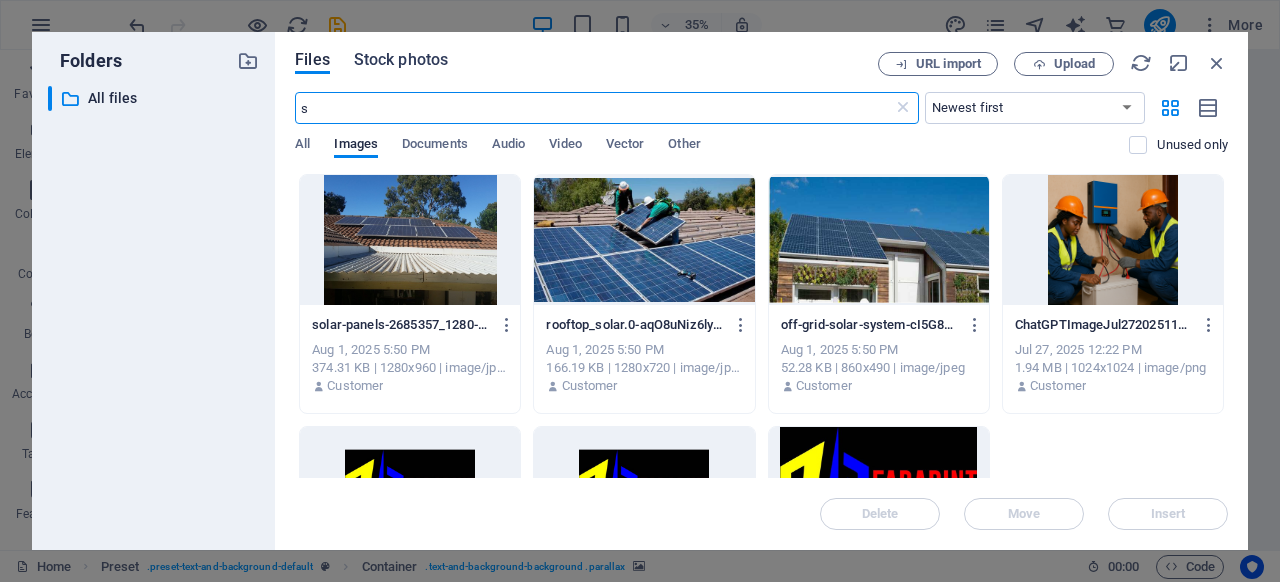 click on "Stock photos" at bounding box center [401, 60] 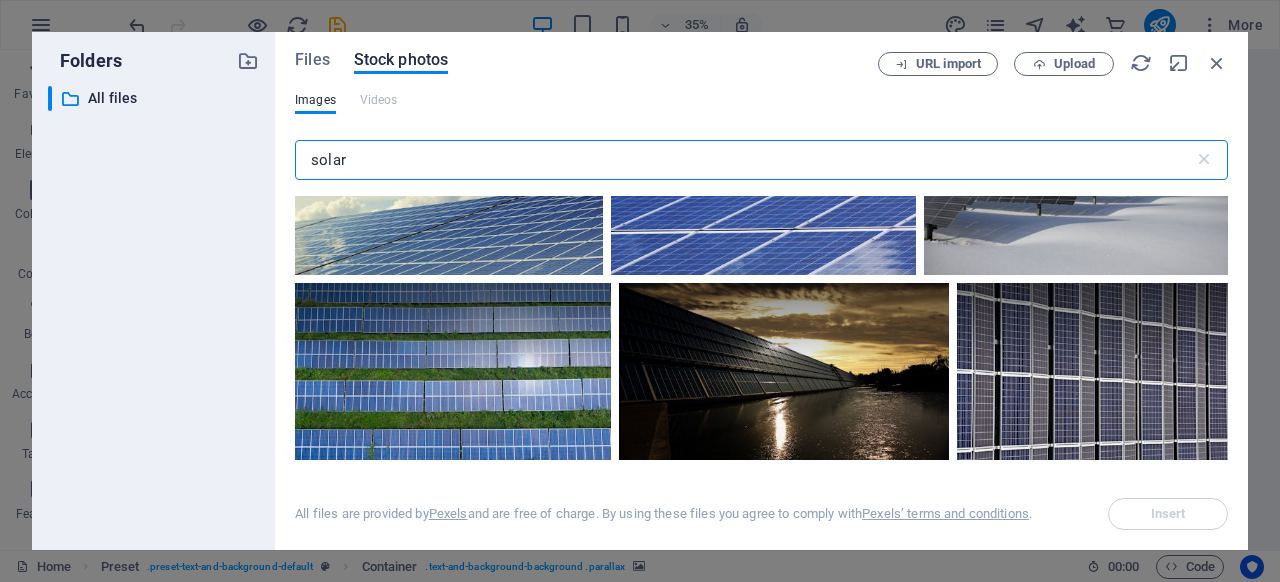 scroll, scrollTop: 90, scrollLeft: 0, axis: vertical 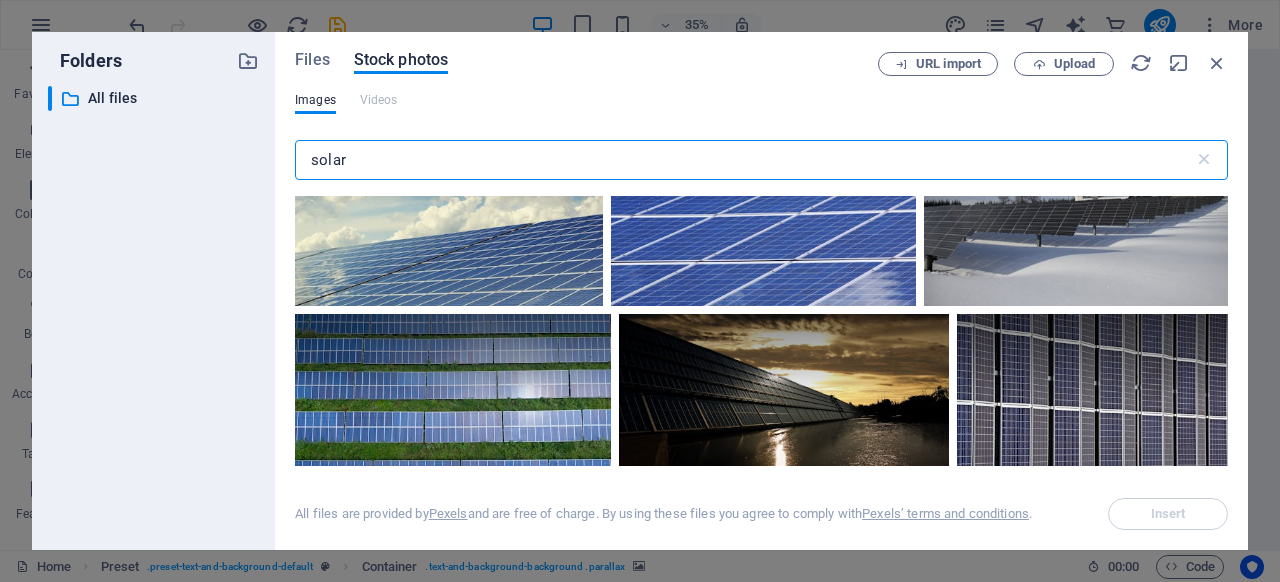 click at bounding box center [449, 206] 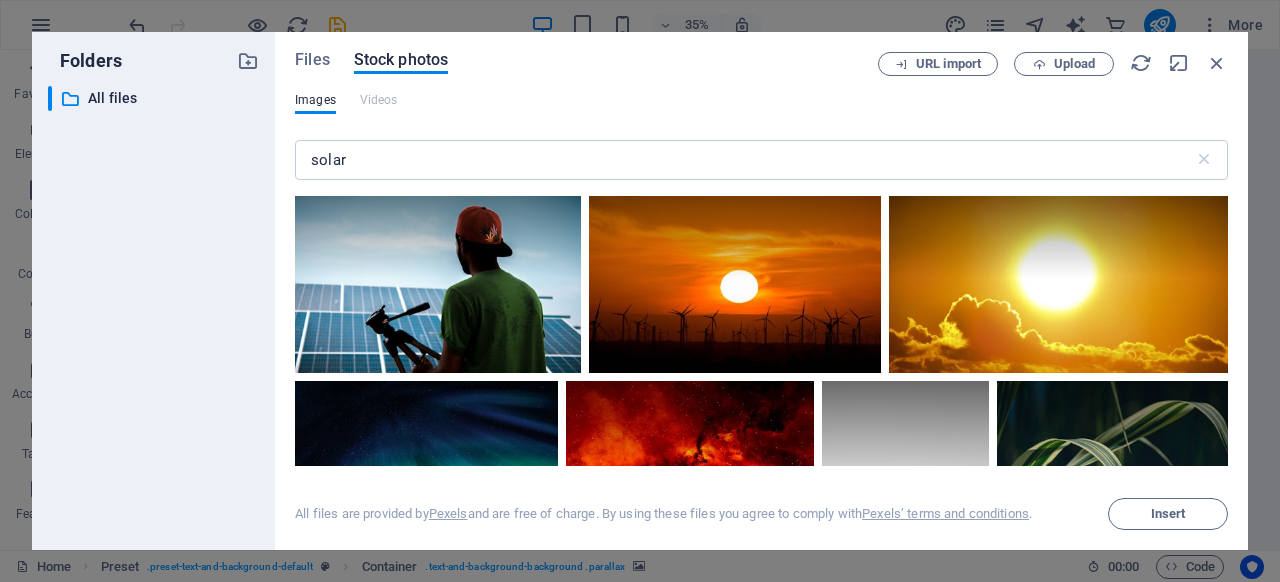 scroll, scrollTop: 569, scrollLeft: 0, axis: vertical 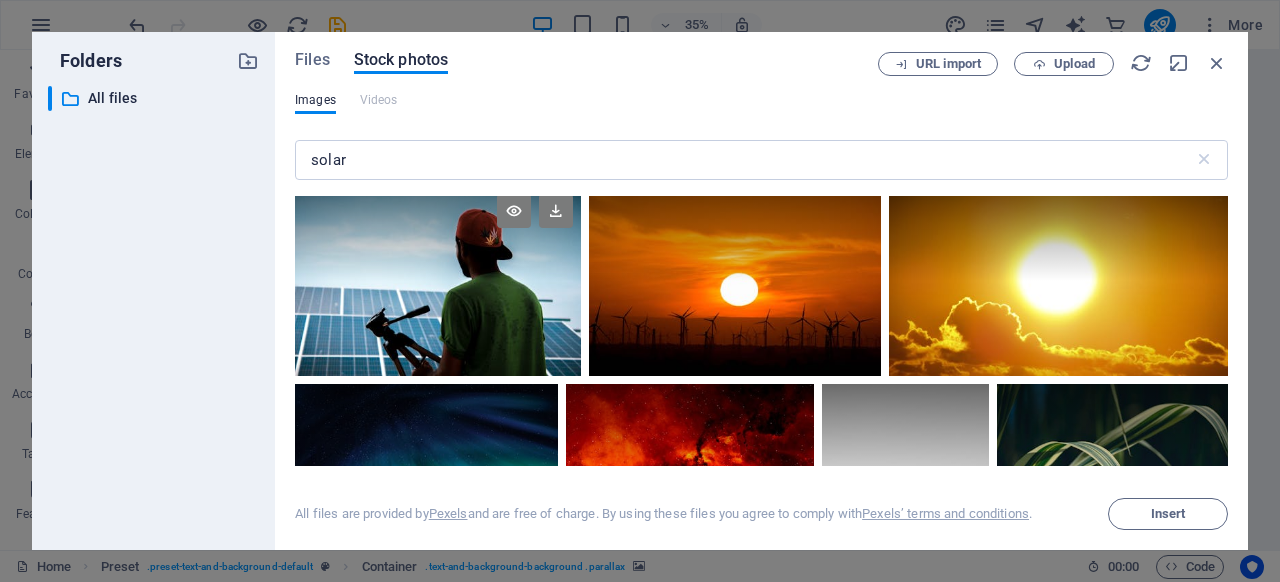 click at bounding box center [438, 281] 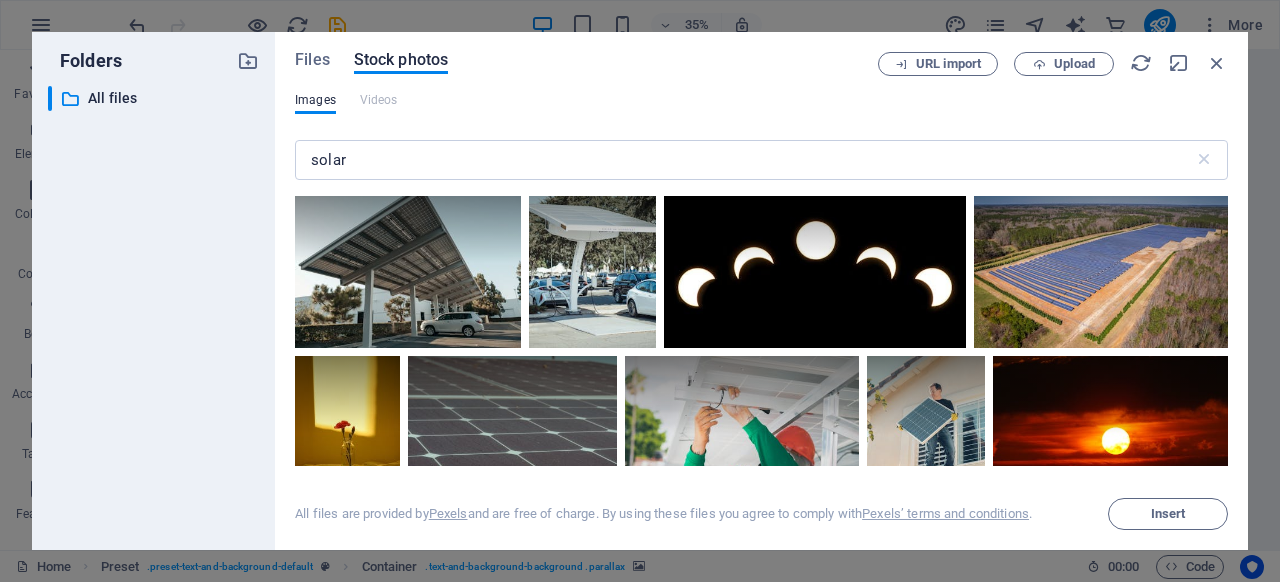 scroll, scrollTop: 1284, scrollLeft: 0, axis: vertical 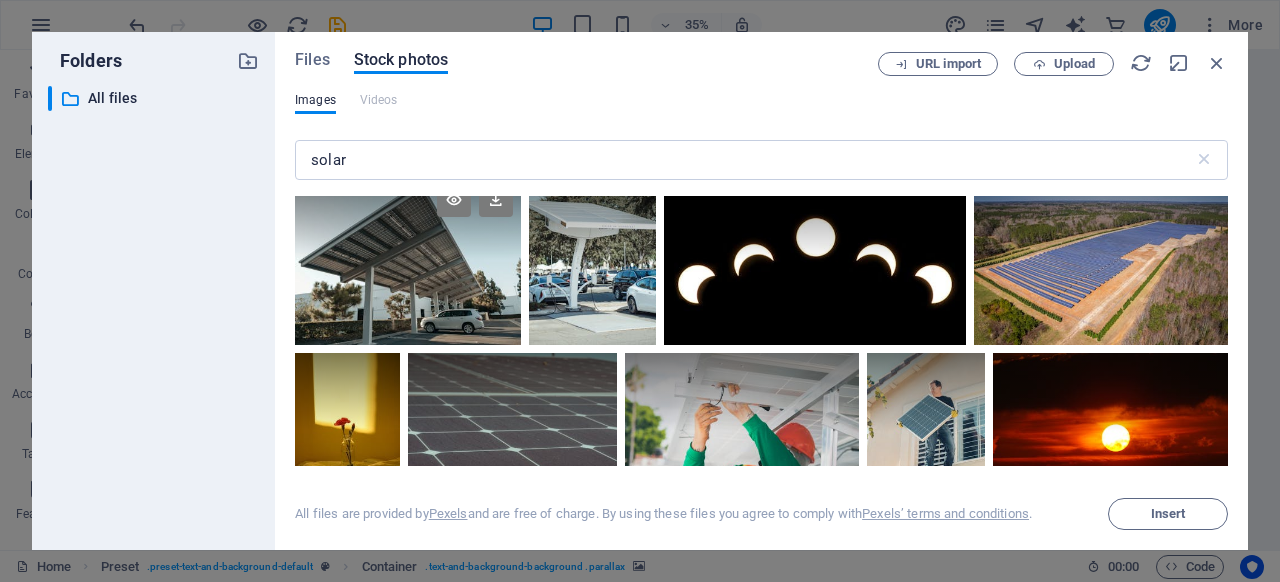 click at bounding box center [408, 260] 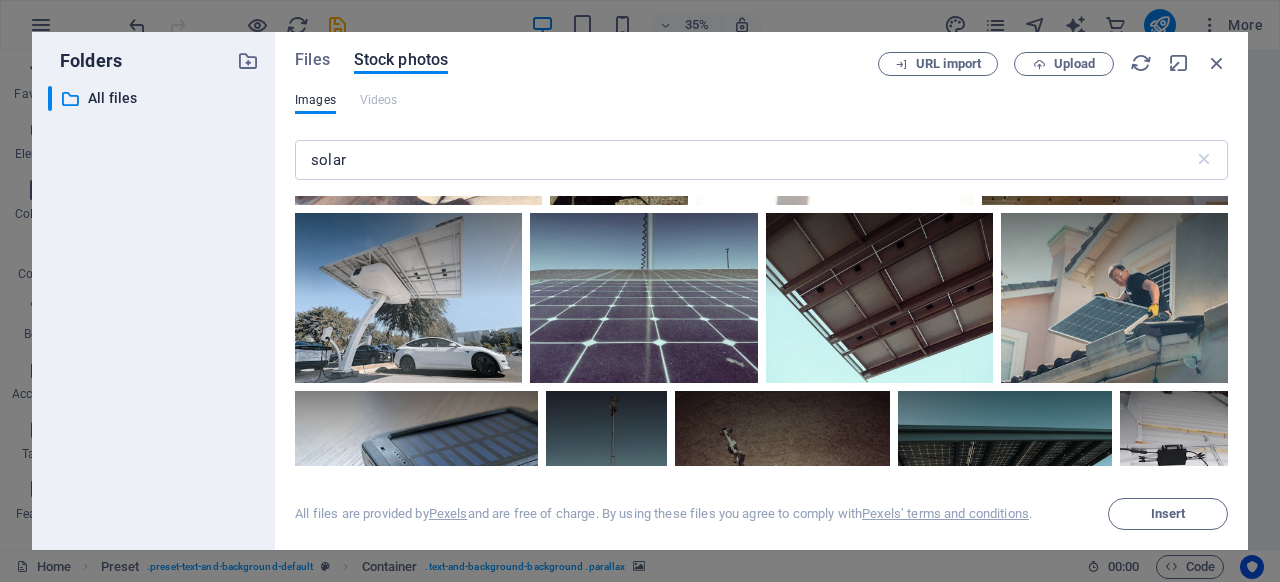 scroll, scrollTop: 1972, scrollLeft: 0, axis: vertical 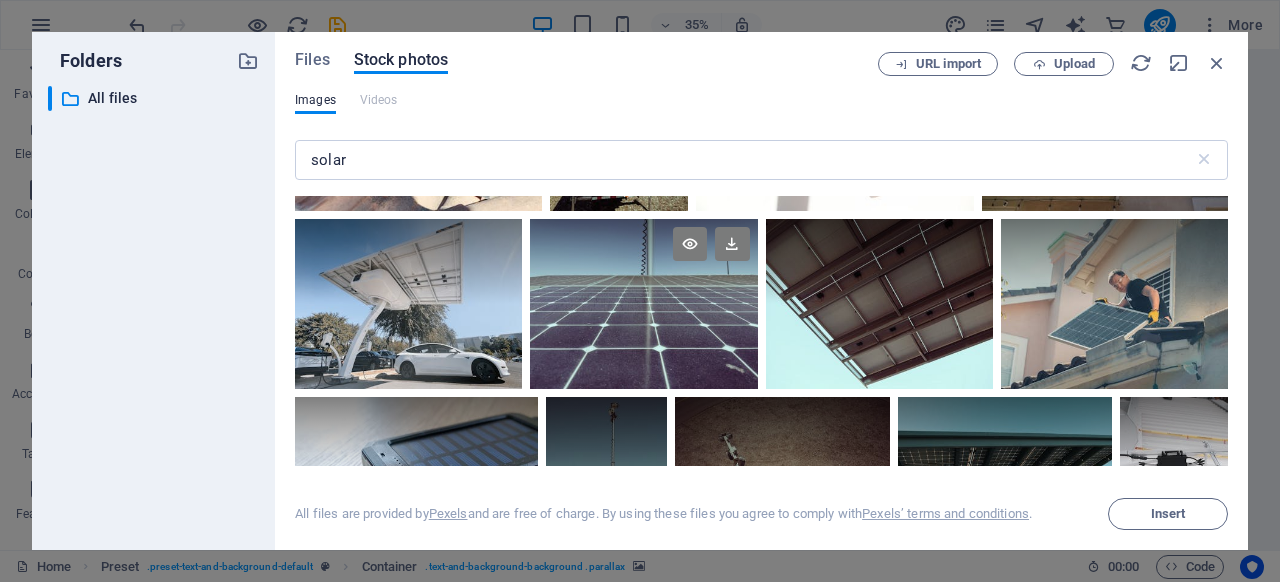 click at bounding box center (643, 304) 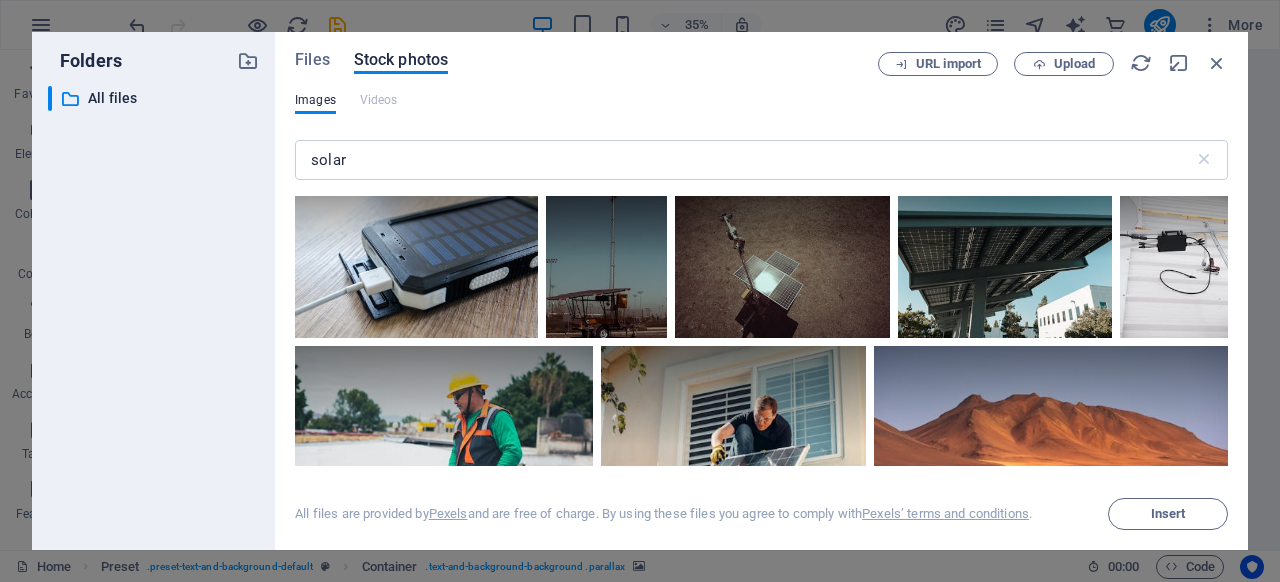 scroll, scrollTop: 2198, scrollLeft: 0, axis: vertical 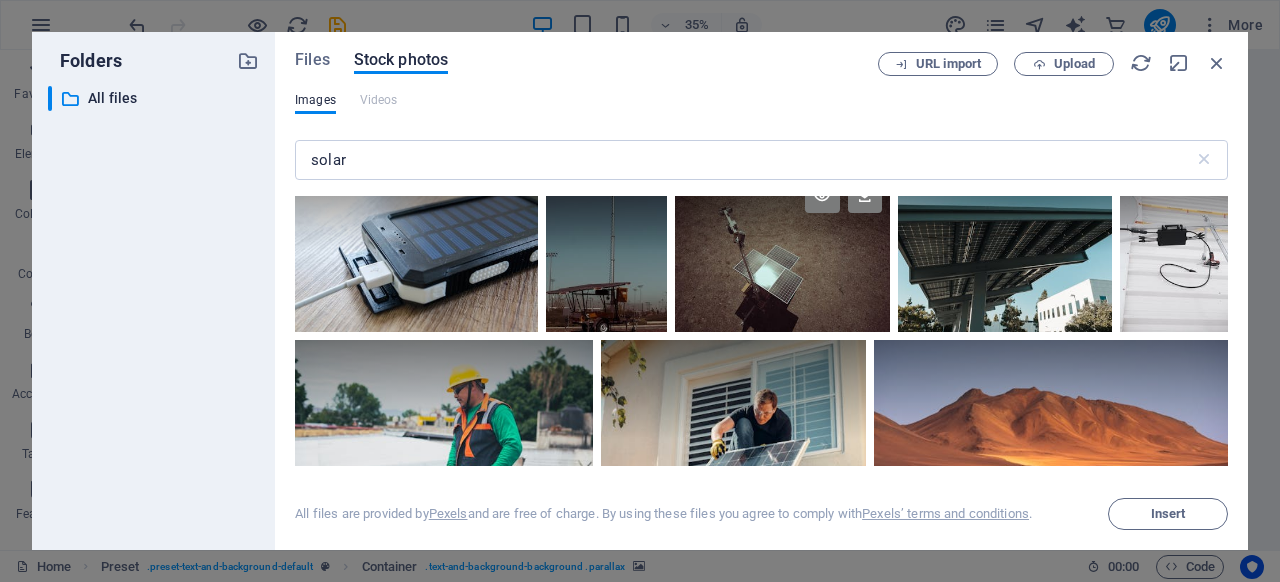 click at bounding box center [782, 251] 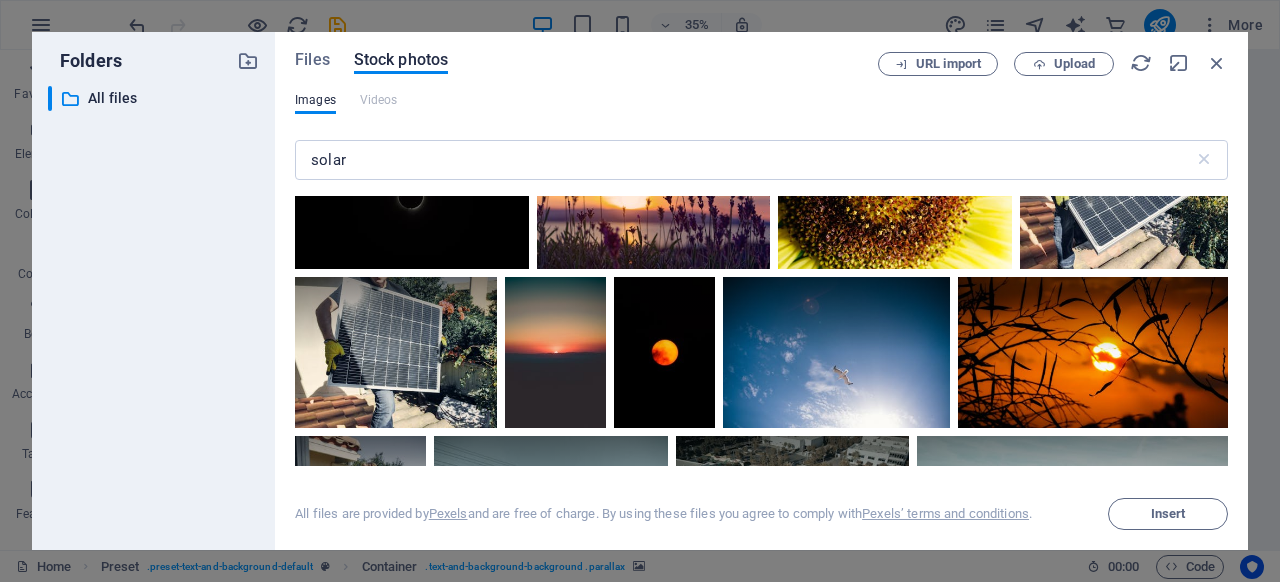 scroll, scrollTop: 2649, scrollLeft: 0, axis: vertical 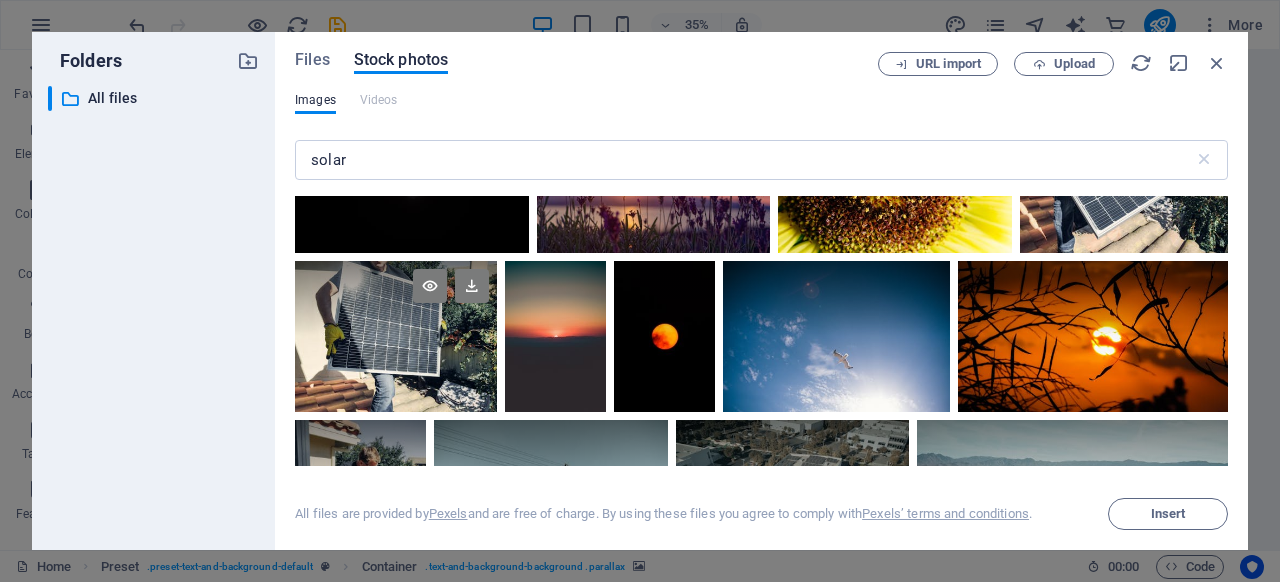 click at bounding box center (396, 337) 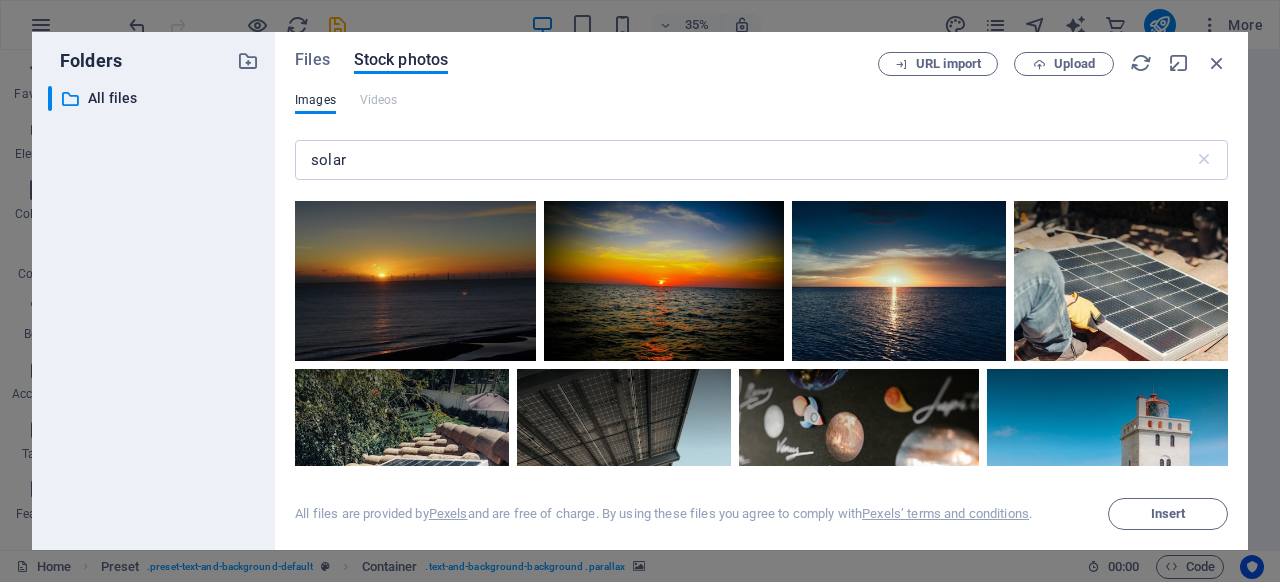 scroll, scrollTop: 4288, scrollLeft: 0, axis: vertical 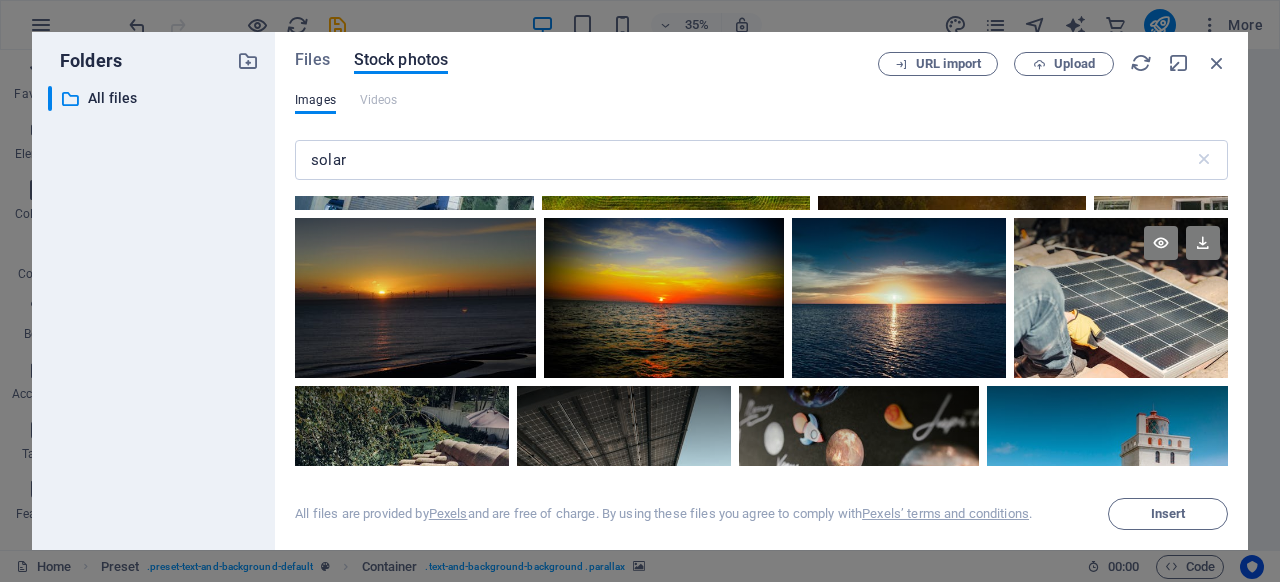 click at bounding box center [1121, 298] 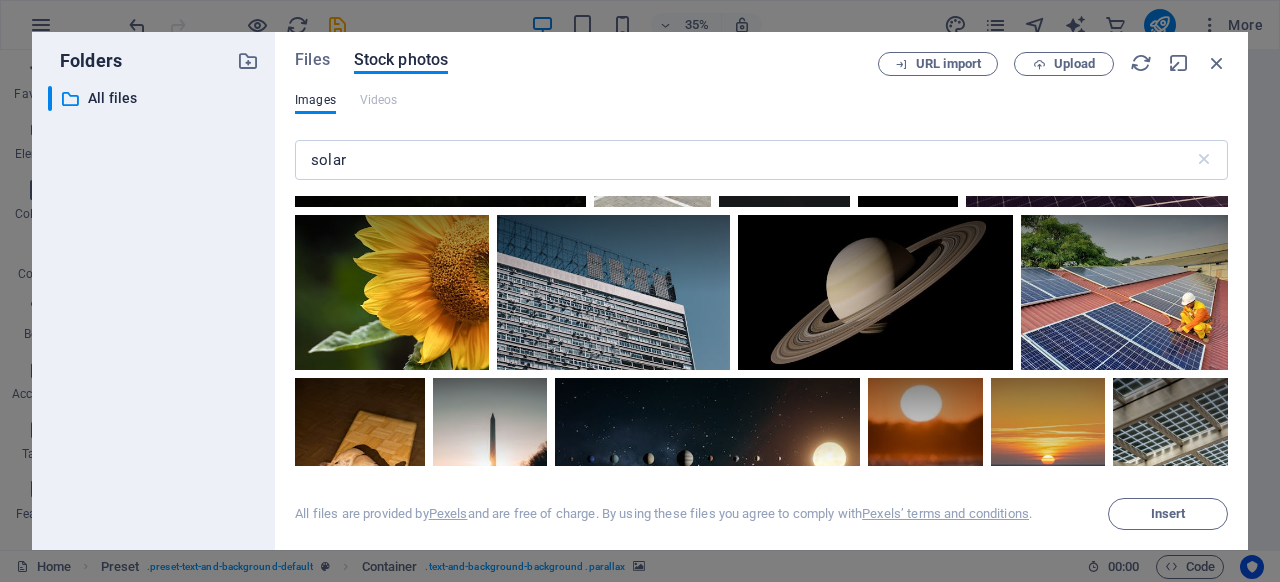 scroll, scrollTop: 6666, scrollLeft: 0, axis: vertical 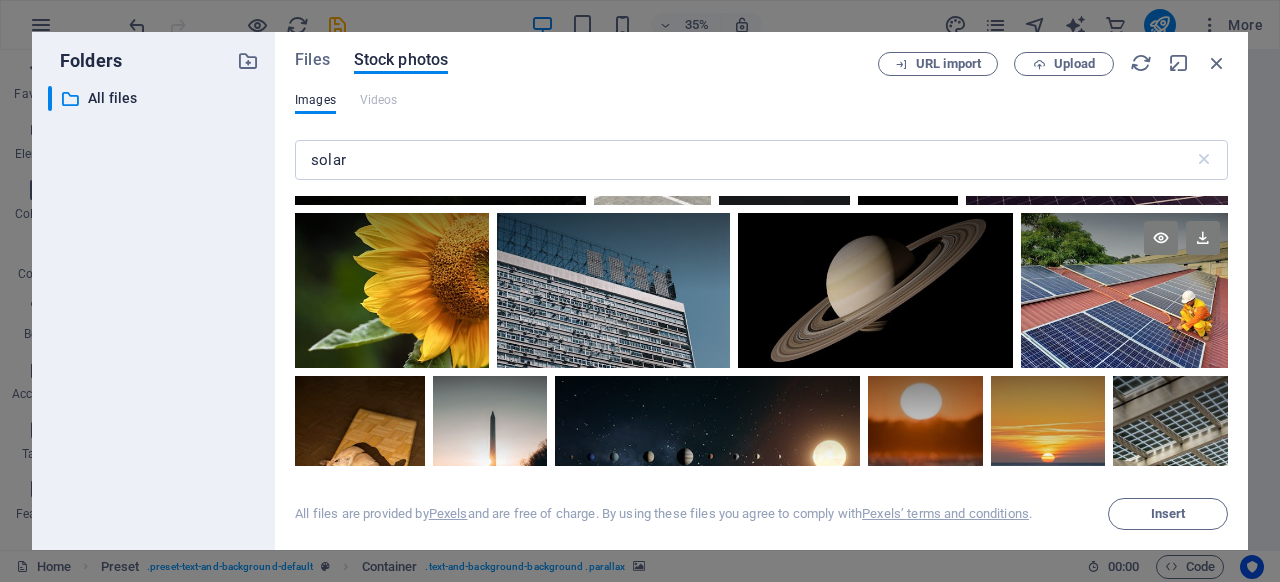 click at bounding box center [1124, 290] 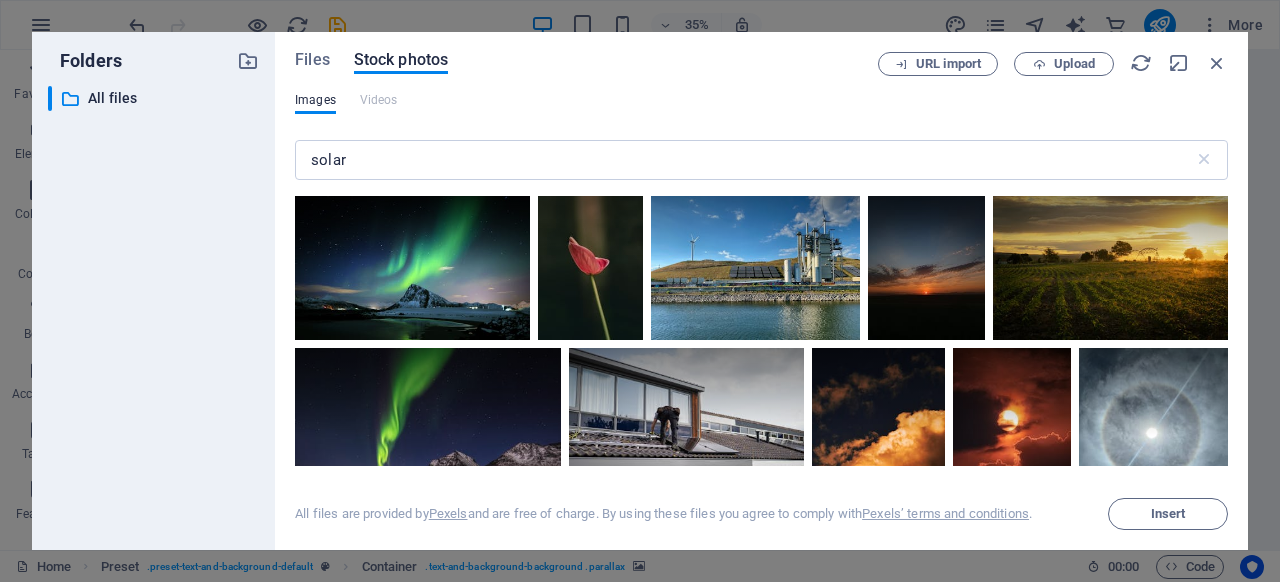 scroll, scrollTop: 7042, scrollLeft: 0, axis: vertical 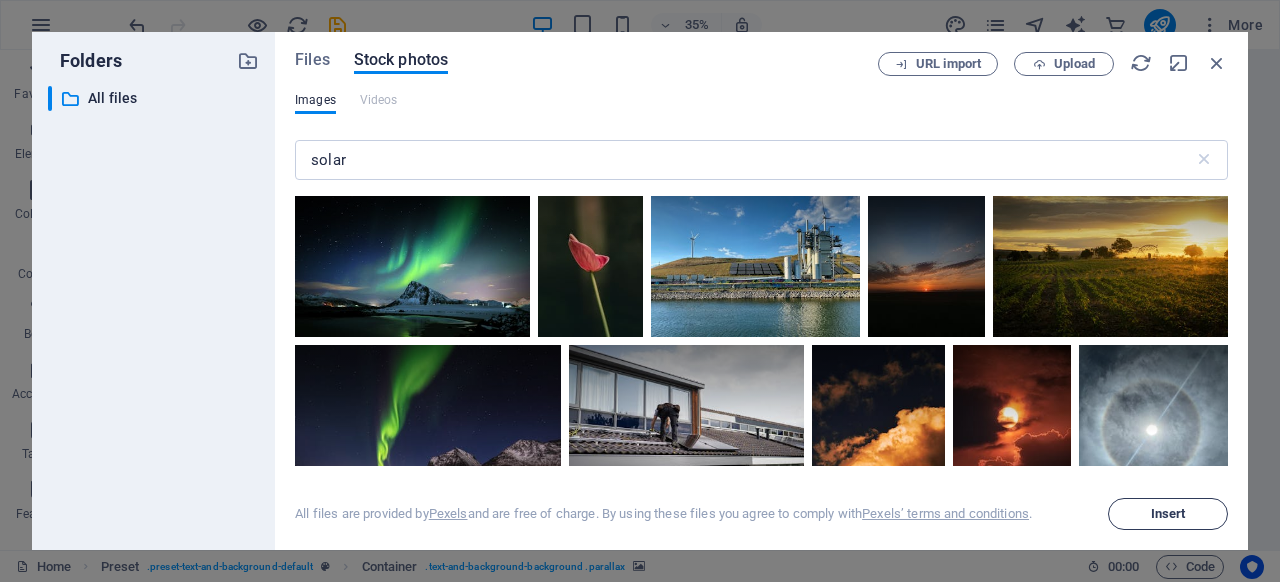 click on "Insert" at bounding box center (1168, 514) 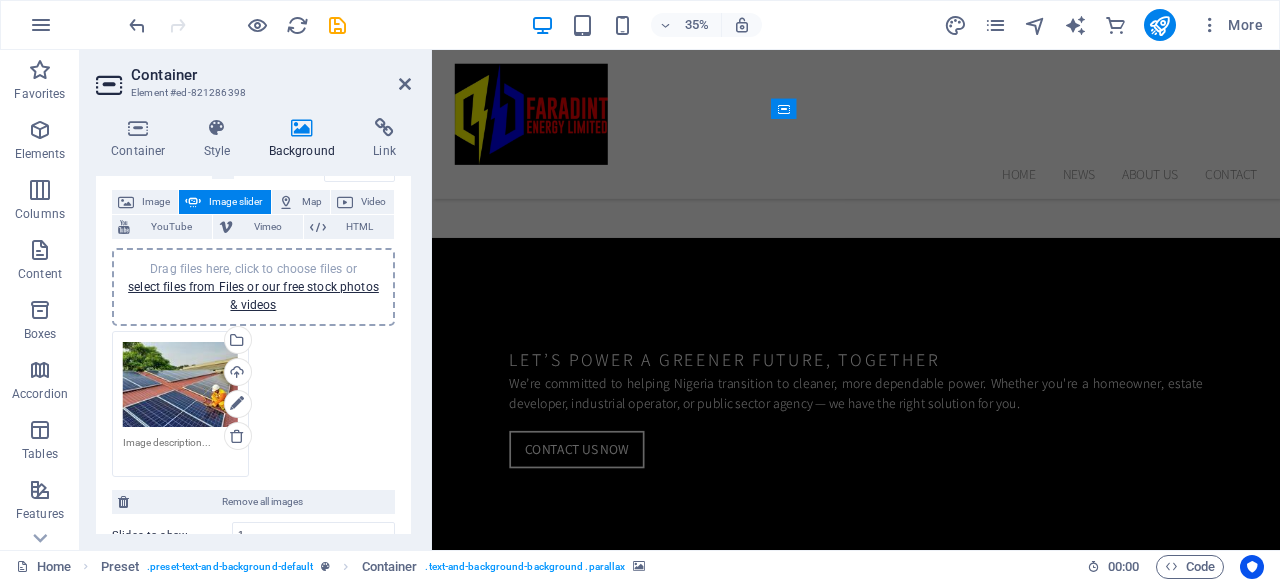 scroll, scrollTop: 1192, scrollLeft: 0, axis: vertical 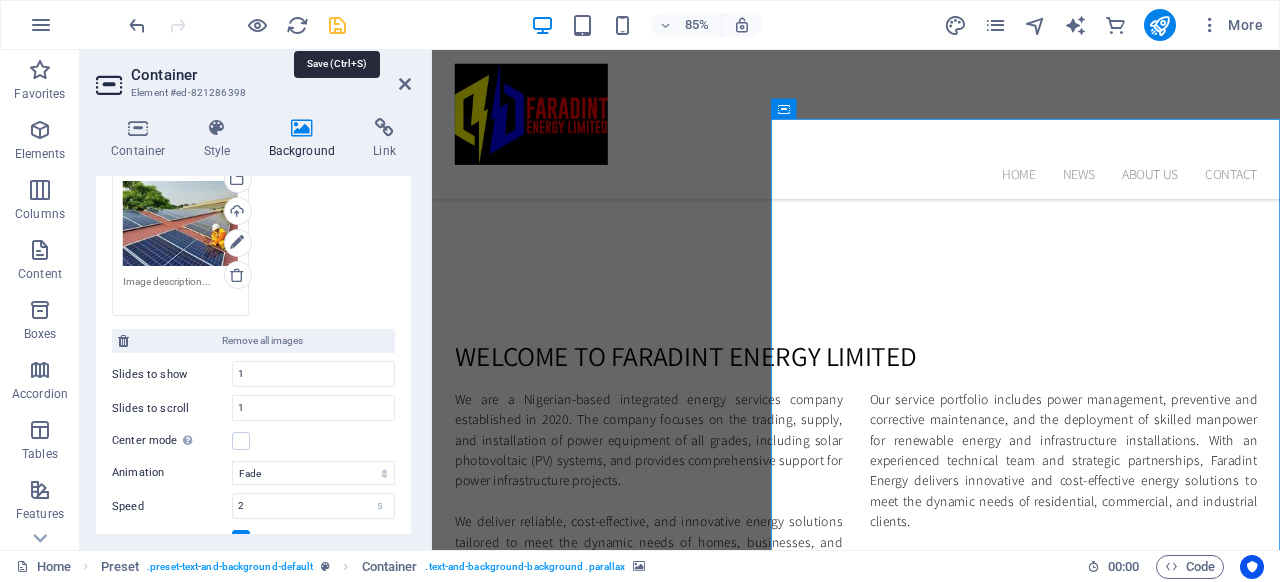 click at bounding box center [337, 25] 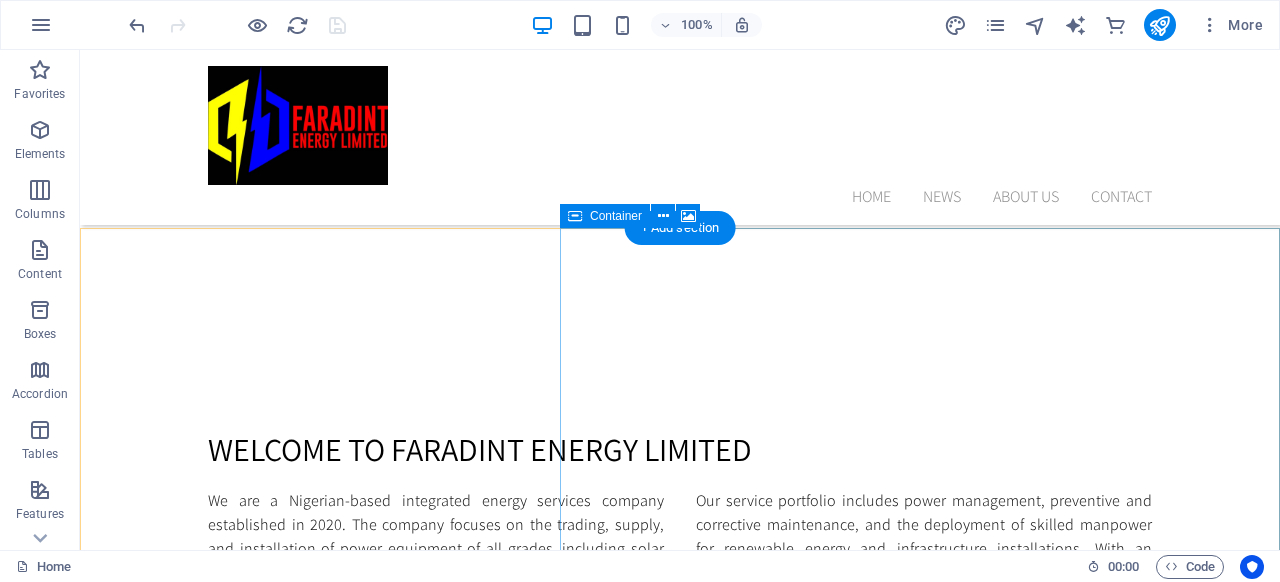 scroll, scrollTop: 1094, scrollLeft: 0, axis: vertical 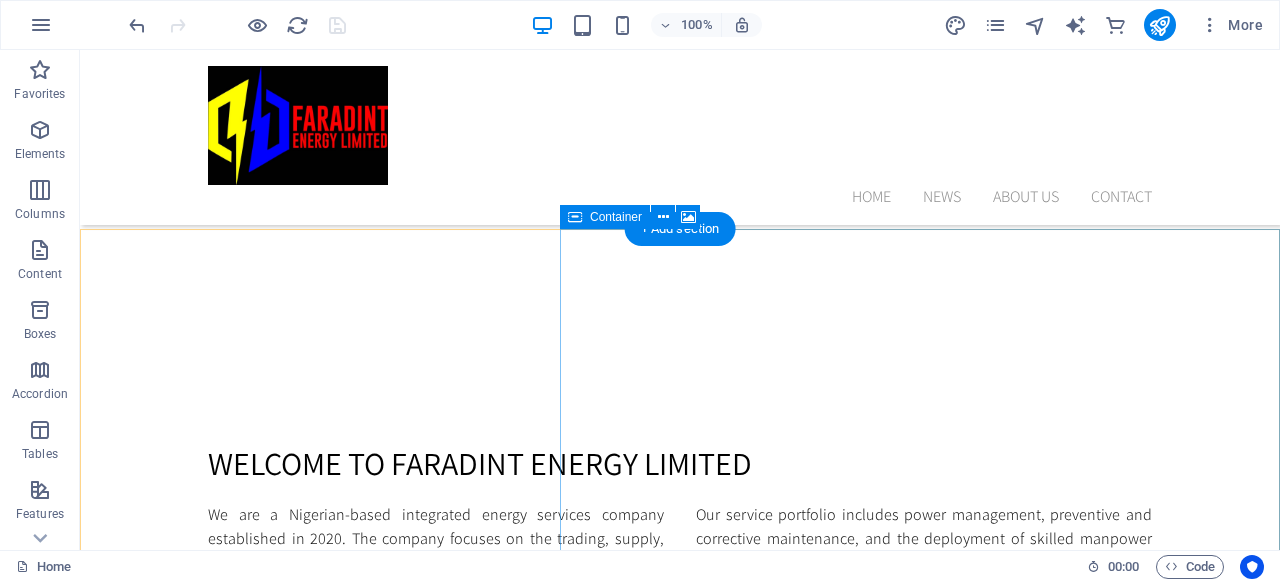 click on "Drop content here or  Add elements  Paste clipboard" at bounding box center [680, 1890] 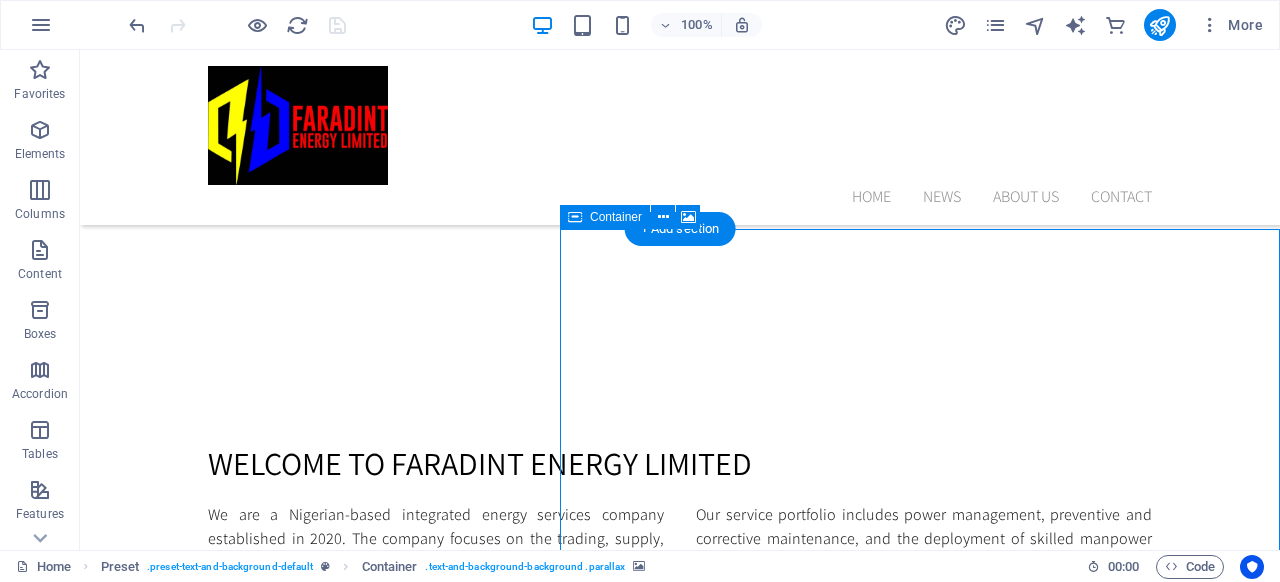 click on "Drop content here or  Add elements  Paste clipboard" at bounding box center (680, 1890) 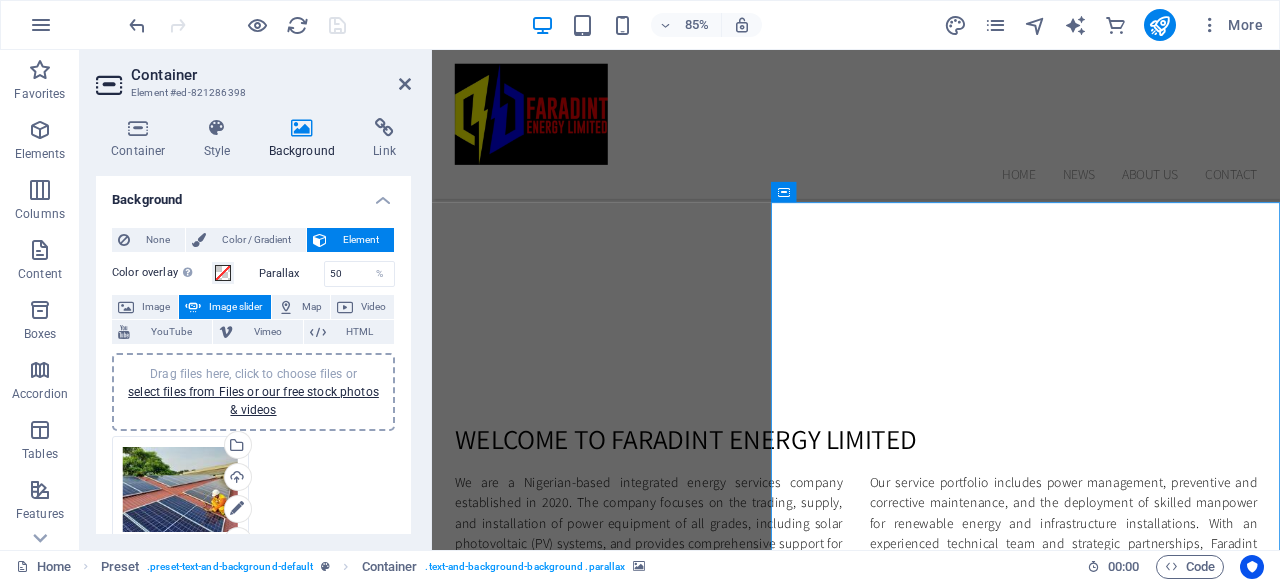 click on "Drag files here, click to choose files or select files from Files or our free stock photos & videos" at bounding box center [180, 490] 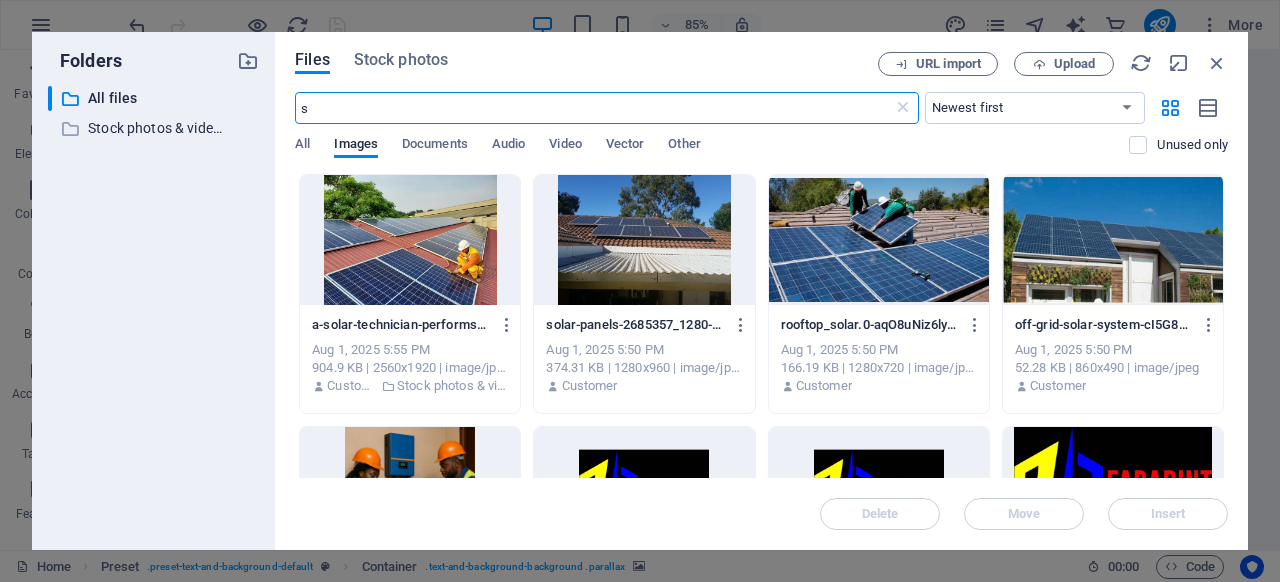 scroll, scrollTop: 1688, scrollLeft: 0, axis: vertical 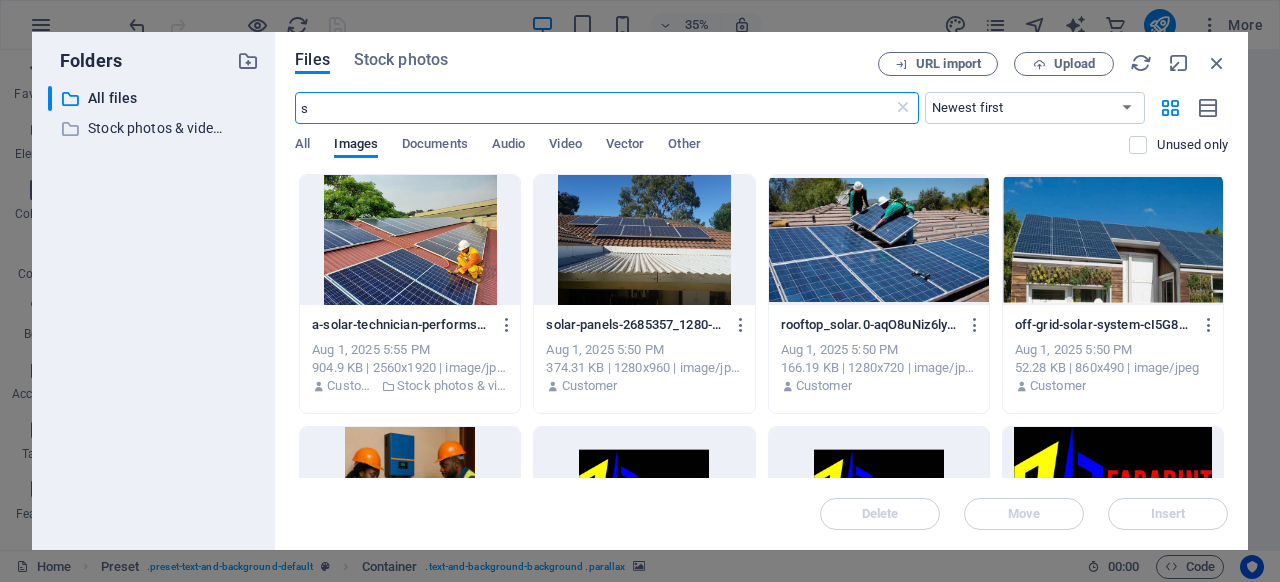 click at bounding box center (410, 240) 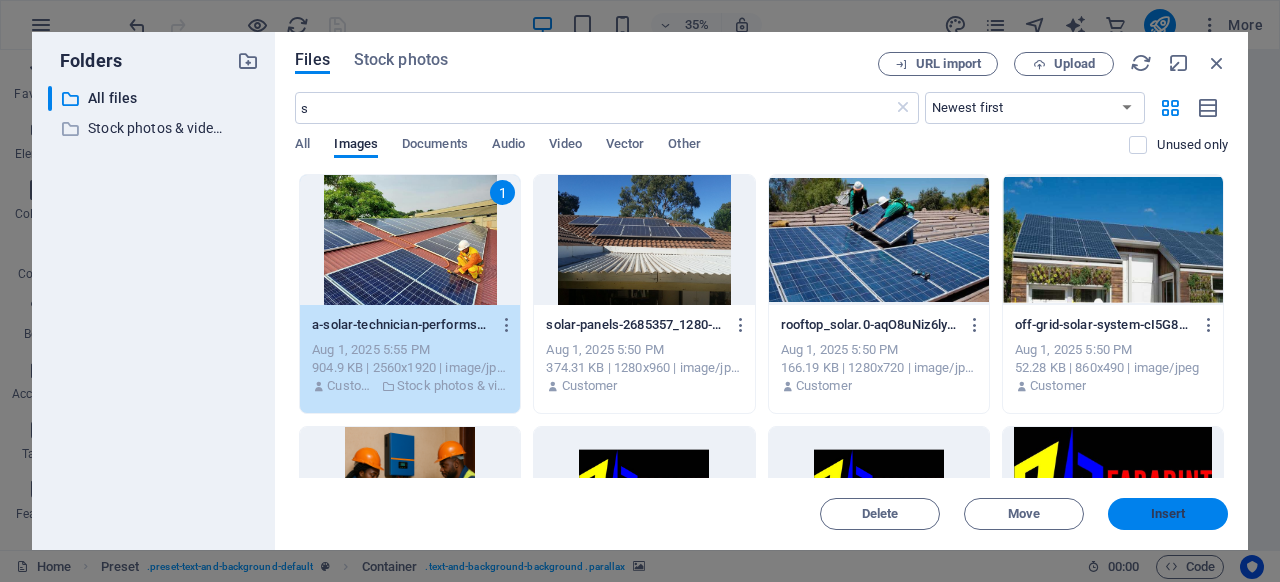 click on "Insert" at bounding box center (1168, 514) 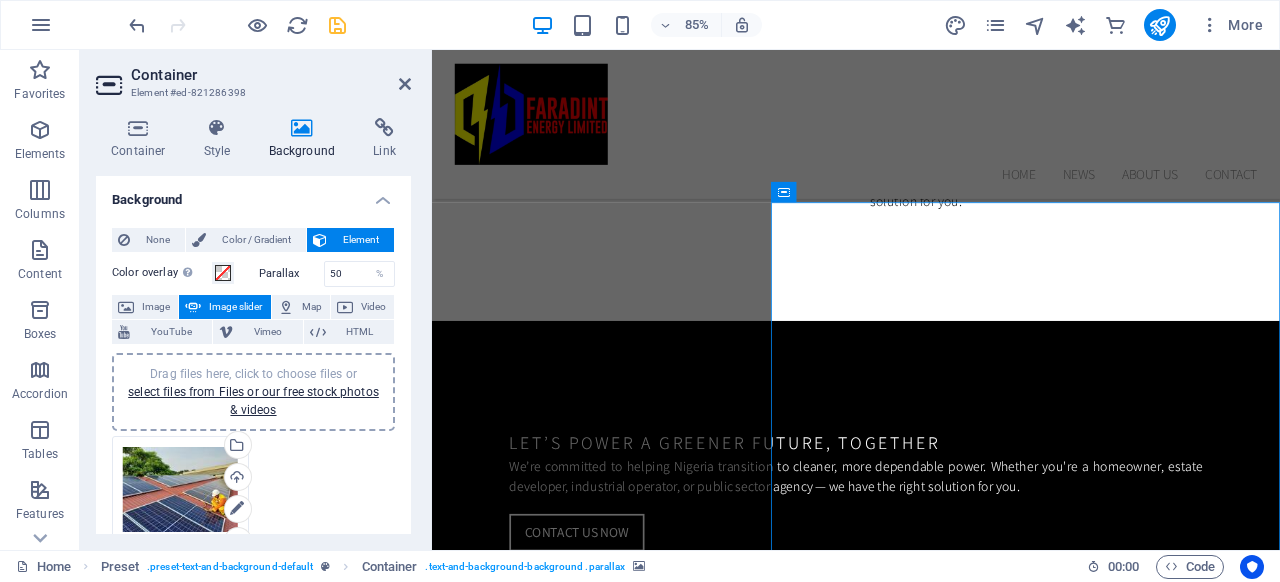scroll, scrollTop: 1094, scrollLeft: 0, axis: vertical 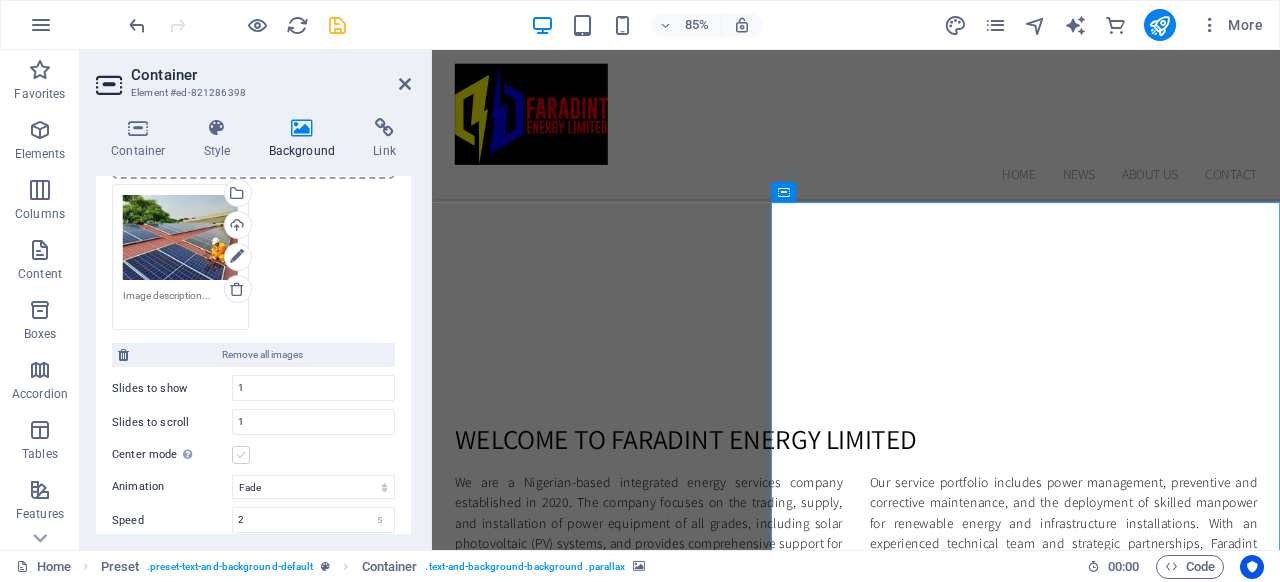 click at bounding box center (241, 455) 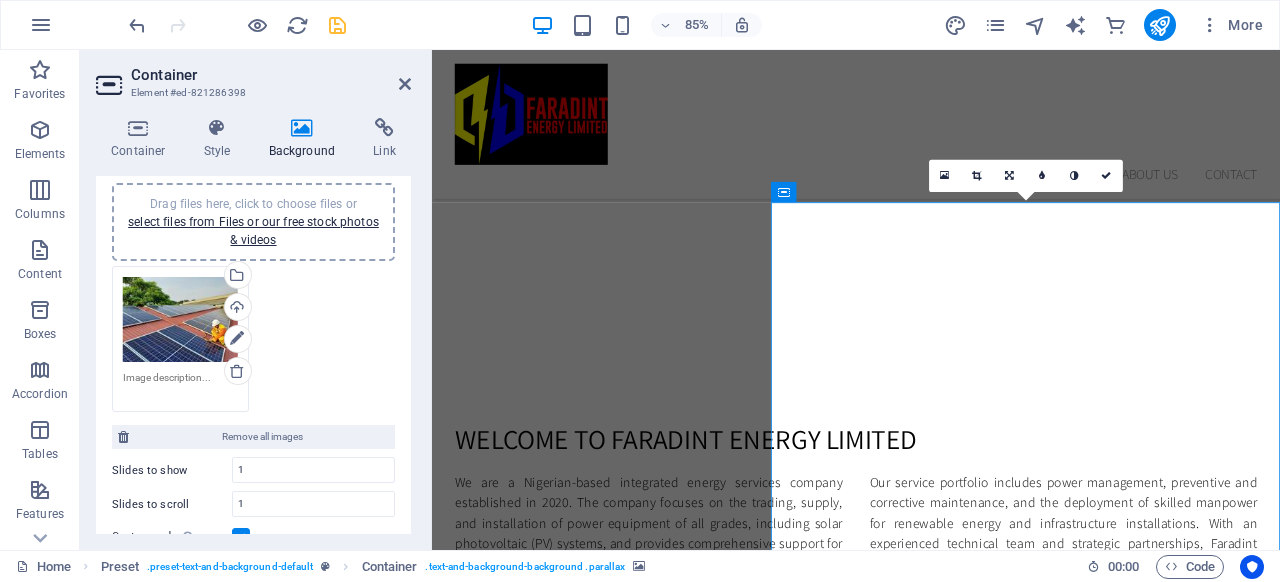 scroll, scrollTop: 144, scrollLeft: 0, axis: vertical 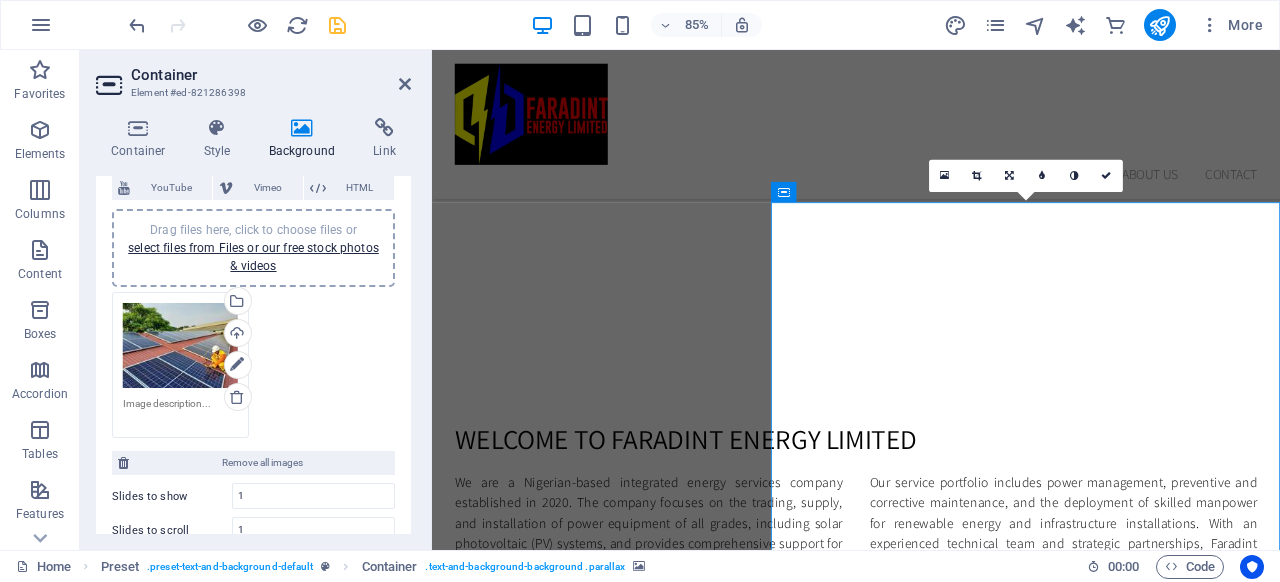 click on "Drag files here, click to choose files or select files from Files or our free stock photos & videos Select files from the file manager, stock photos, or upload file(s) Upload" at bounding box center (253, 365) 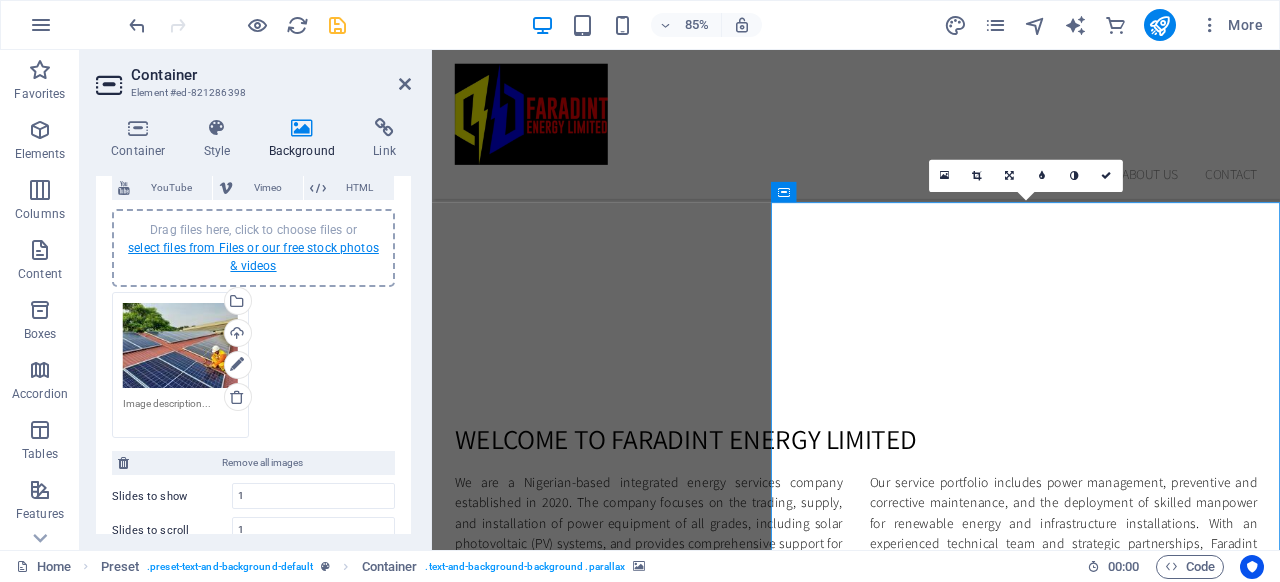 click on "select files from Files or our free stock photos & videos" at bounding box center [253, 257] 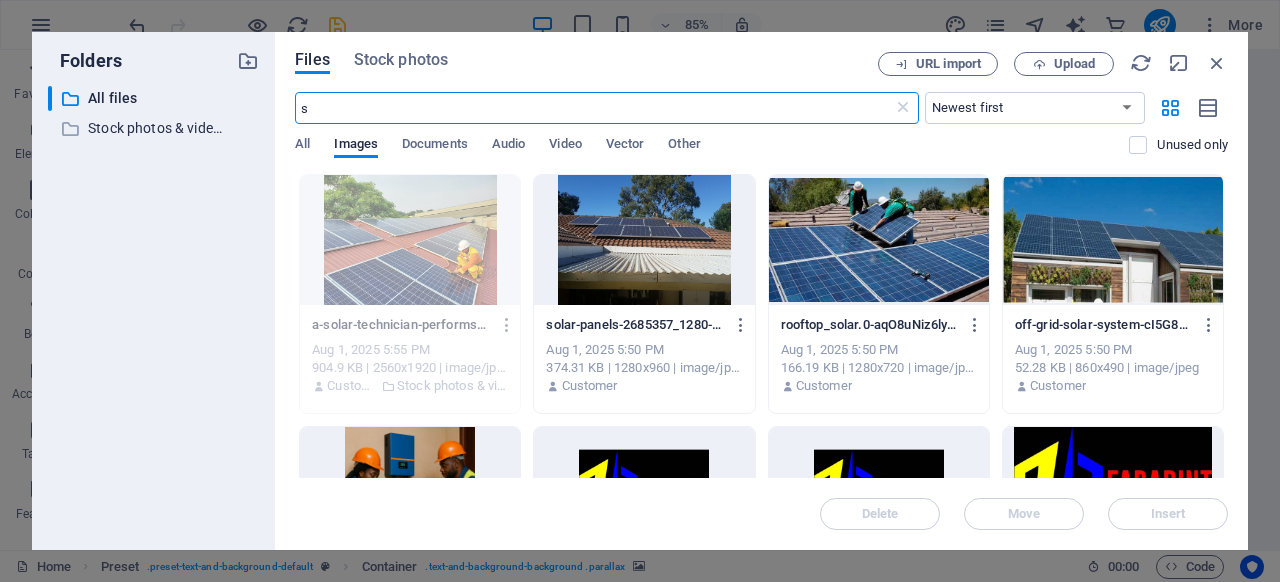 scroll, scrollTop: 1688, scrollLeft: 0, axis: vertical 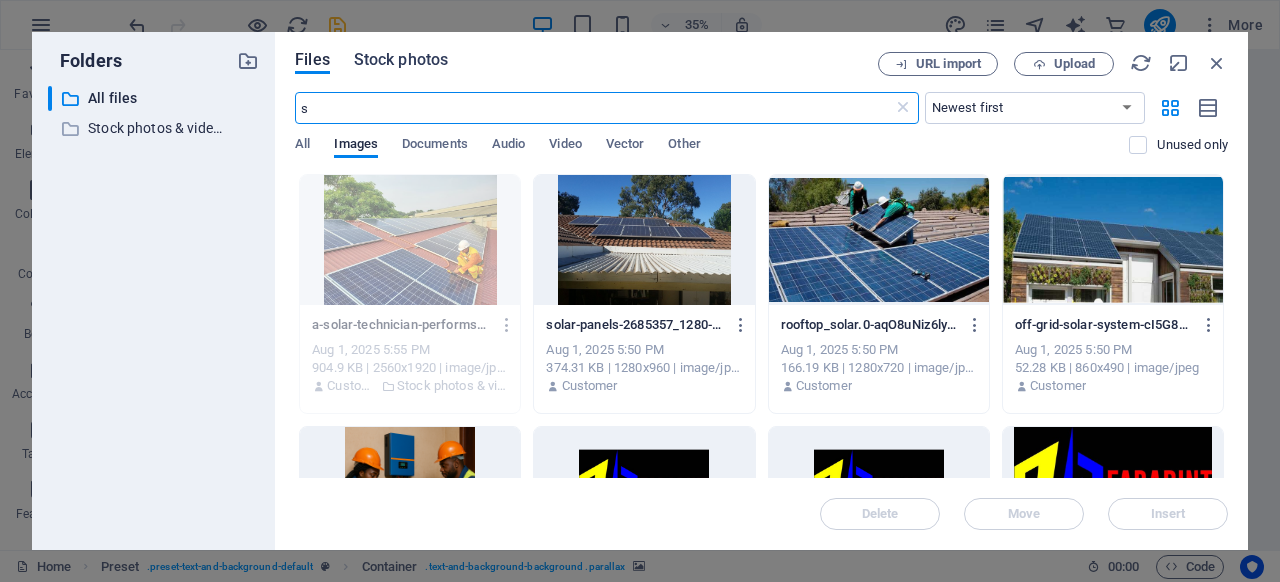 click on "Stock photos" at bounding box center [401, 60] 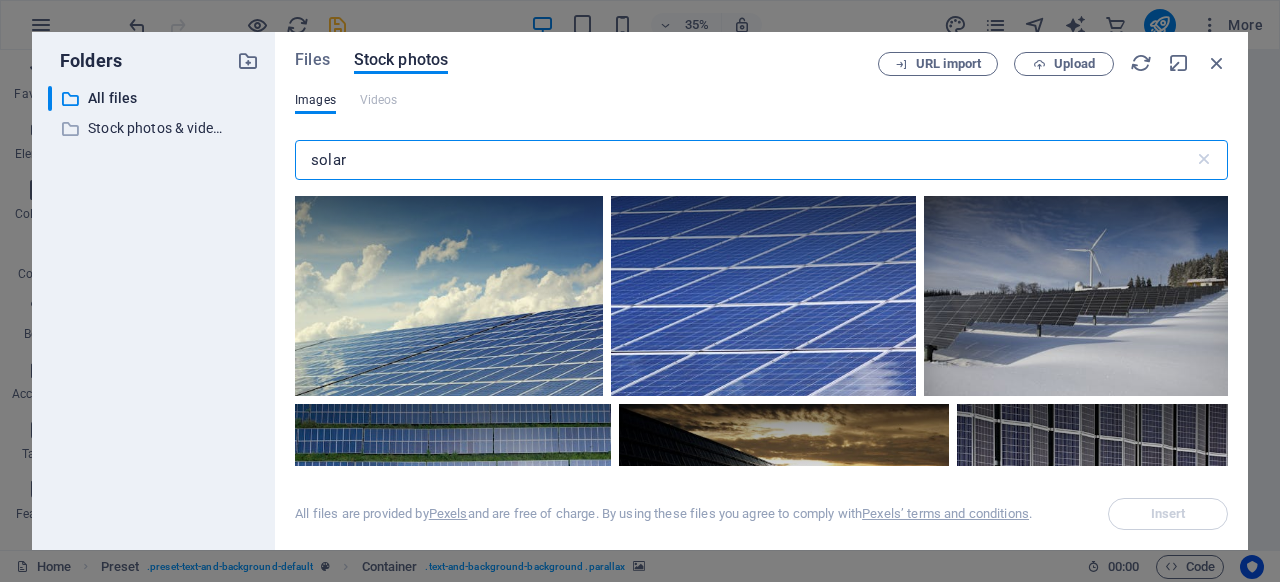 click on "solar" at bounding box center (744, 160) 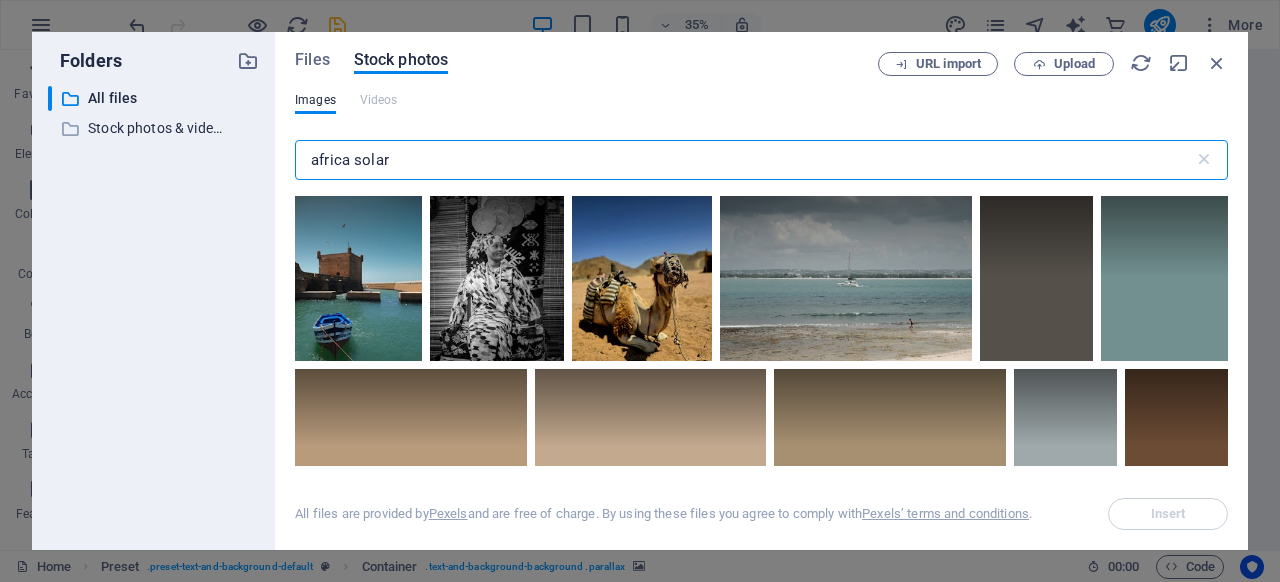 scroll, scrollTop: 3212, scrollLeft: 0, axis: vertical 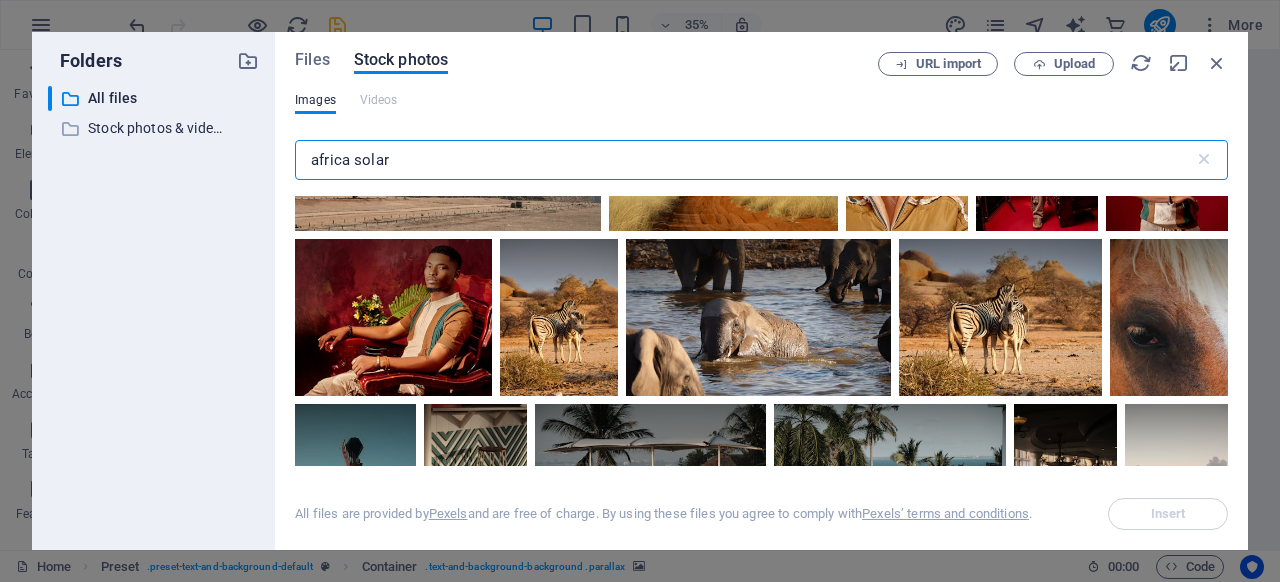 click on "africa solar" at bounding box center [744, 160] 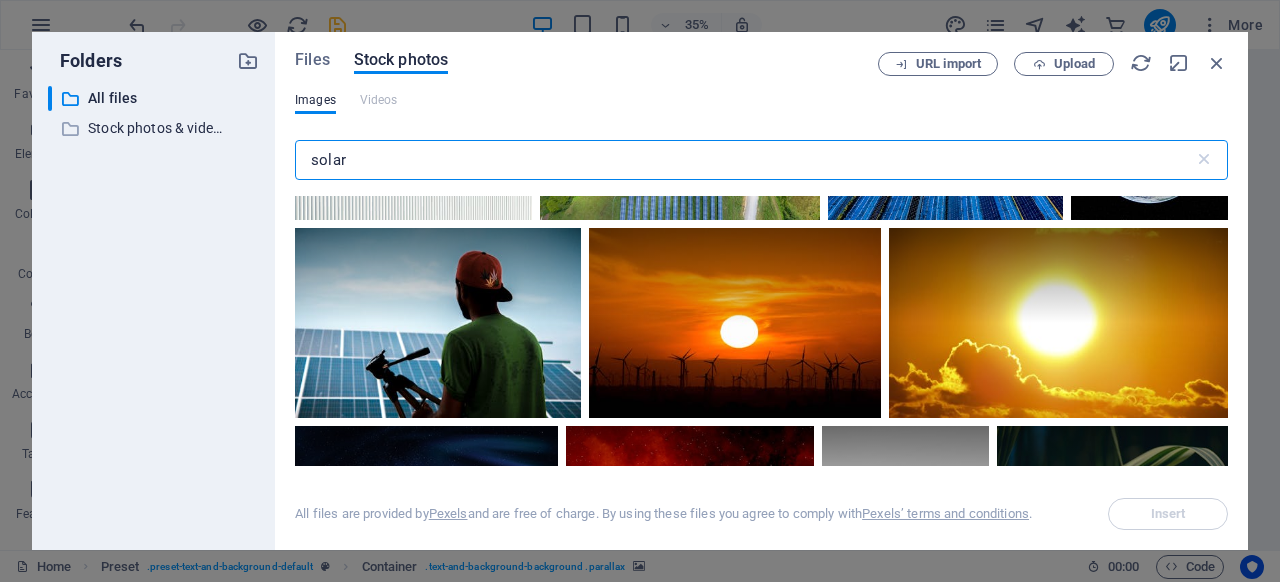 scroll, scrollTop: 579, scrollLeft: 0, axis: vertical 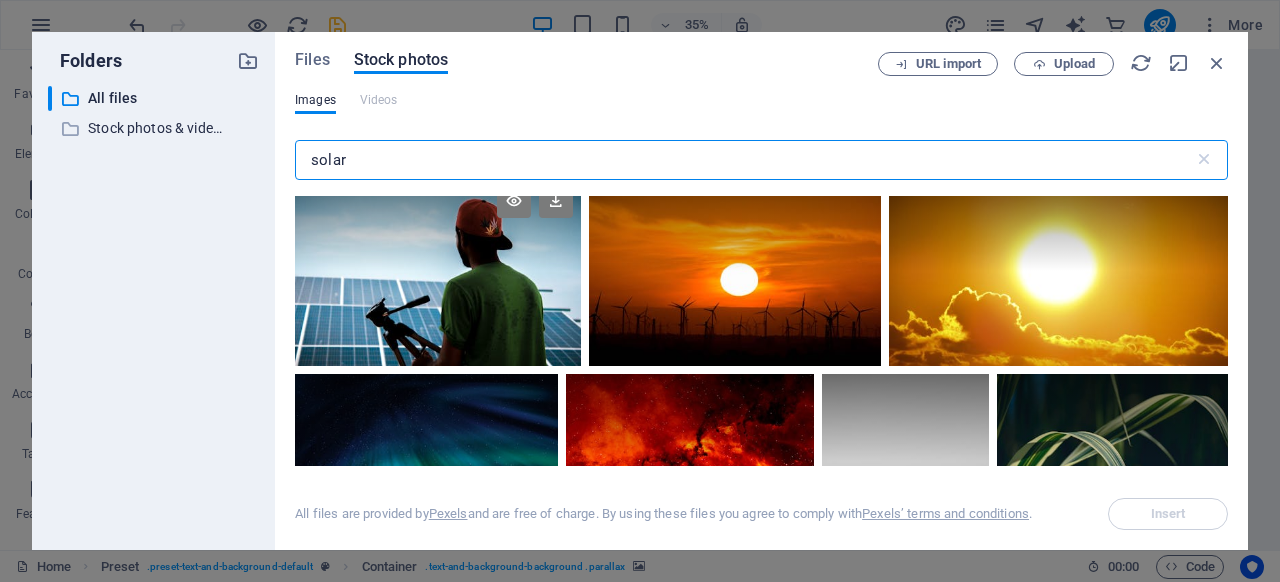 click at bounding box center [438, 271] 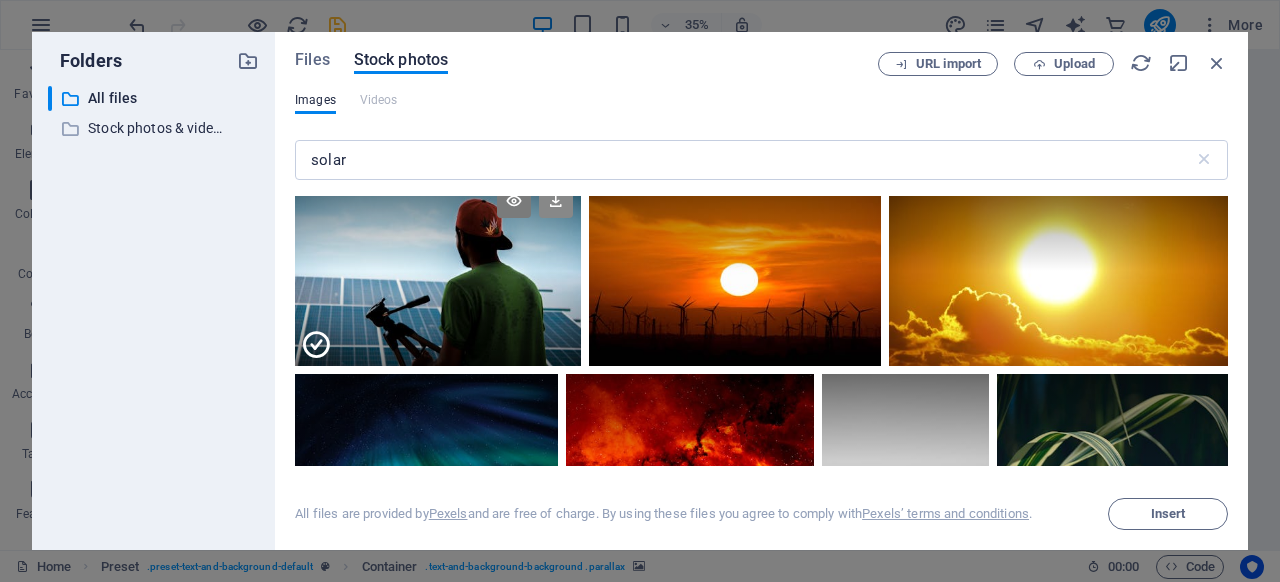 click at bounding box center [556, 201] 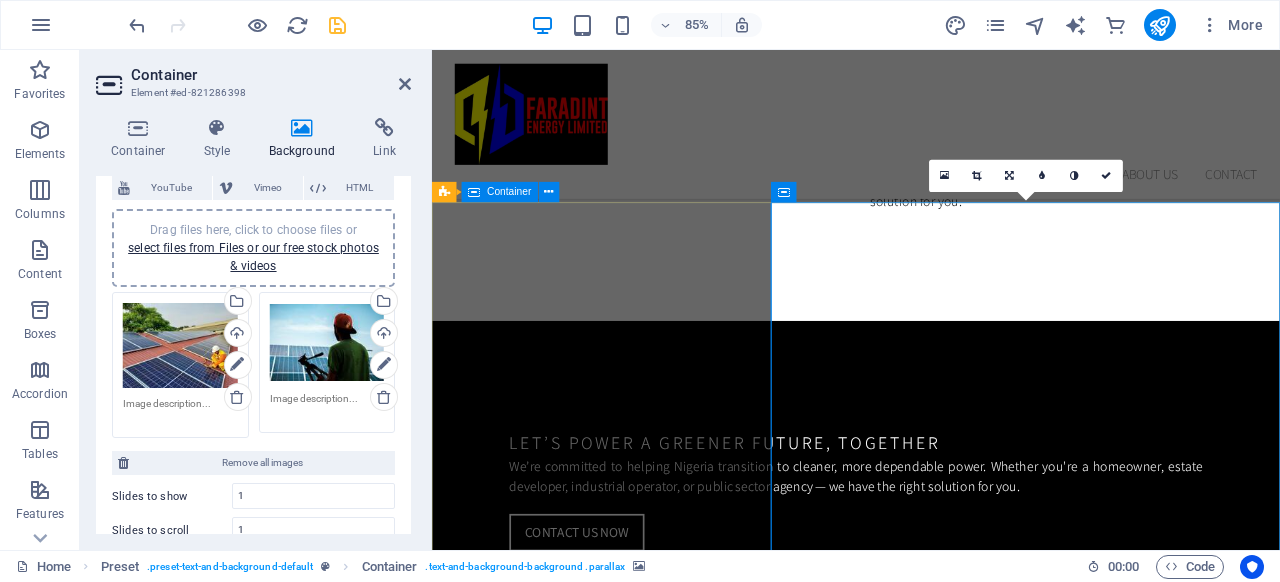 scroll, scrollTop: 1094, scrollLeft: 0, axis: vertical 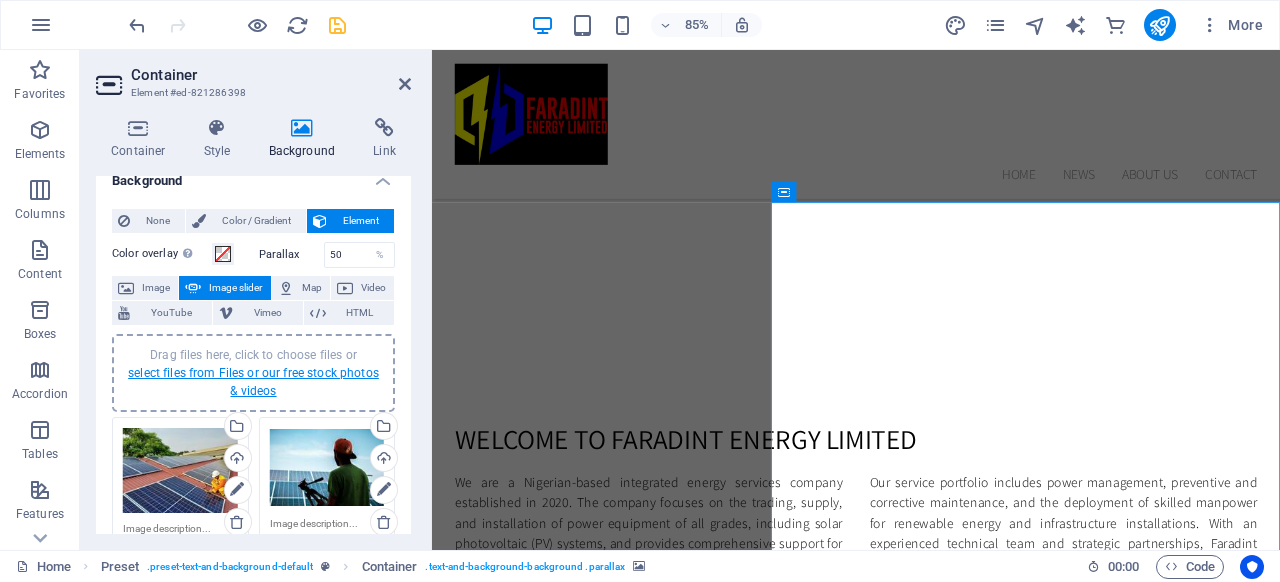 click on "select files from Files or our free stock photos & videos" at bounding box center (253, 382) 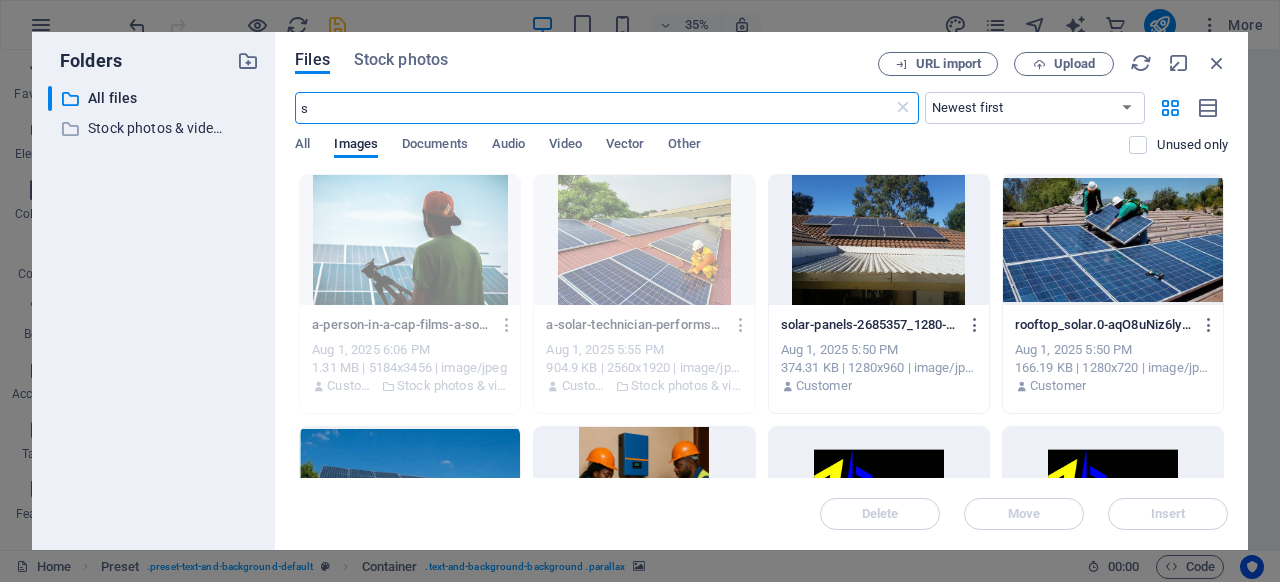 scroll, scrollTop: 1688, scrollLeft: 0, axis: vertical 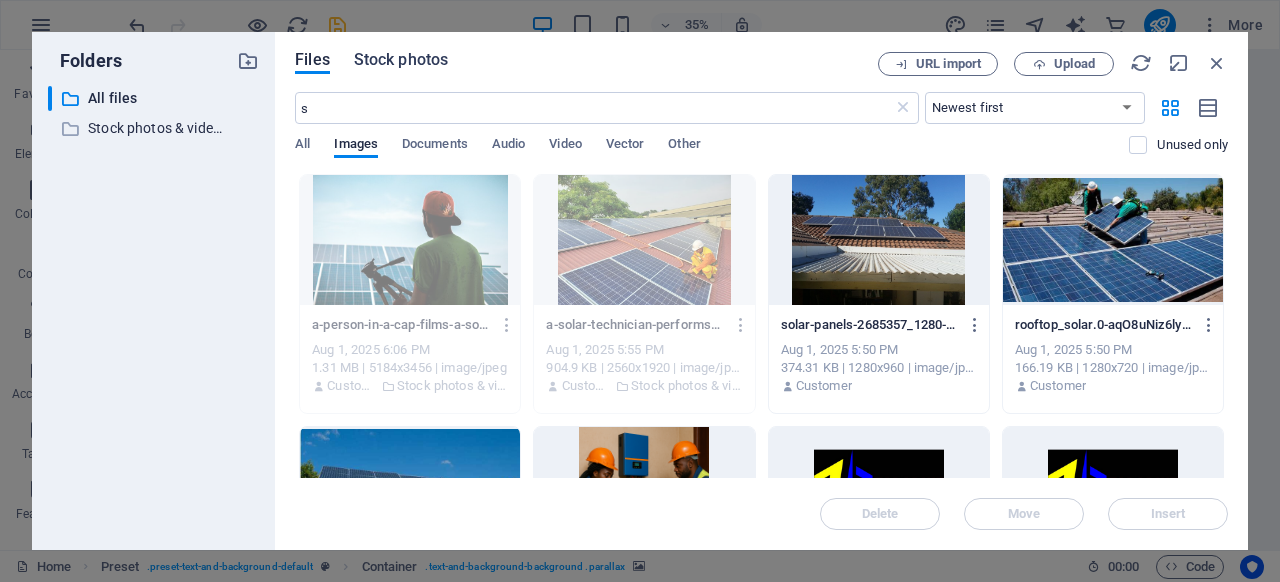 click on "Stock photos" at bounding box center (401, 60) 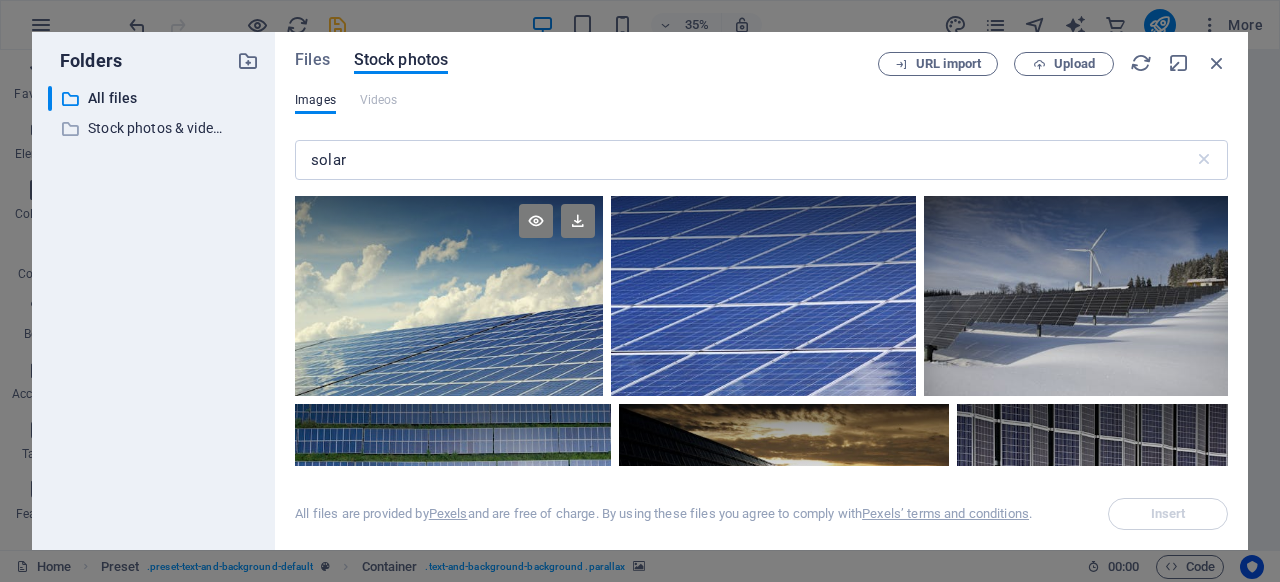 click at bounding box center [449, 296] 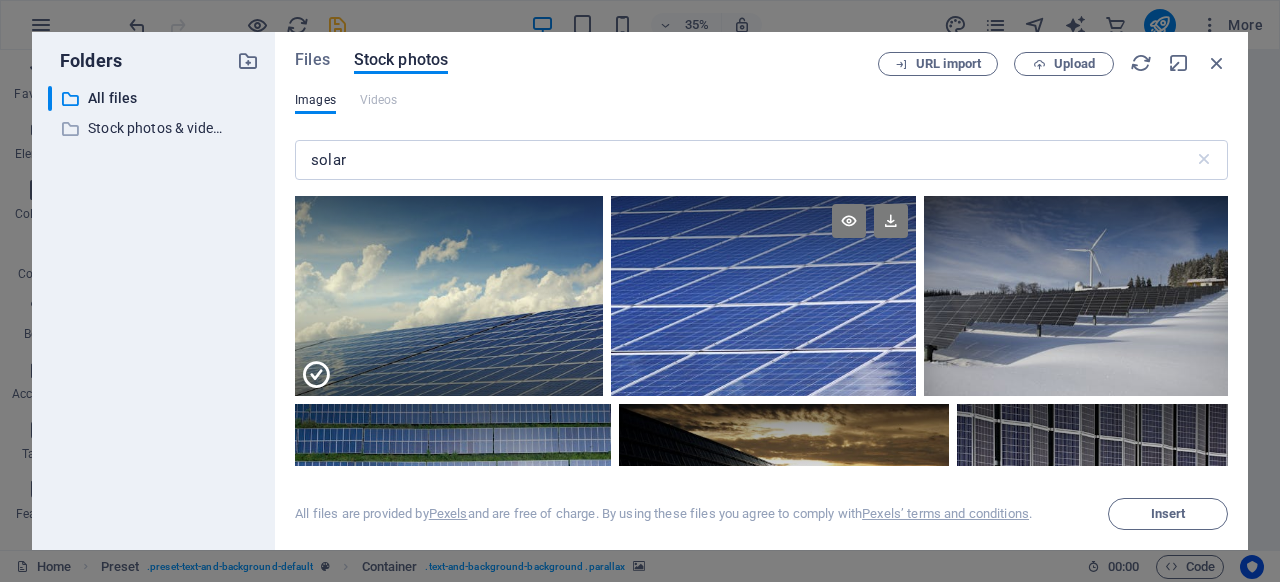 click at bounding box center (763, 246) 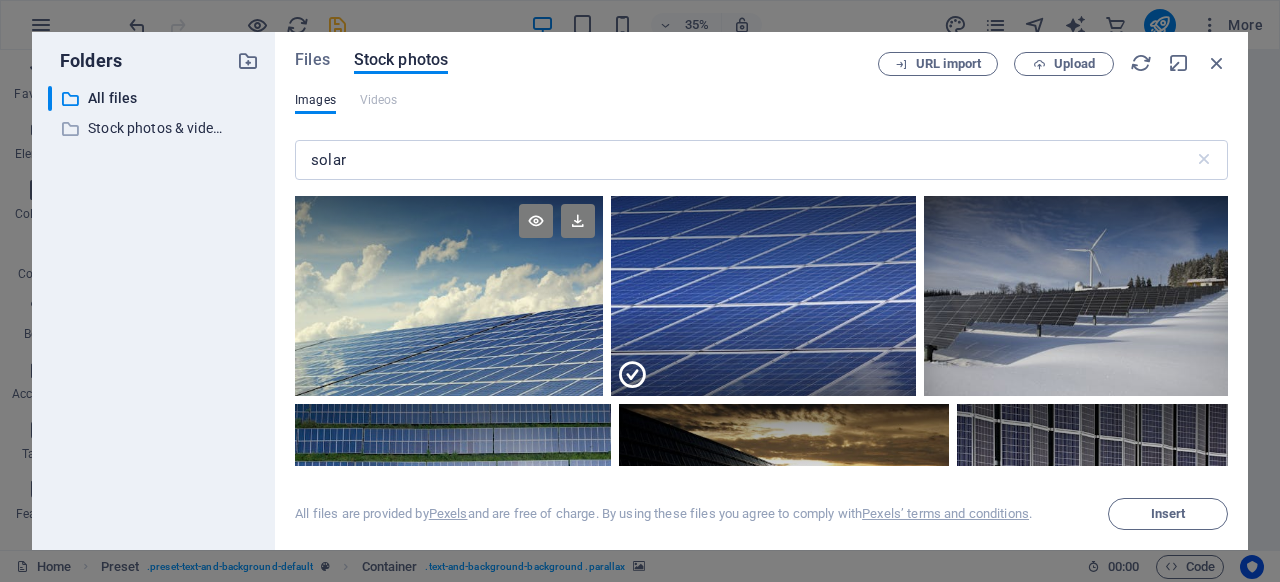 click at bounding box center [449, 296] 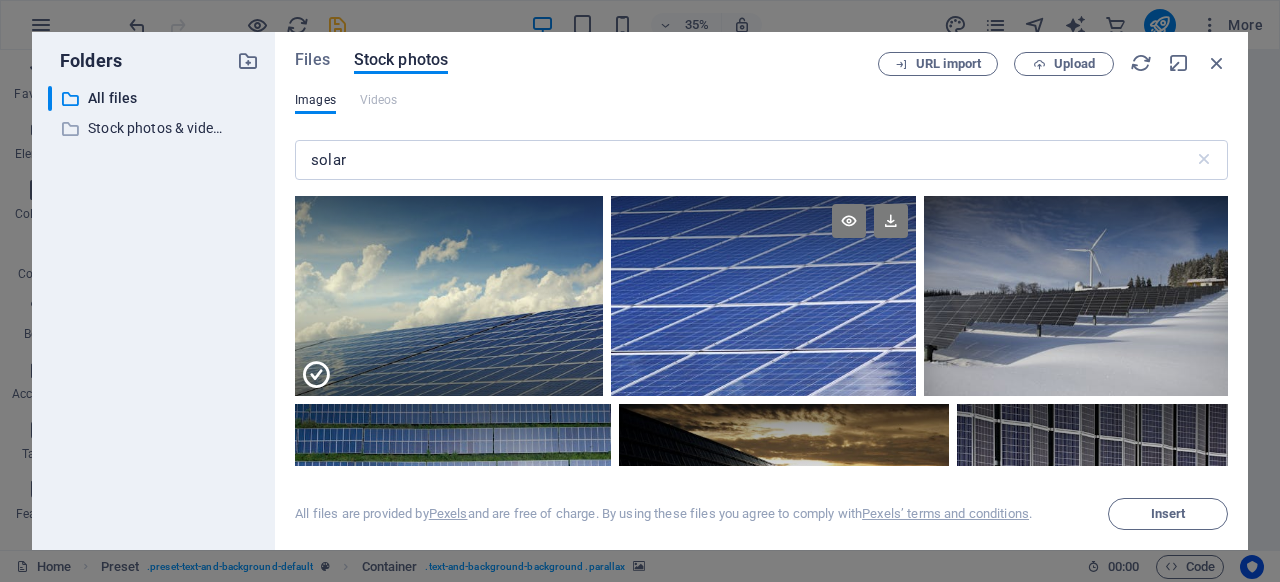 click at bounding box center [763, 296] 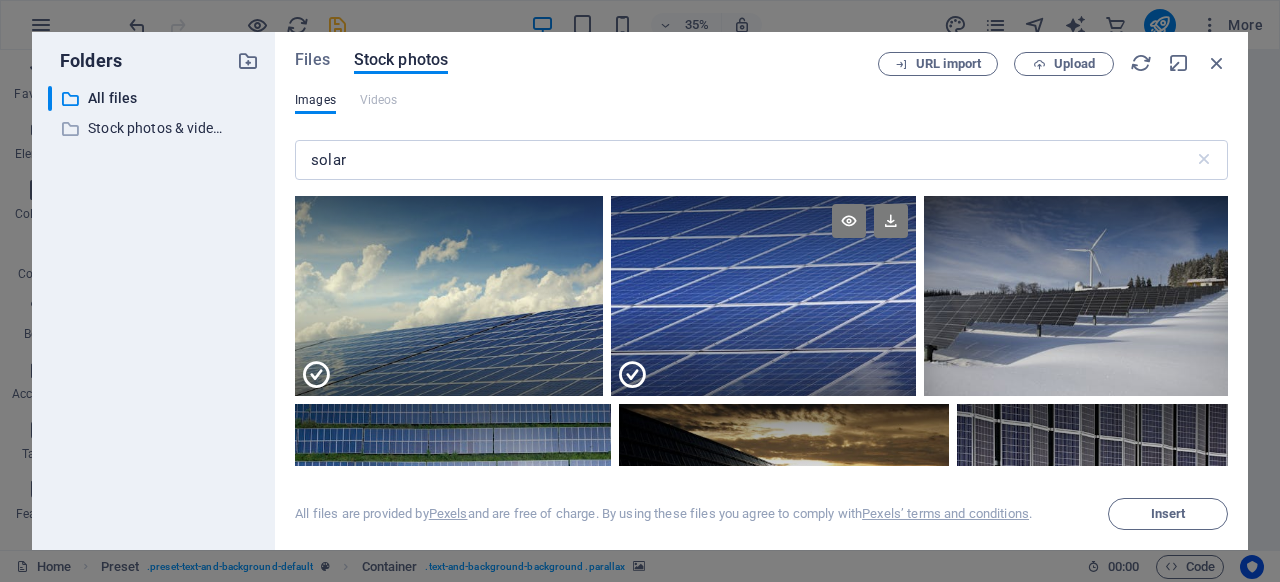 click at bounding box center (763, 346) 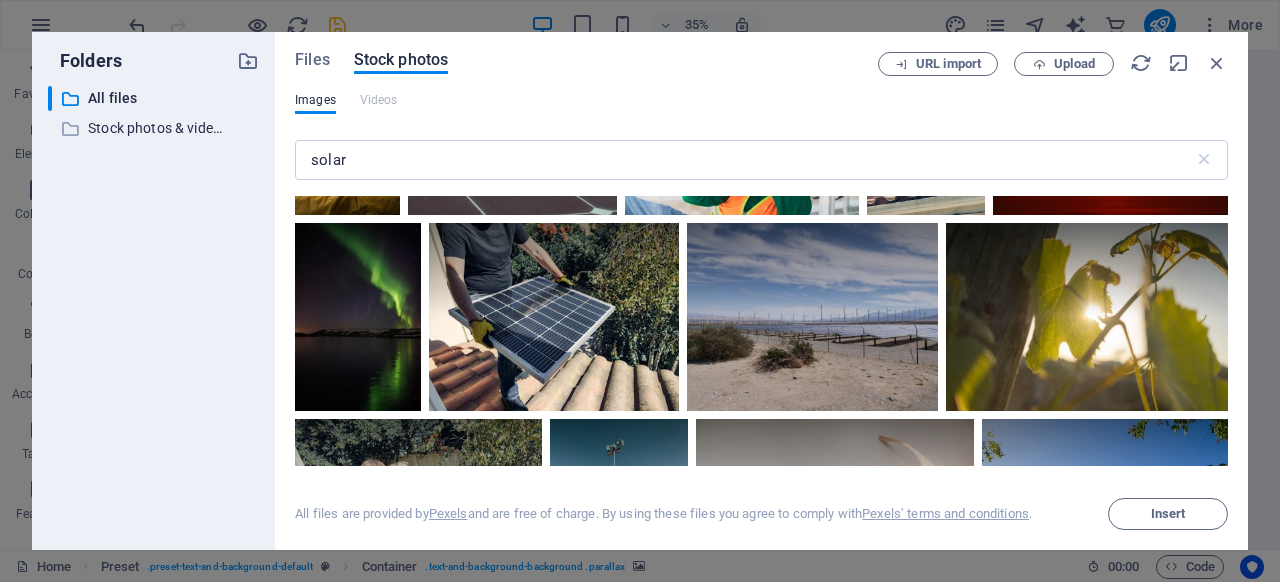 scroll, scrollTop: 1580, scrollLeft: 0, axis: vertical 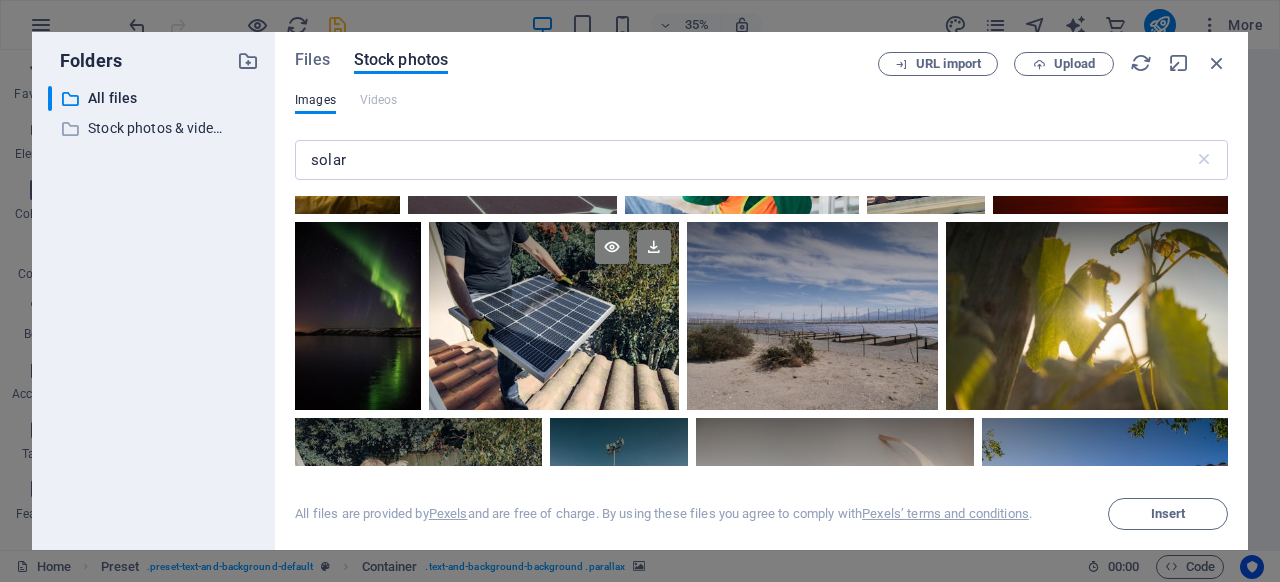 click at bounding box center [554, 316] 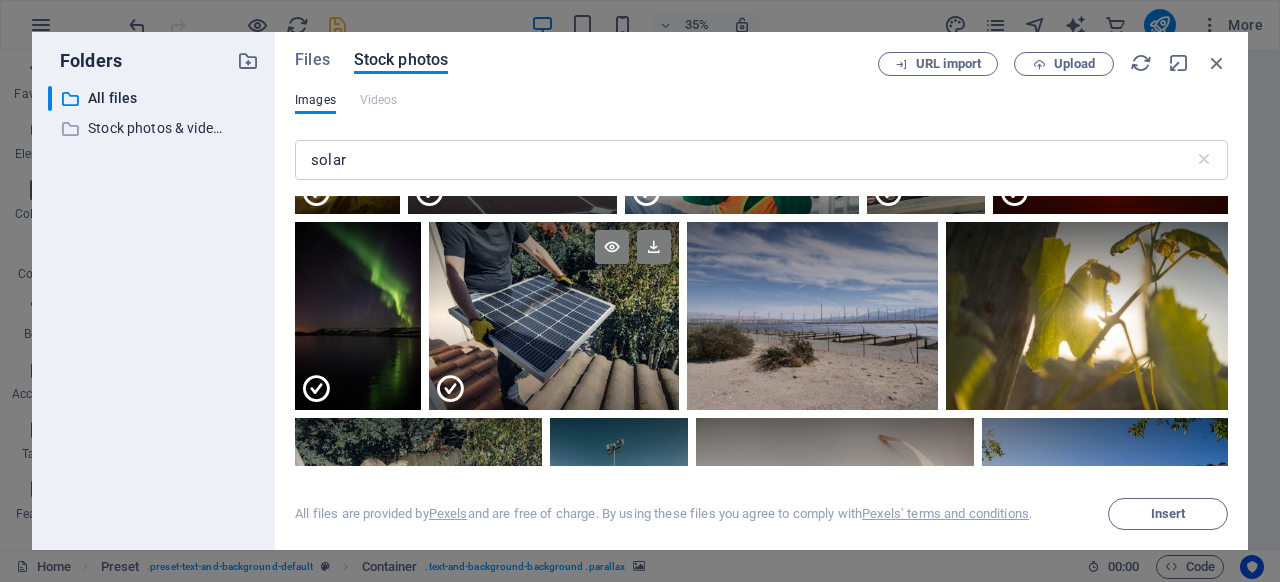 click at bounding box center (554, 363) 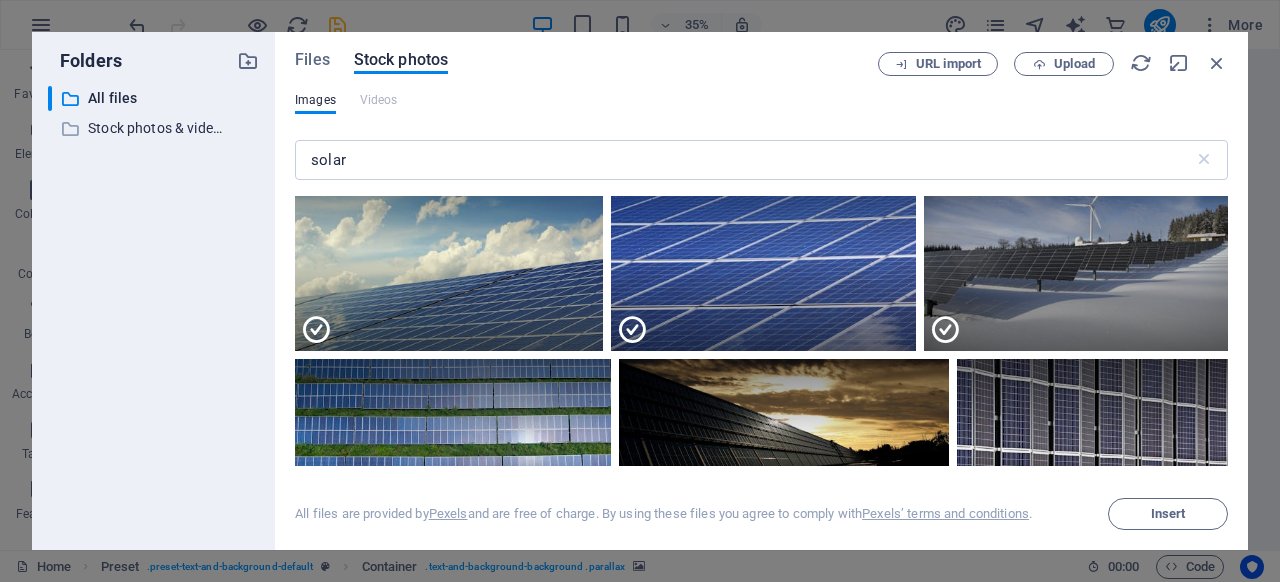 scroll, scrollTop: 23, scrollLeft: 0, axis: vertical 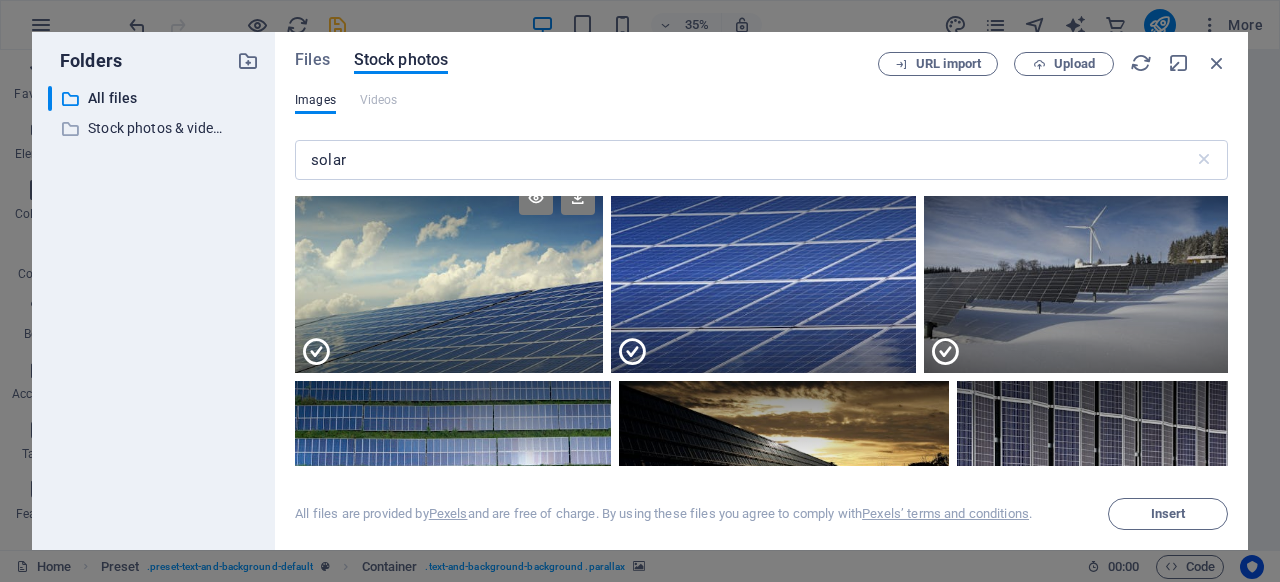click at bounding box center (449, 323) 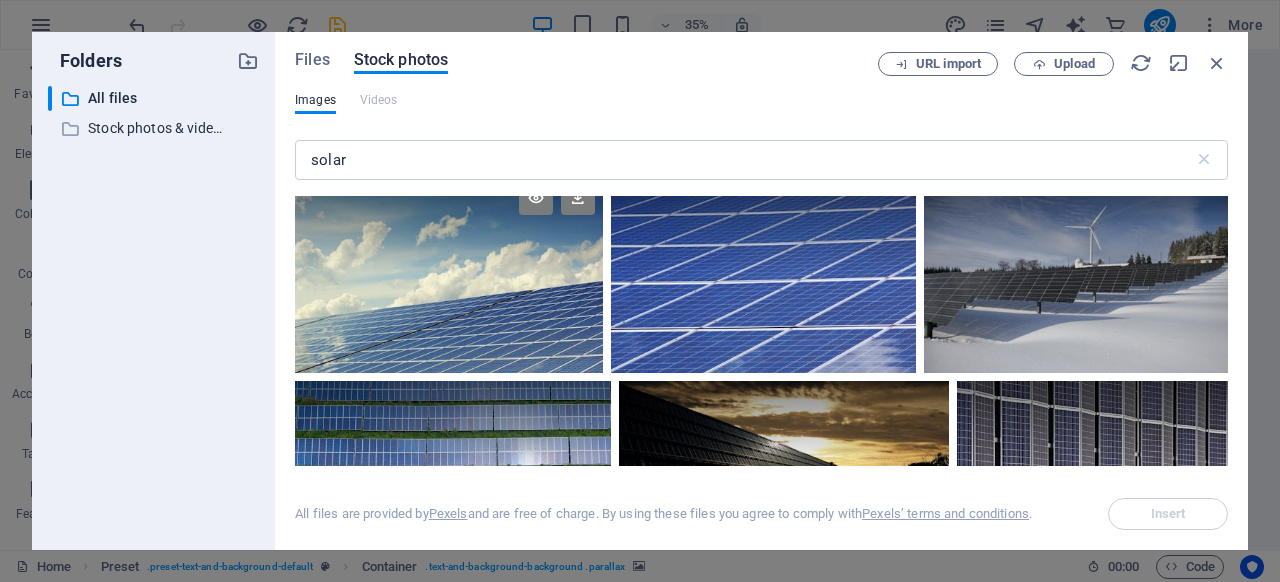 click at bounding box center [449, 273] 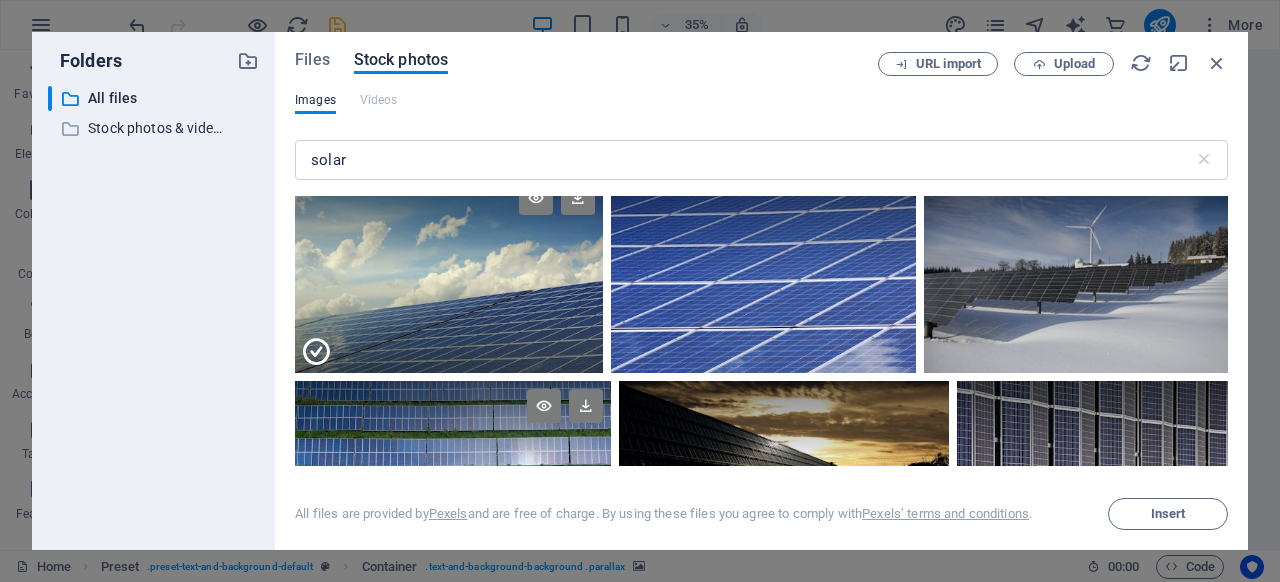 click at bounding box center [453, 425] 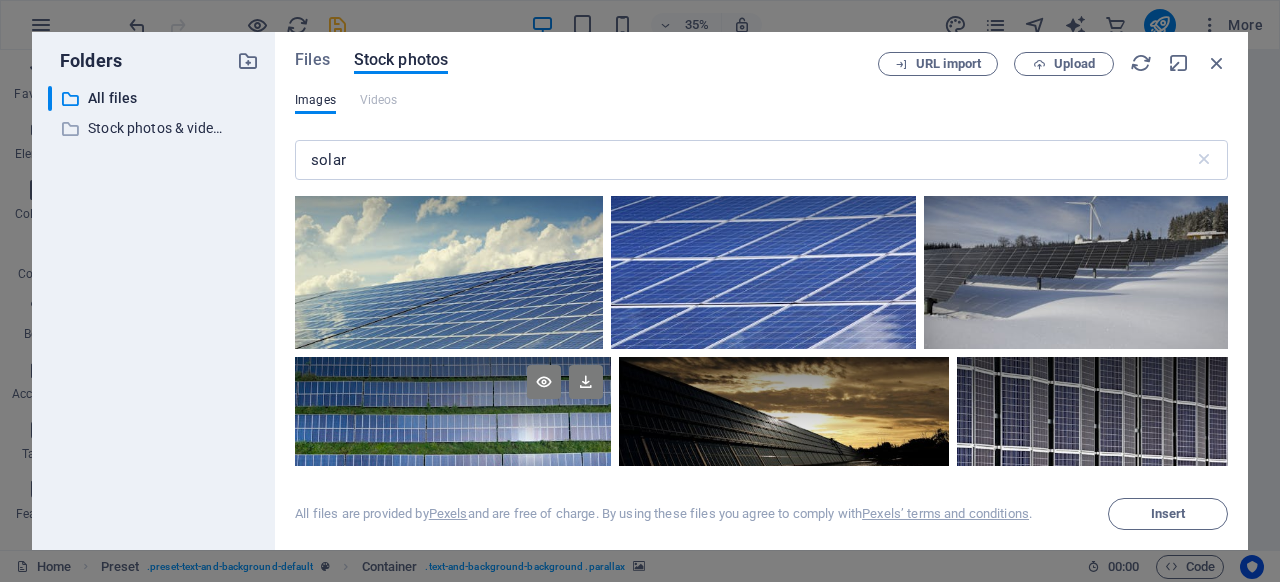 scroll, scrollTop: 34, scrollLeft: 0, axis: vertical 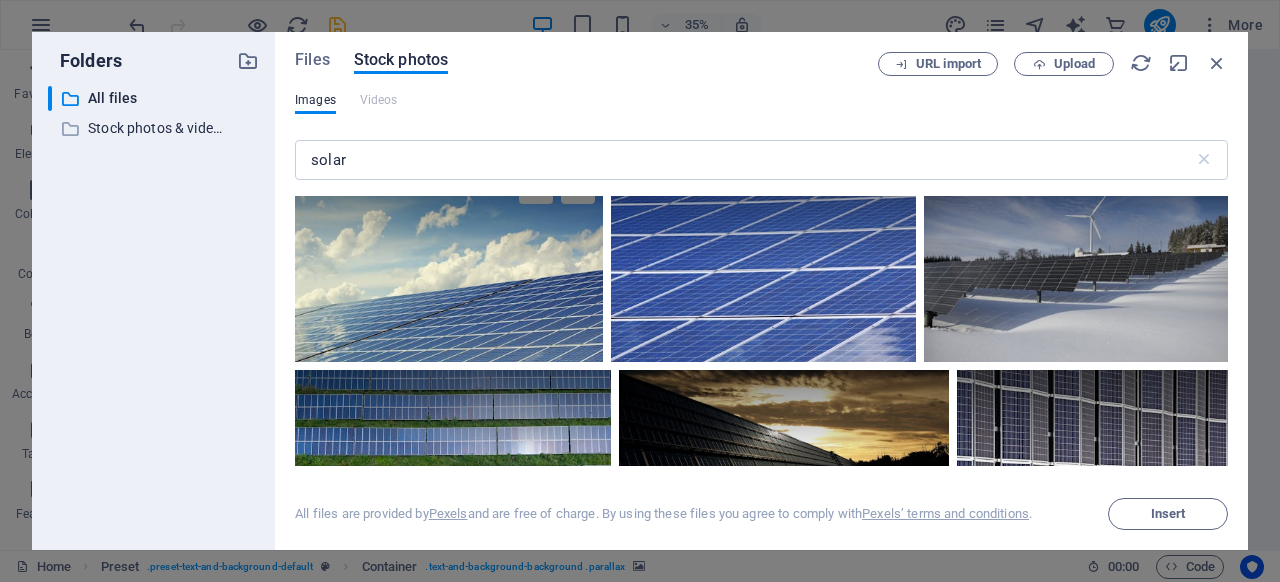 click at bounding box center [449, 262] 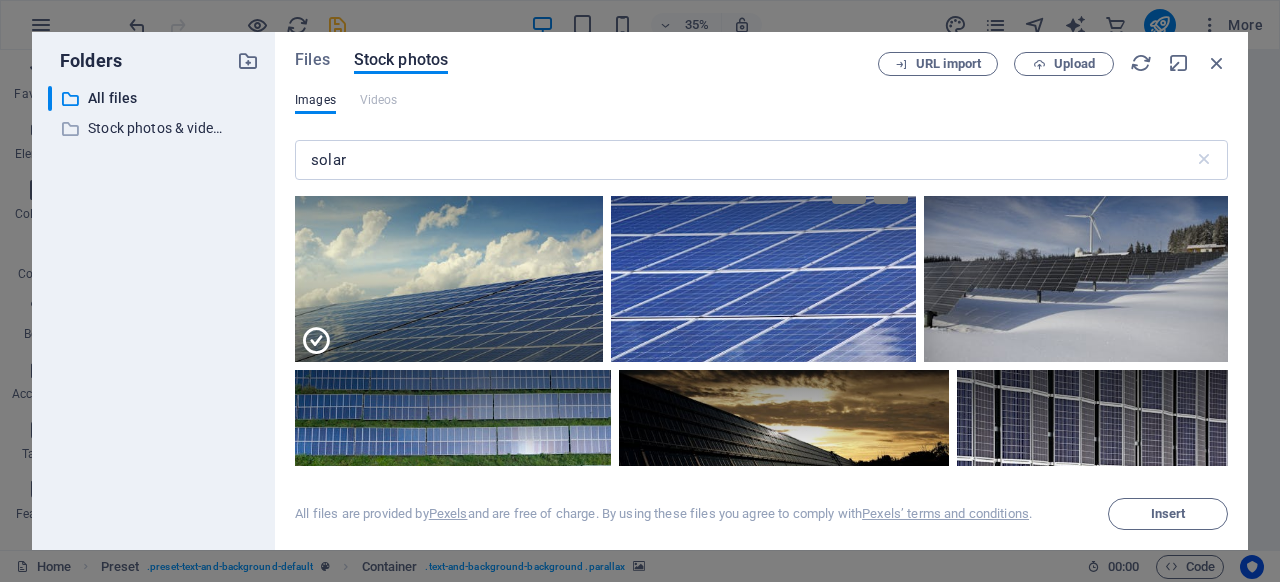 click at bounding box center [763, 262] 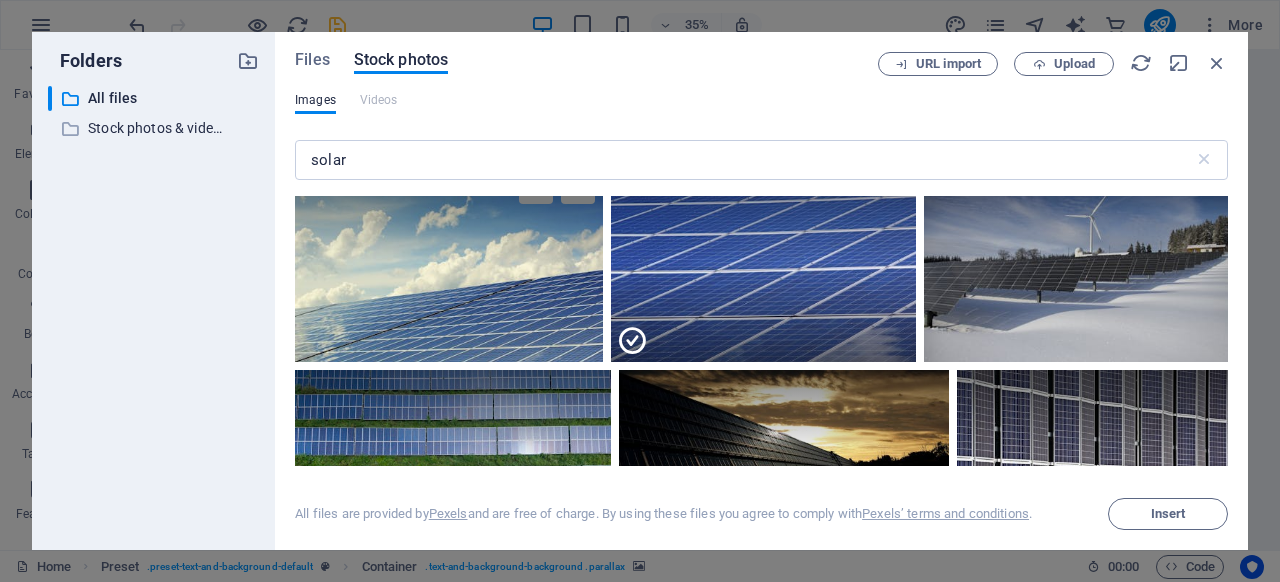 click at bounding box center [449, 262] 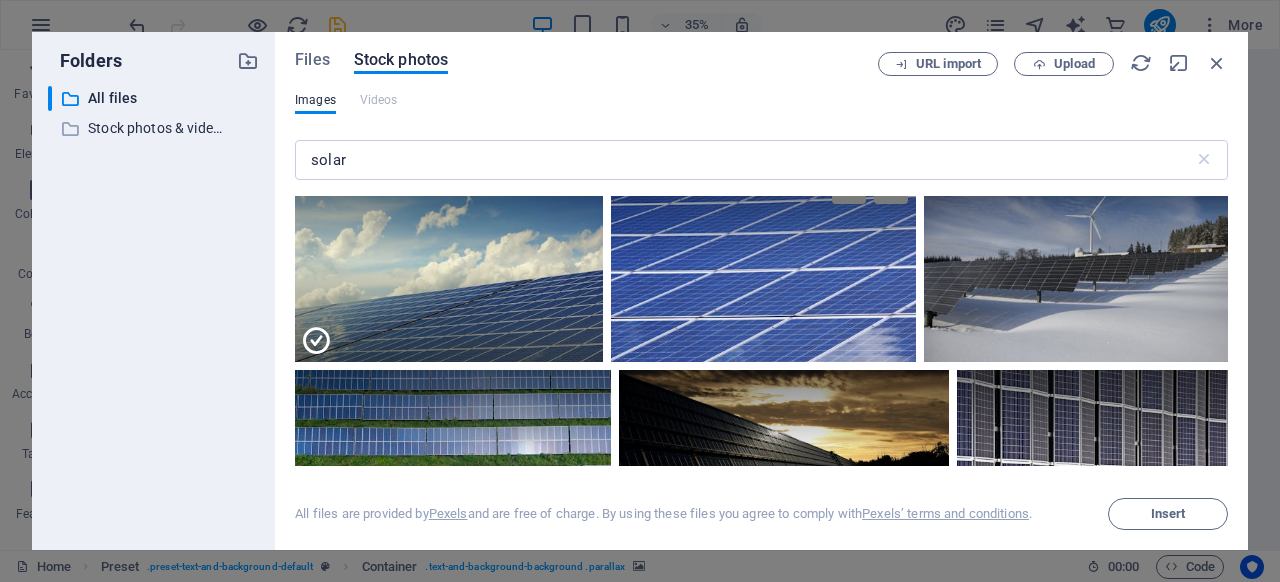 click at bounding box center [763, 212] 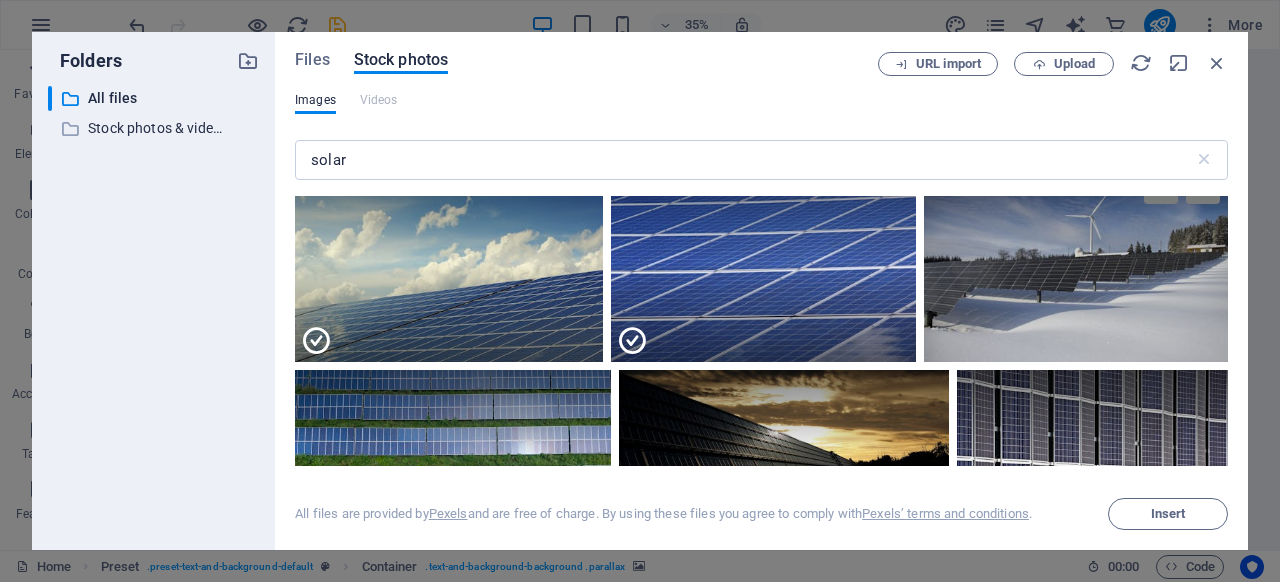 click at bounding box center (1076, 262) 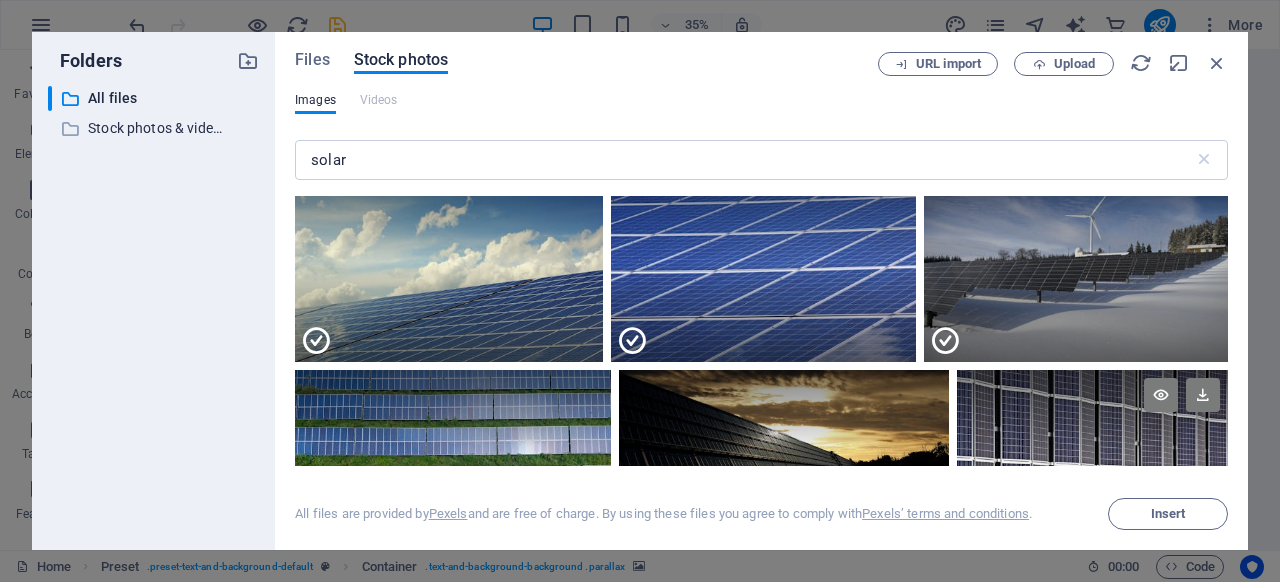 click at bounding box center [1092, 414] 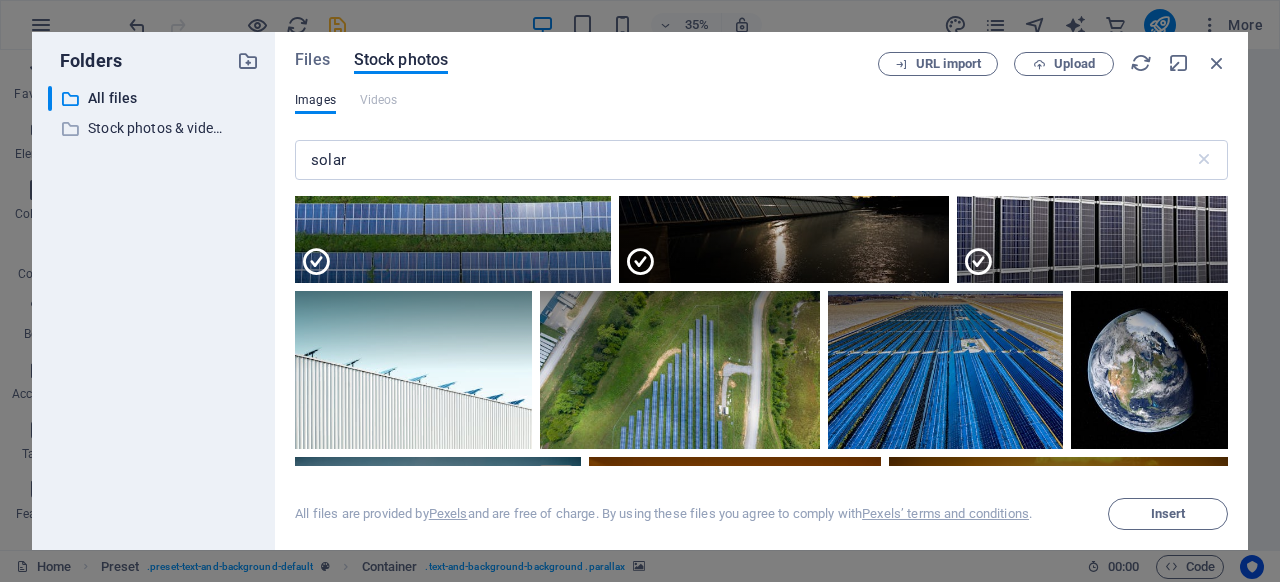 scroll, scrollTop: 305, scrollLeft: 0, axis: vertical 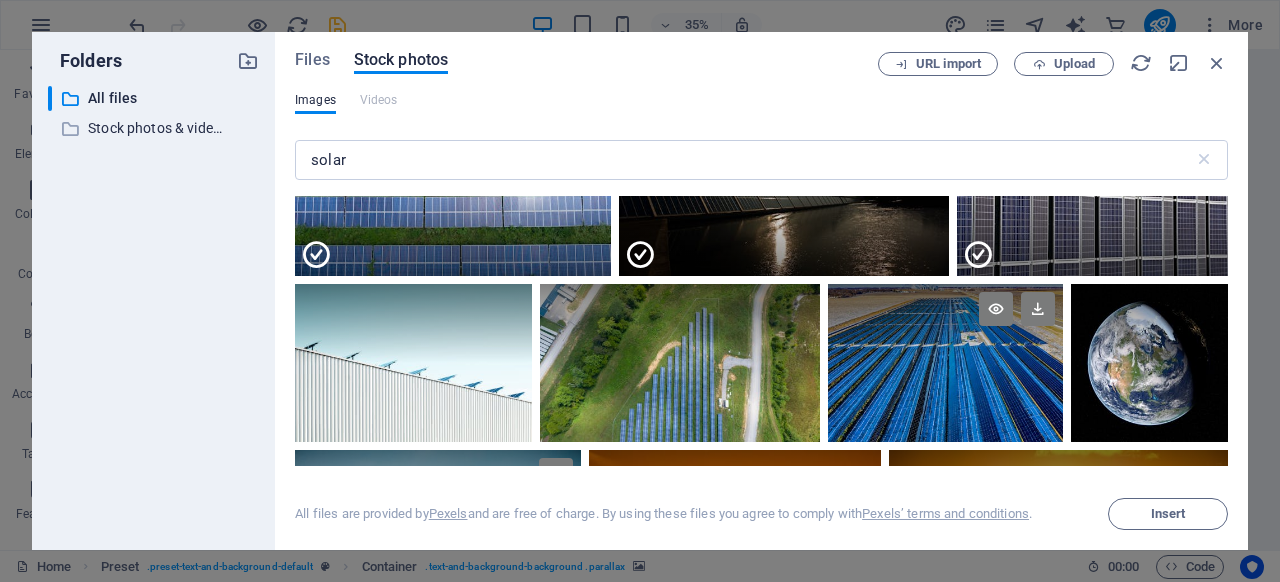 click at bounding box center [946, 362] 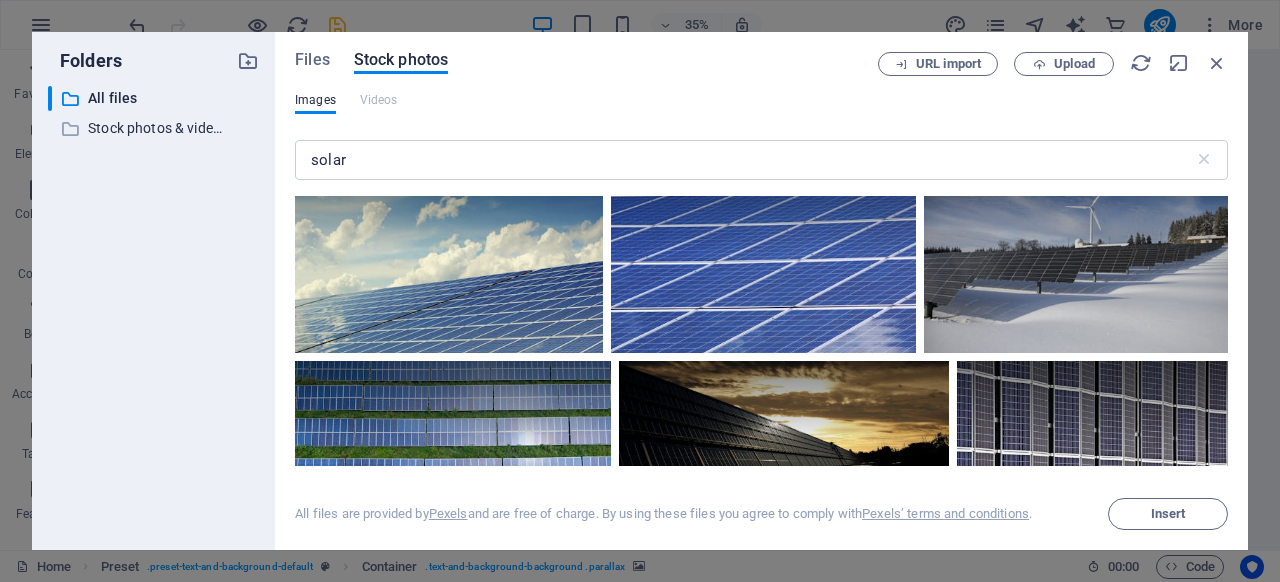 scroll, scrollTop: 42, scrollLeft: 0, axis: vertical 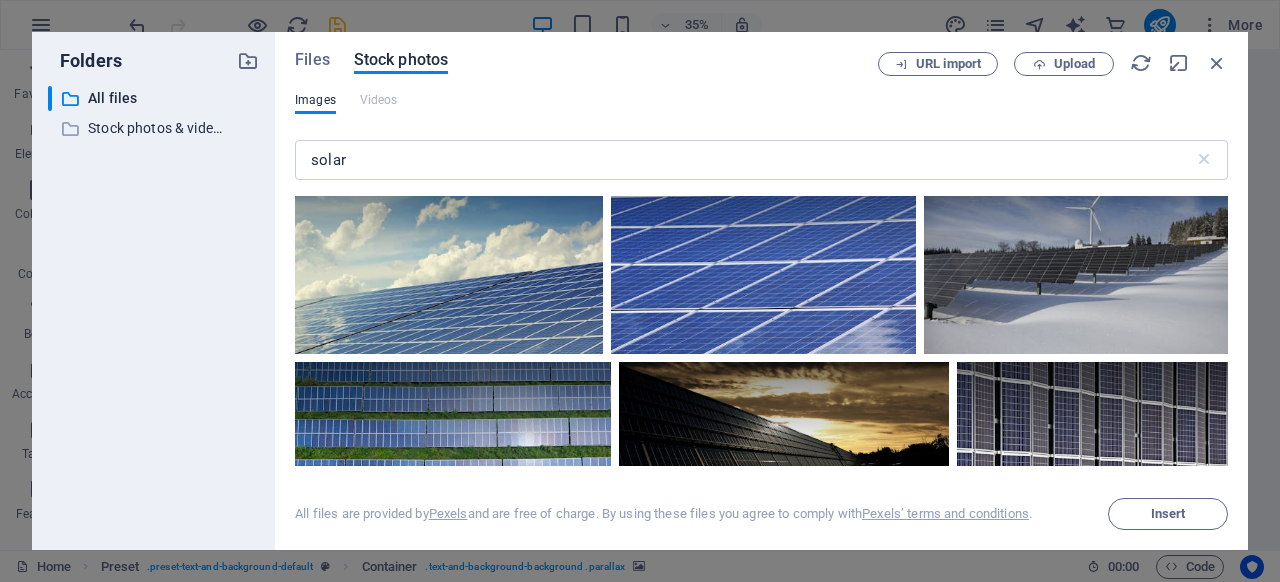 click at bounding box center (449, 254) 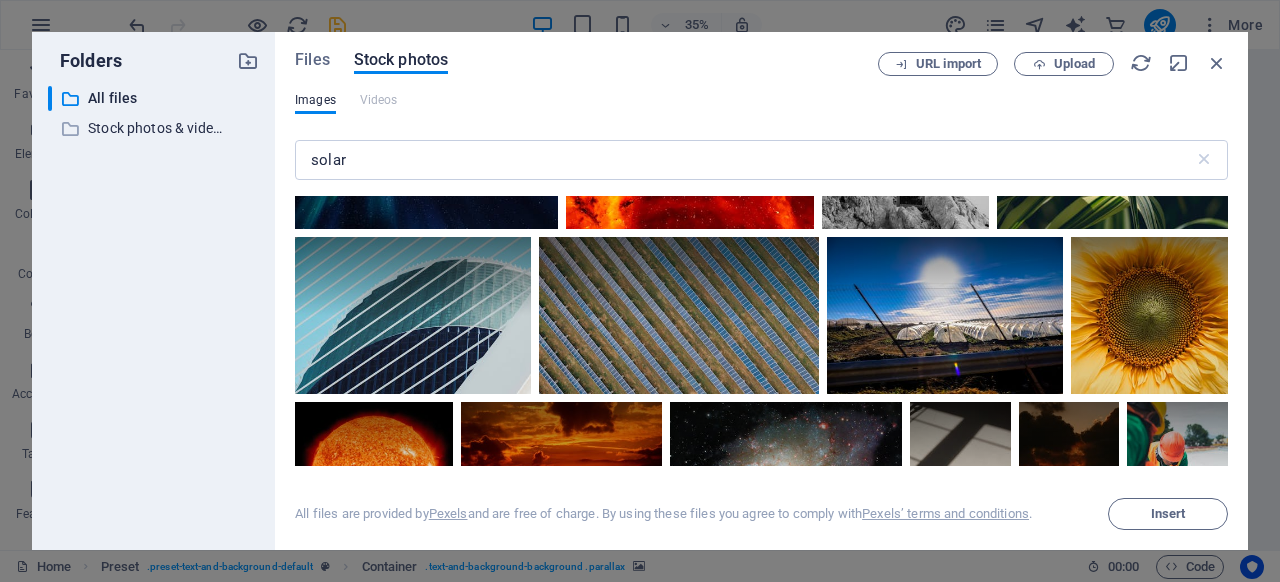 scroll, scrollTop: 897, scrollLeft: 0, axis: vertical 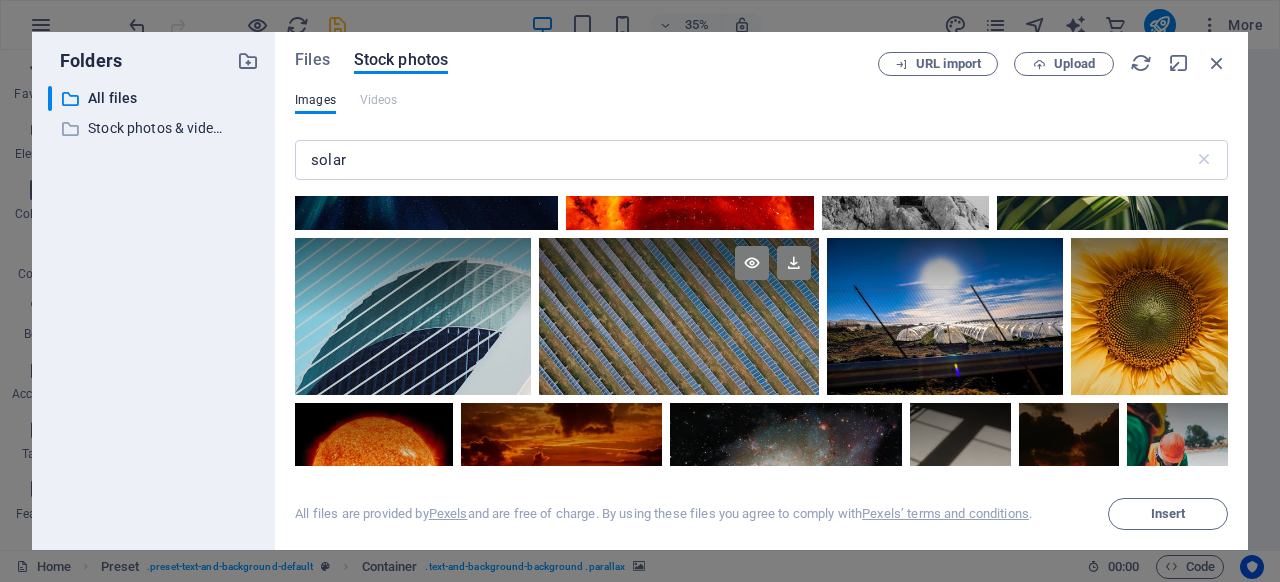 click at bounding box center (679, 316) 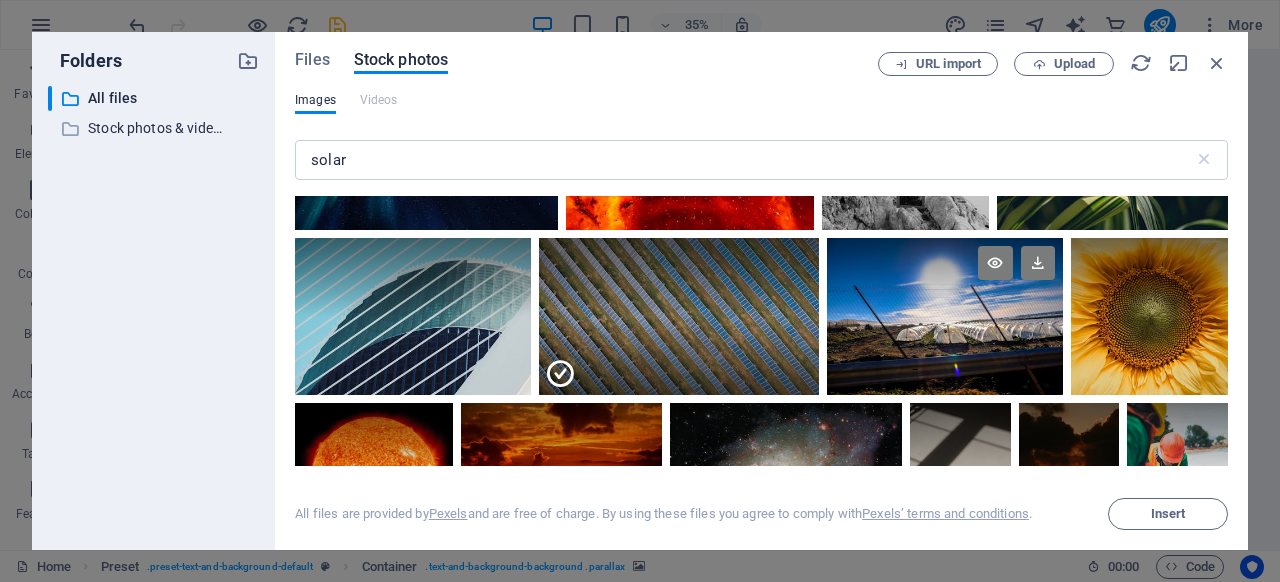 click at bounding box center (945, 277) 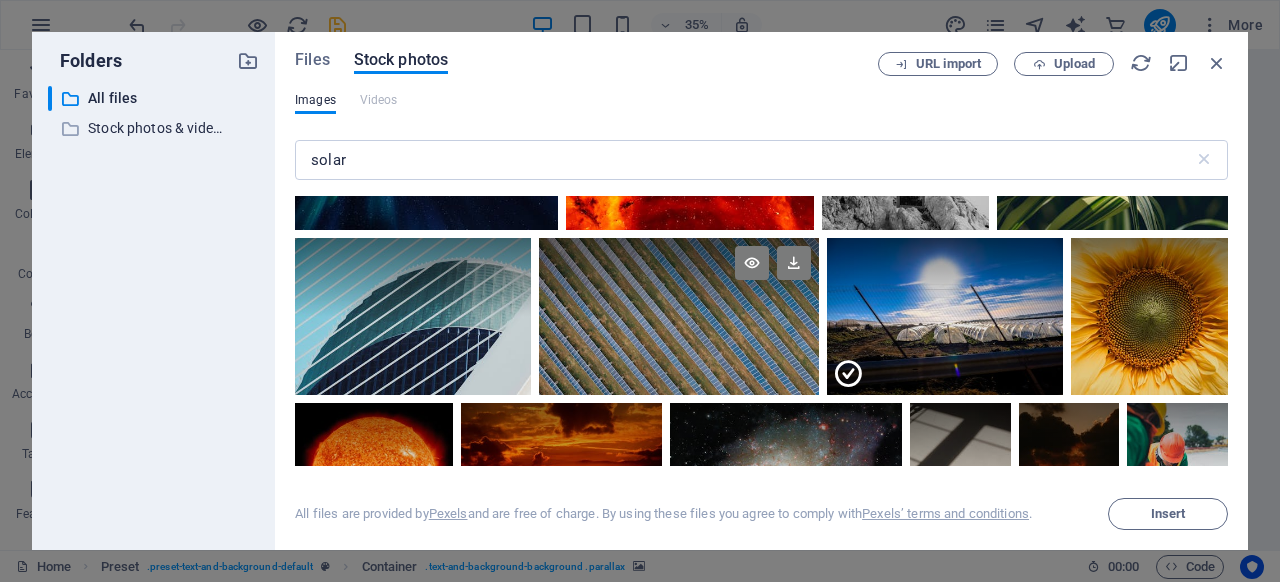click at bounding box center (679, 316) 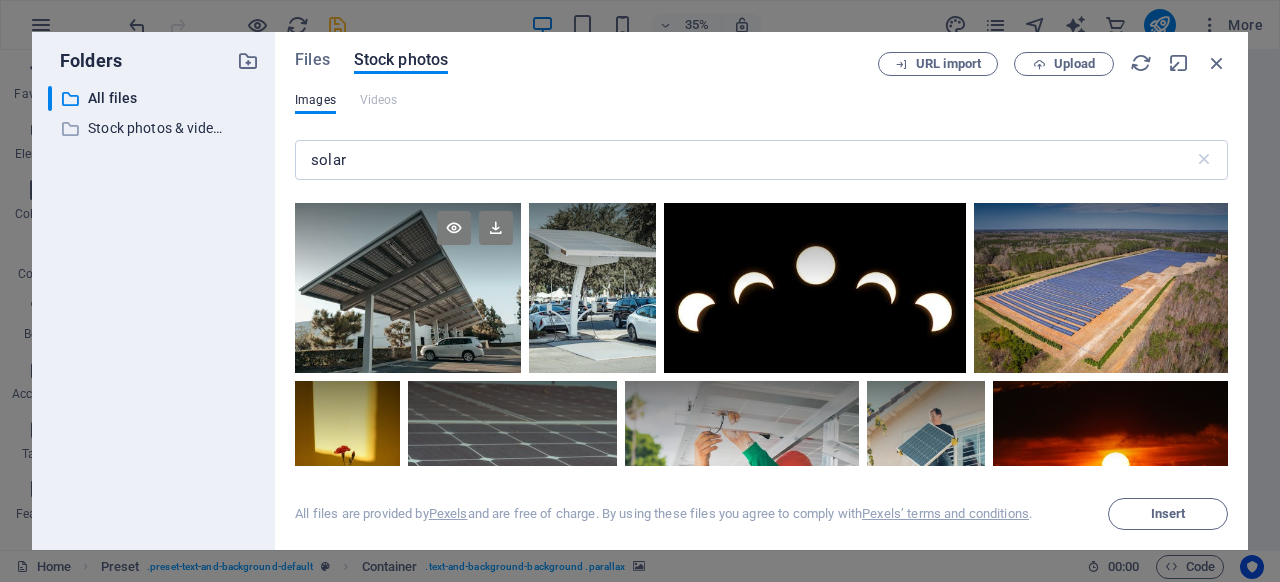 scroll, scrollTop: 1252, scrollLeft: 0, axis: vertical 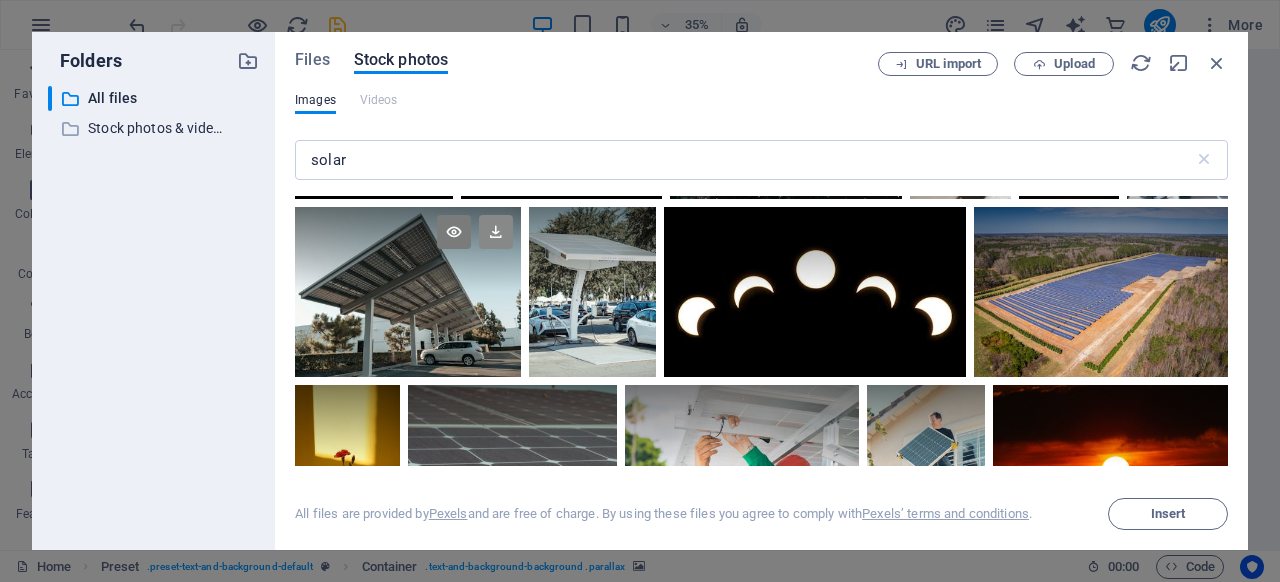 click at bounding box center [496, 232] 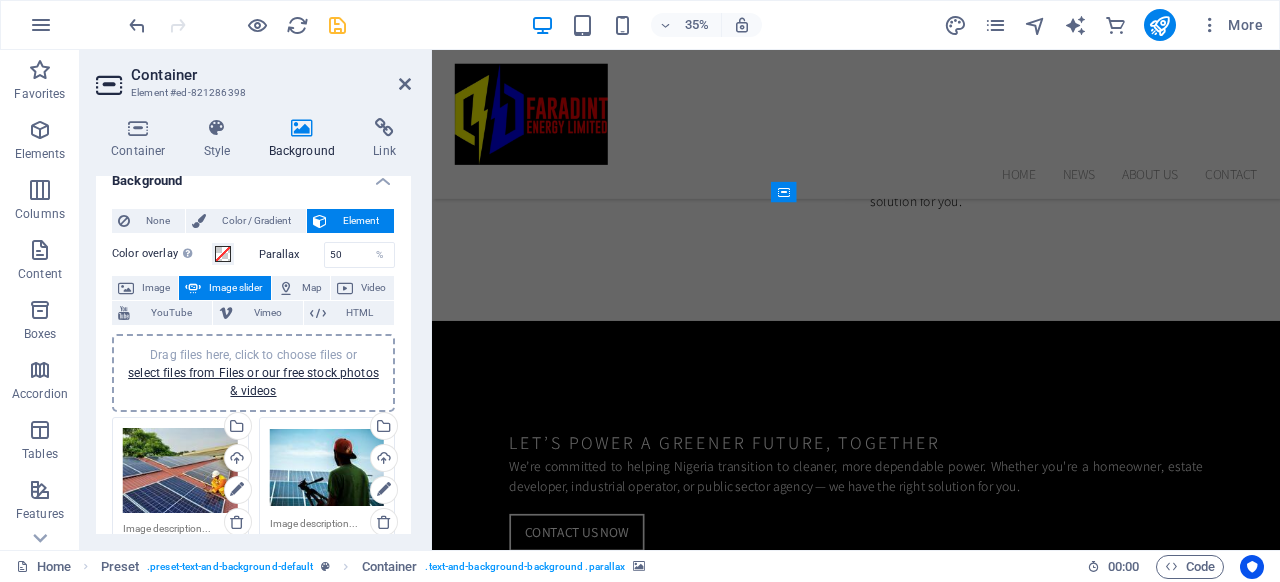 scroll, scrollTop: 1094, scrollLeft: 0, axis: vertical 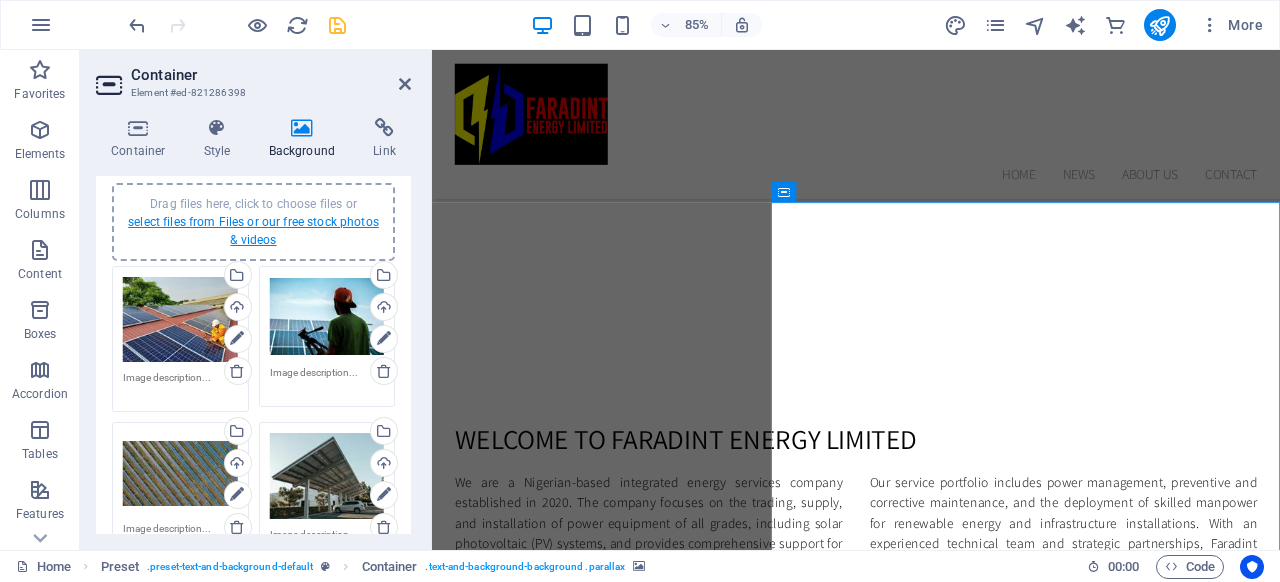 click on "select files from Files or our free stock photos & videos" at bounding box center (253, 231) 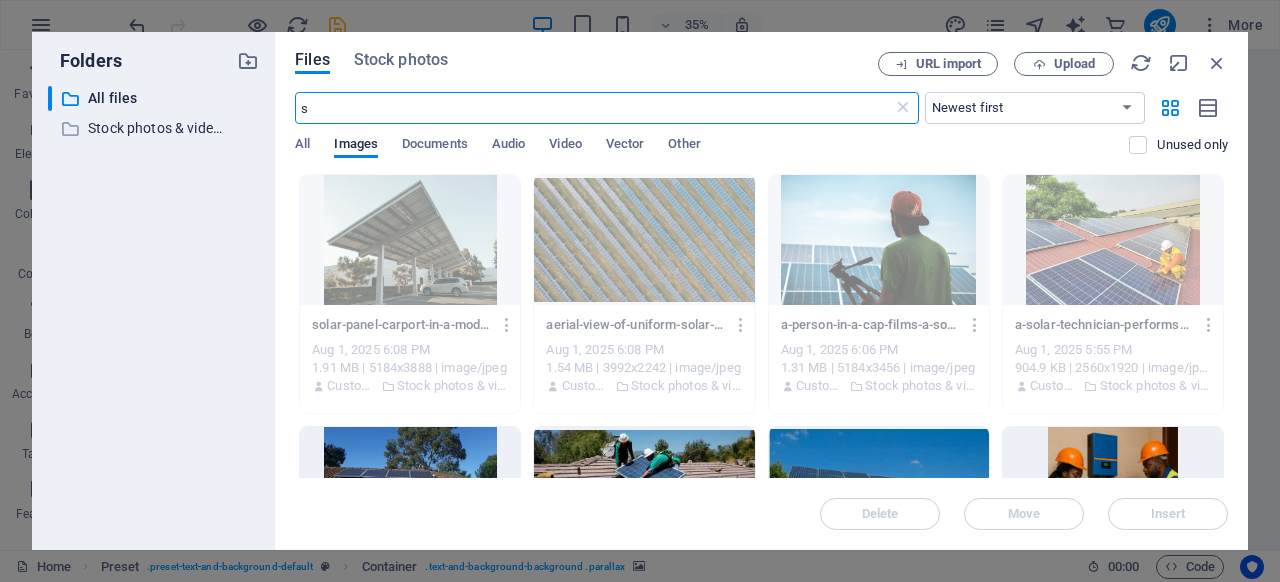 scroll, scrollTop: 1688, scrollLeft: 0, axis: vertical 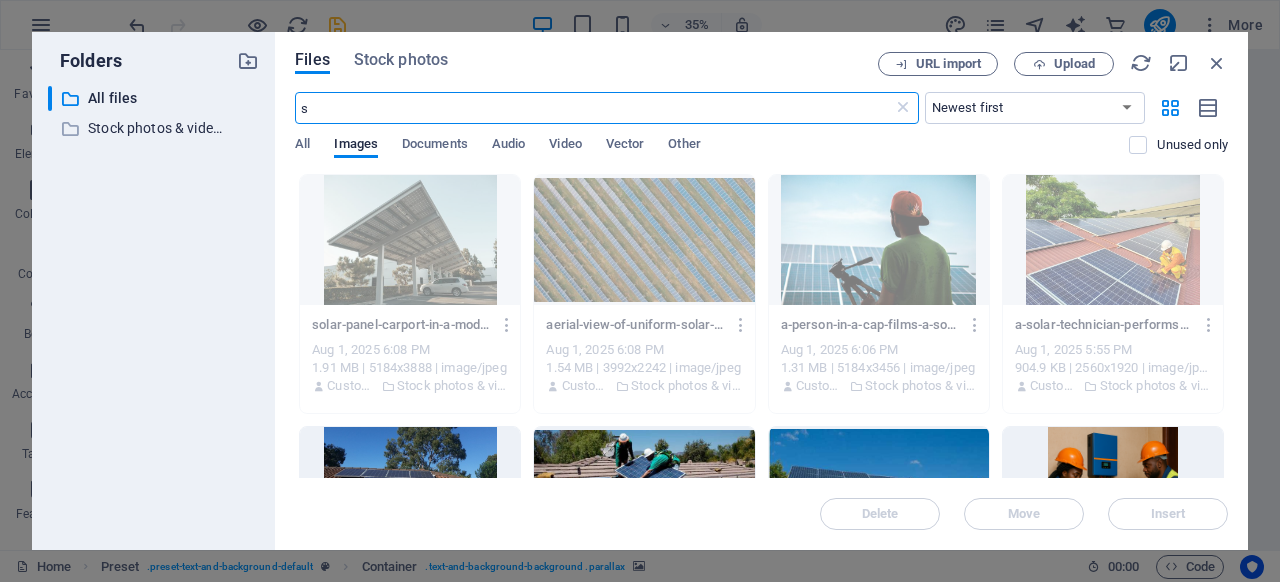 click on "Aug 1, 2025 6:08 PM 1.91 MB | 5184x3888 | image/jpeg Customer Stock photos & videos aerial-view-of-uniform-solar-panels-in-a-green-field-showcasing-sustainable-energy-jrnhGMxyCf4Ex42GhIepoA.jpeg aerial-view-of-uniform-solar-panels-in-a-green-field-showcasing-sustainable-energy-jrnhGMxyCf4Ex42GhIepoA.jpeg Aug 1, 2025 6:08 PM 1.54 MB | 3992x2242 | image/jpeg Customer Stock photos & videos a-person-in-a-cap-films-a-solar-panel-installation-promoting-sustainable-energy-solutions-WRAR5gYYlah3yS4KYwW6eA.jpeg Aug 1, 2025 6:06 PM 1.31 MB | 5184x3456 | image/jpeg" at bounding box center (761, 291) 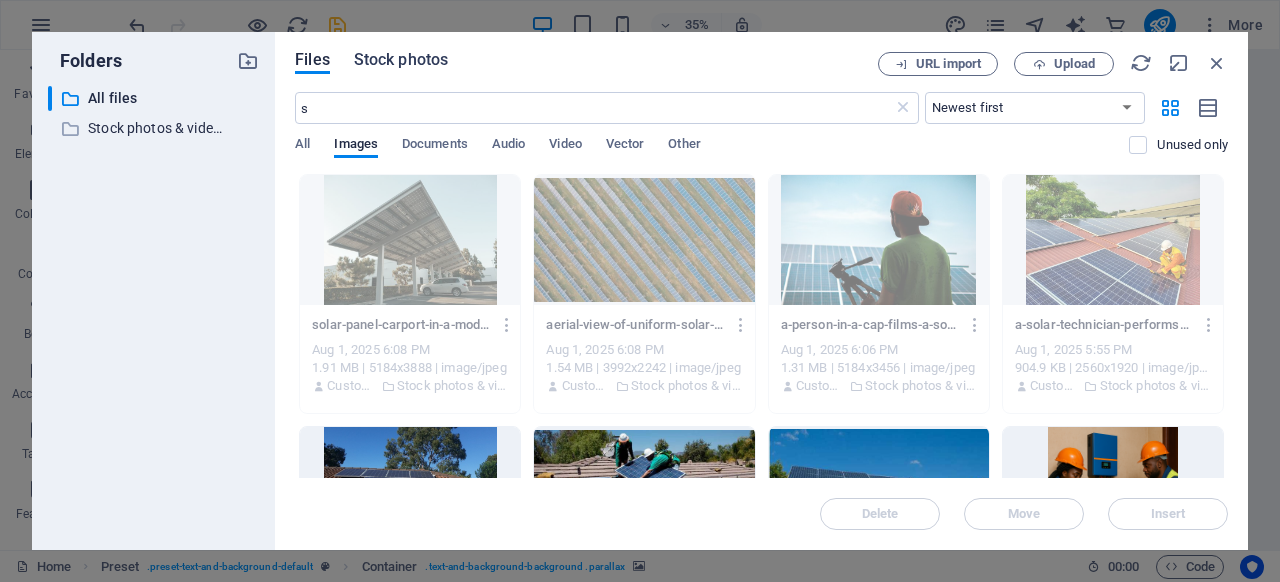 click on "Stock photos" at bounding box center [401, 60] 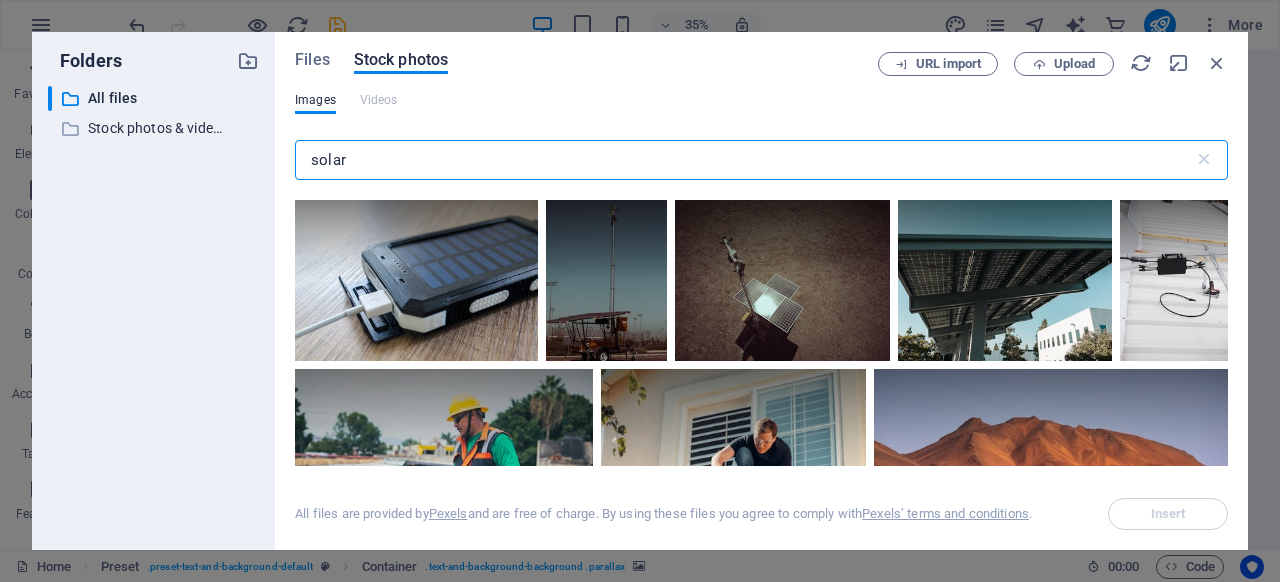 scroll, scrollTop: 2171, scrollLeft: 0, axis: vertical 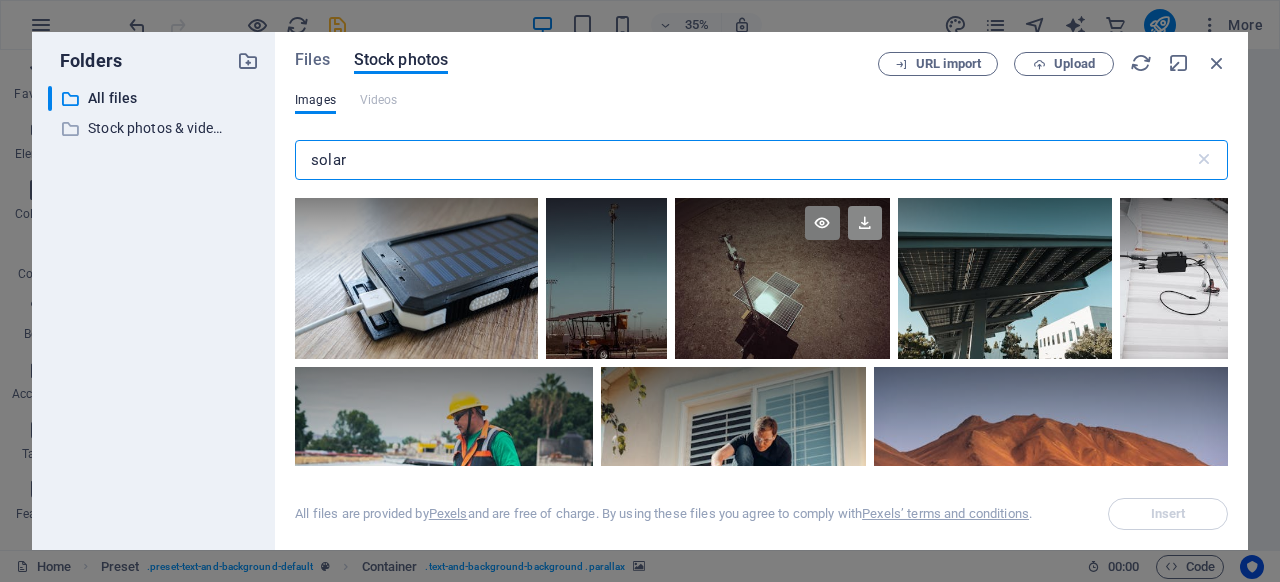 click at bounding box center [865, 223] 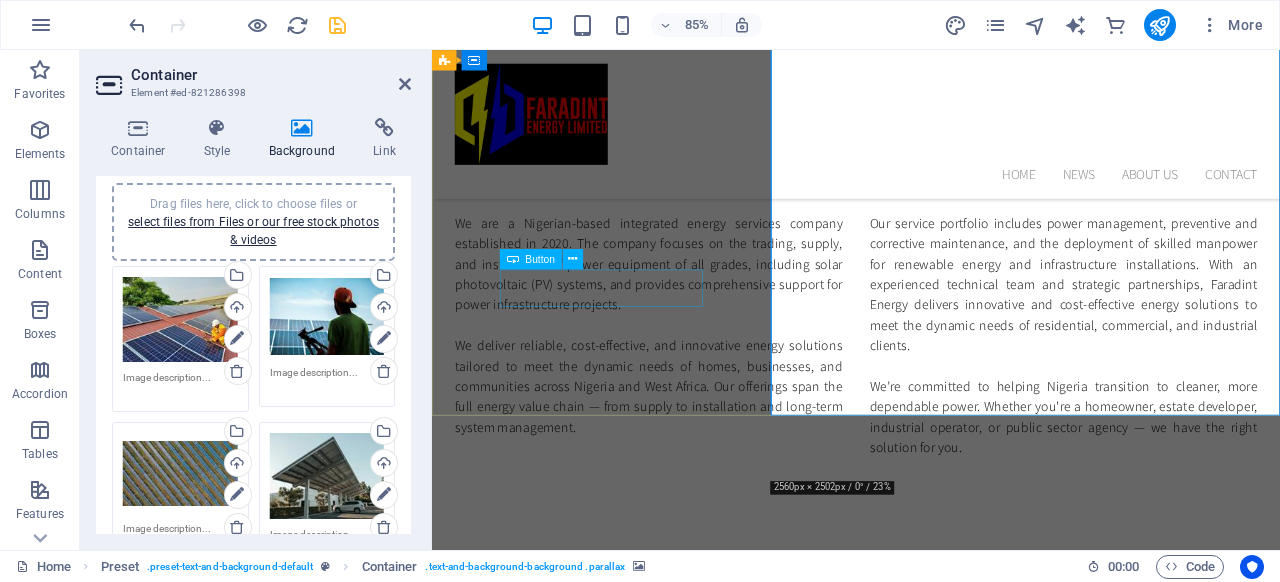 scroll, scrollTop: 1426, scrollLeft: 0, axis: vertical 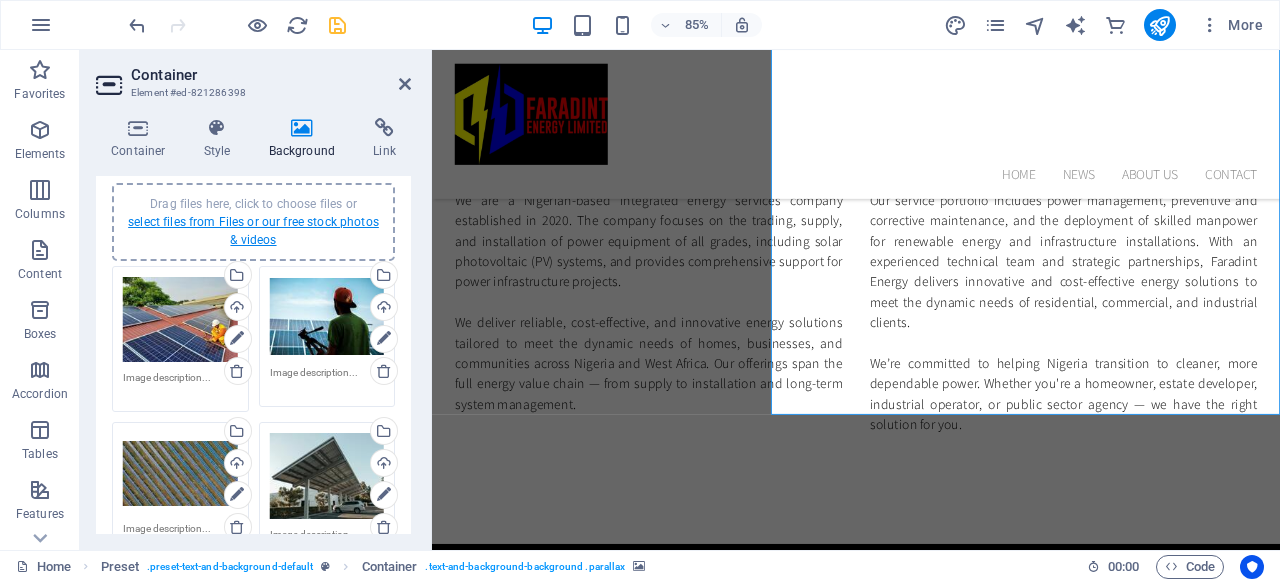 click on "select files from Files or our free stock photos & videos" at bounding box center (253, 231) 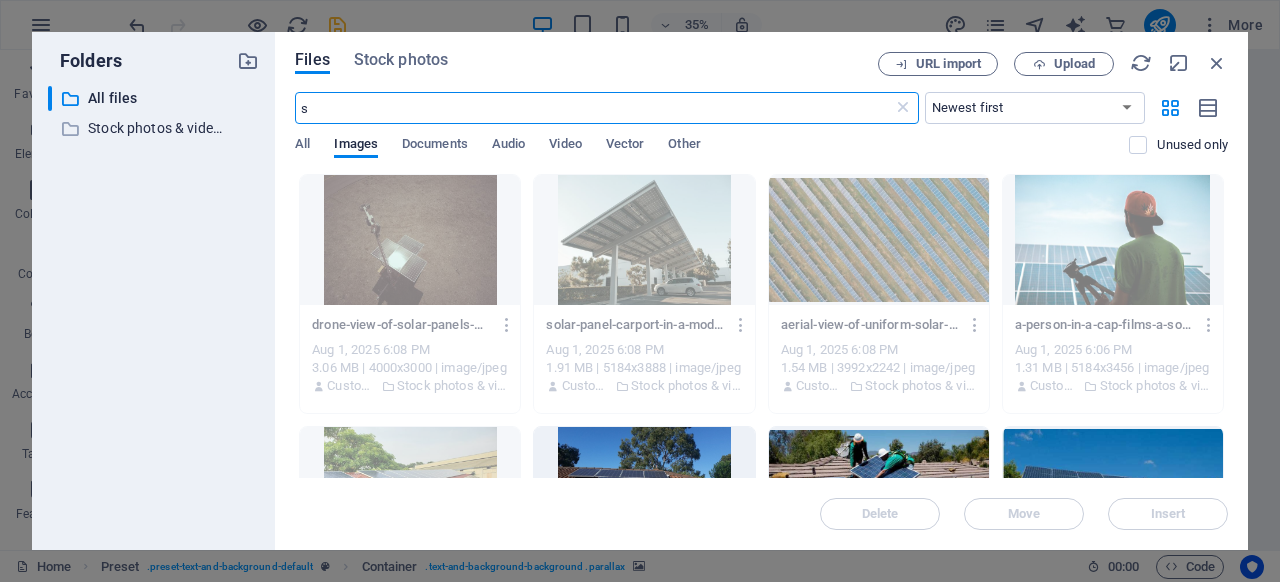 scroll, scrollTop: 2020, scrollLeft: 0, axis: vertical 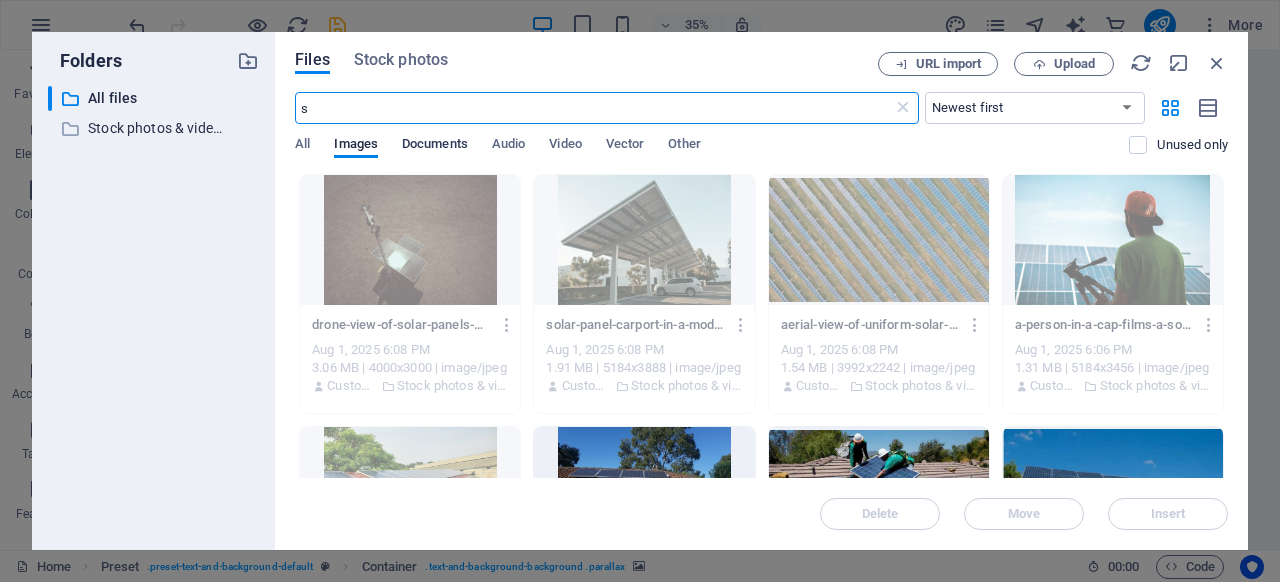 click on "Documents" at bounding box center (435, 146) 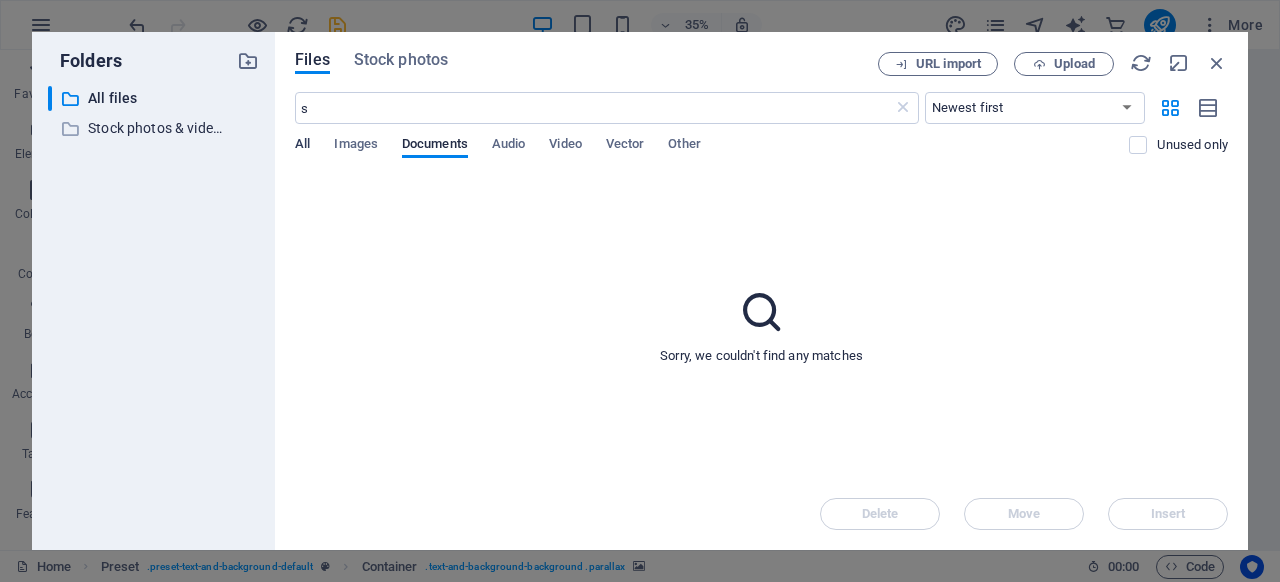 click on "All" at bounding box center (302, 146) 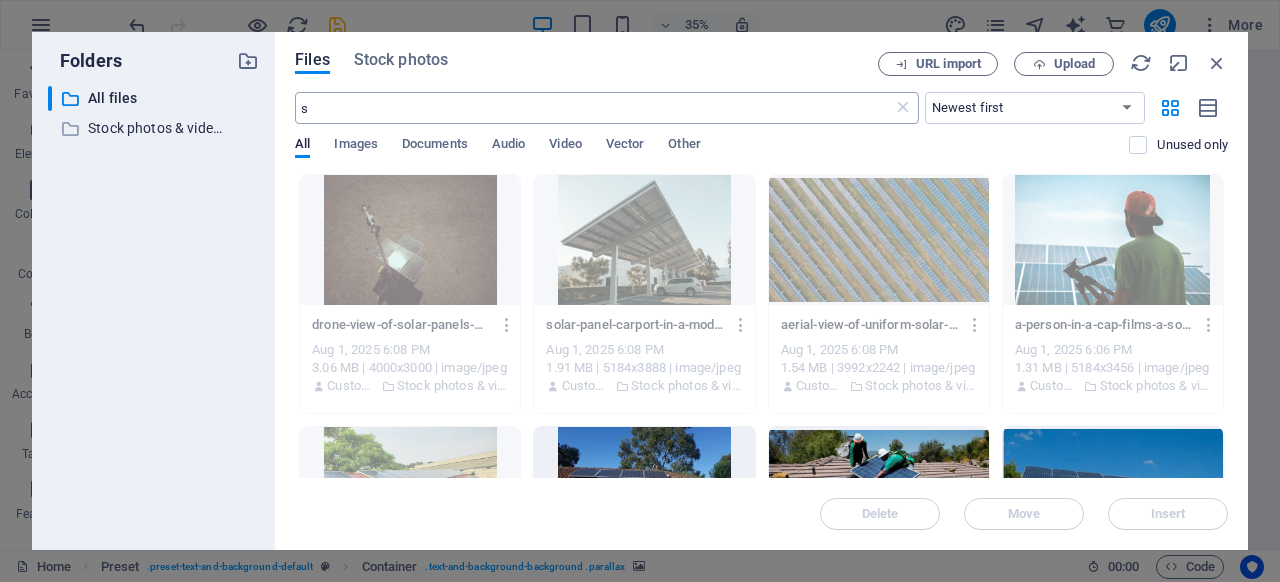click on "s" at bounding box center (593, 108) 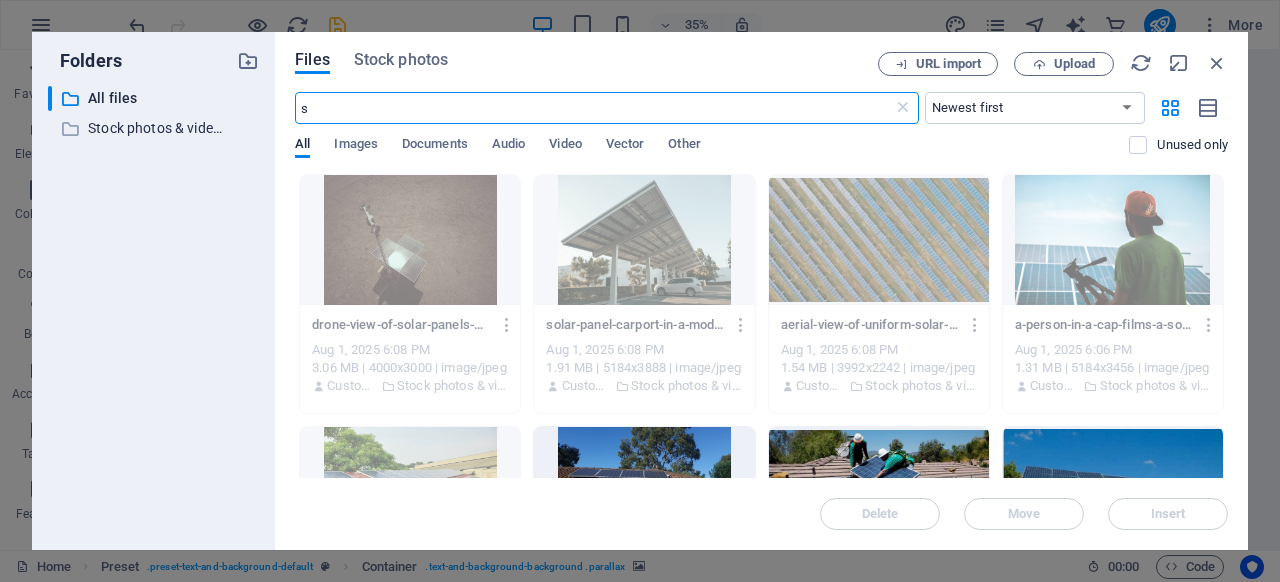 type 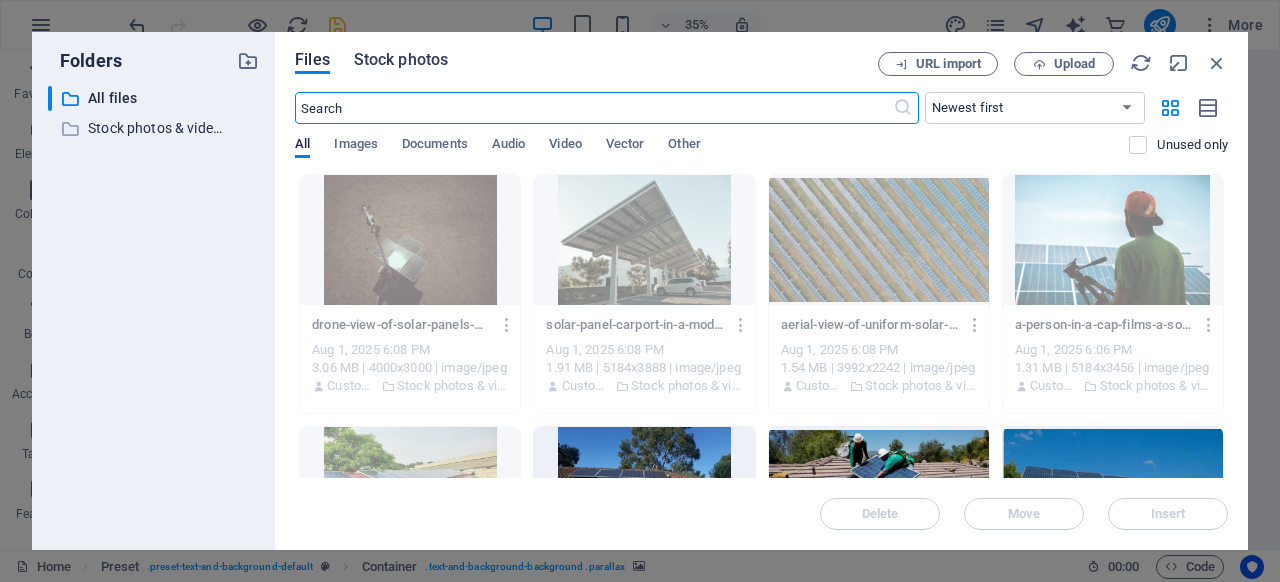 click on "Stock photos" at bounding box center [401, 60] 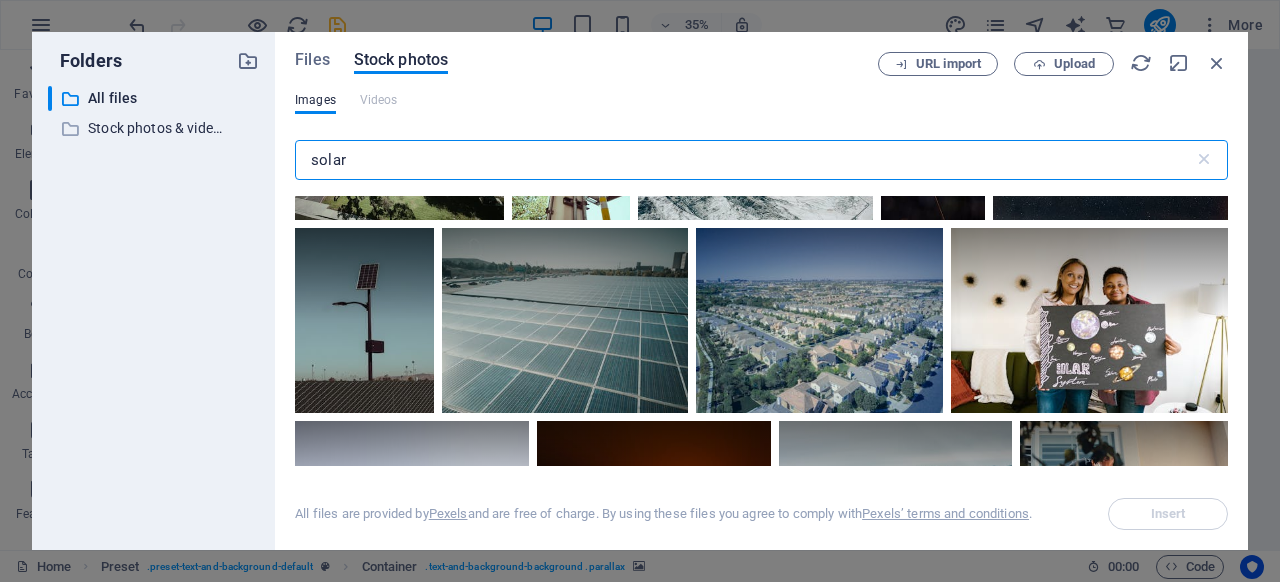 scroll, scrollTop: 4969, scrollLeft: 0, axis: vertical 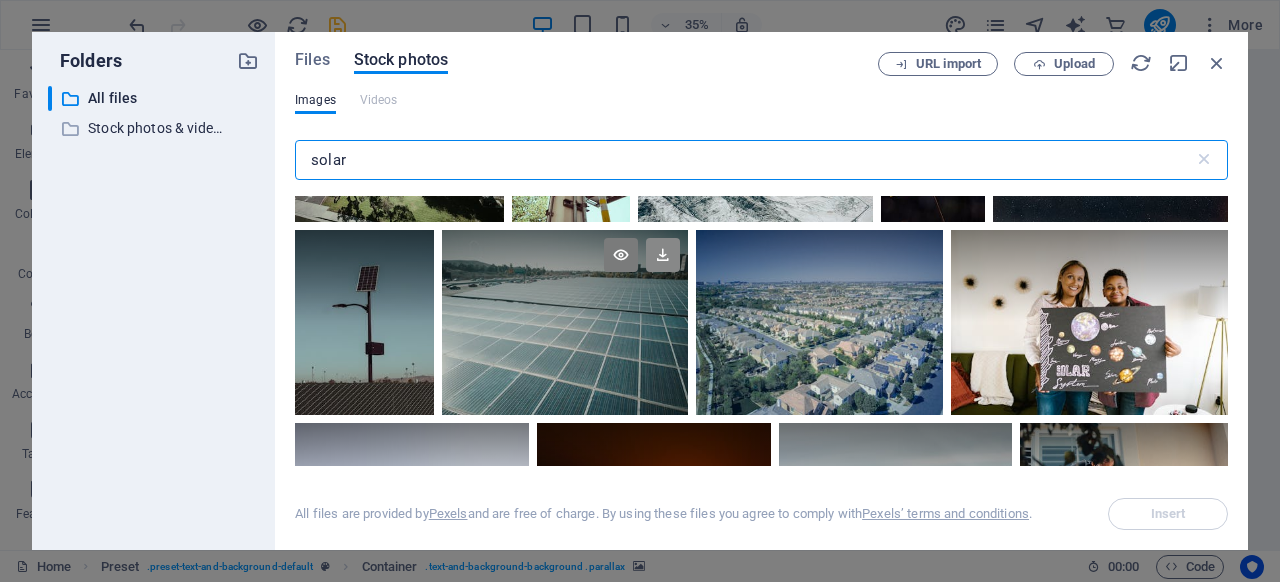 click at bounding box center (663, 255) 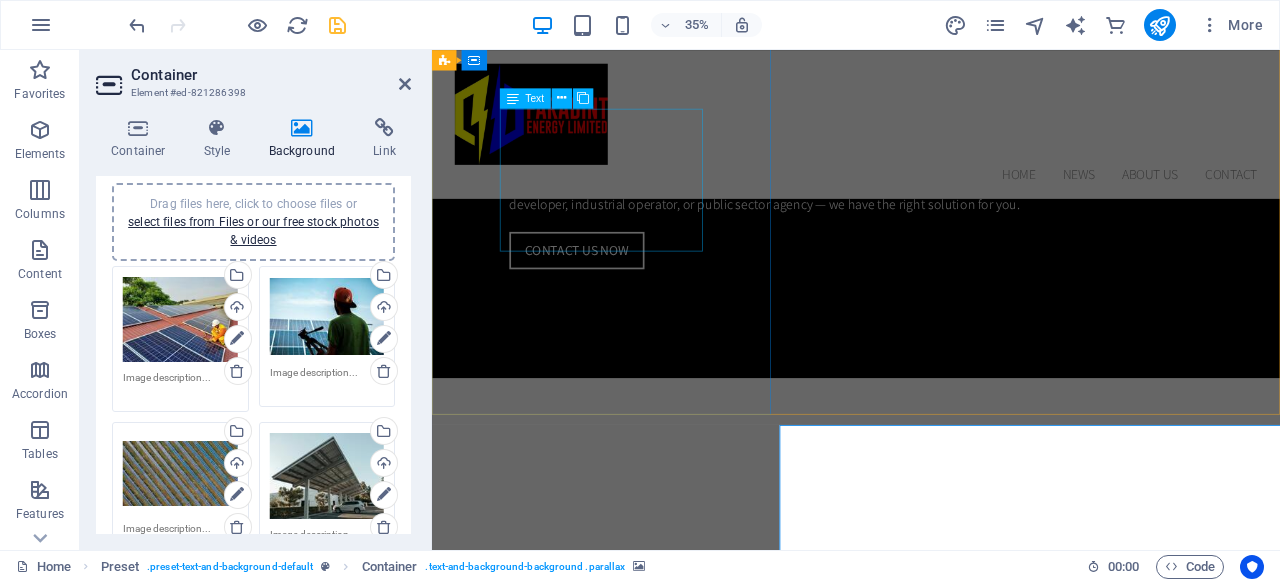 scroll, scrollTop: 1426, scrollLeft: 0, axis: vertical 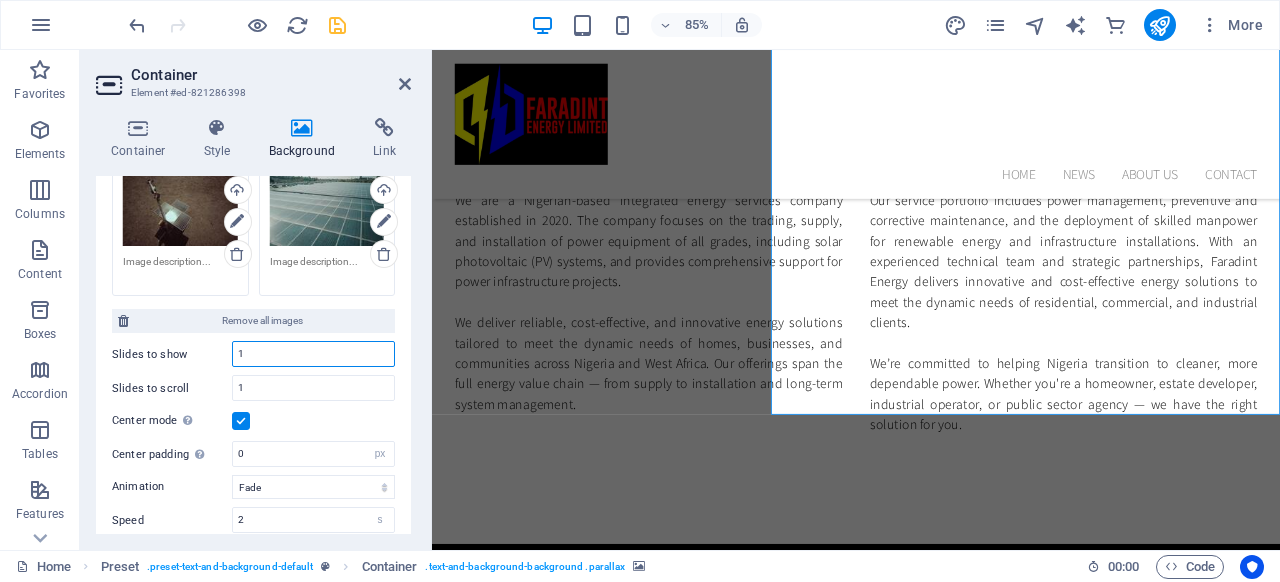 click on "1" at bounding box center (313, 354) 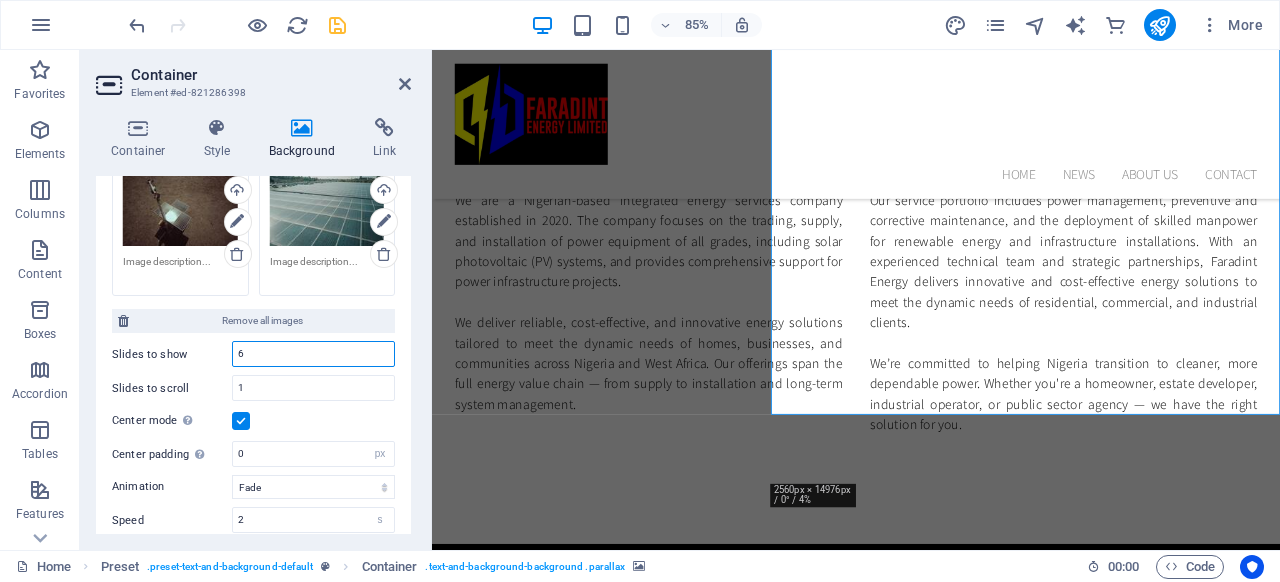 type on "6" 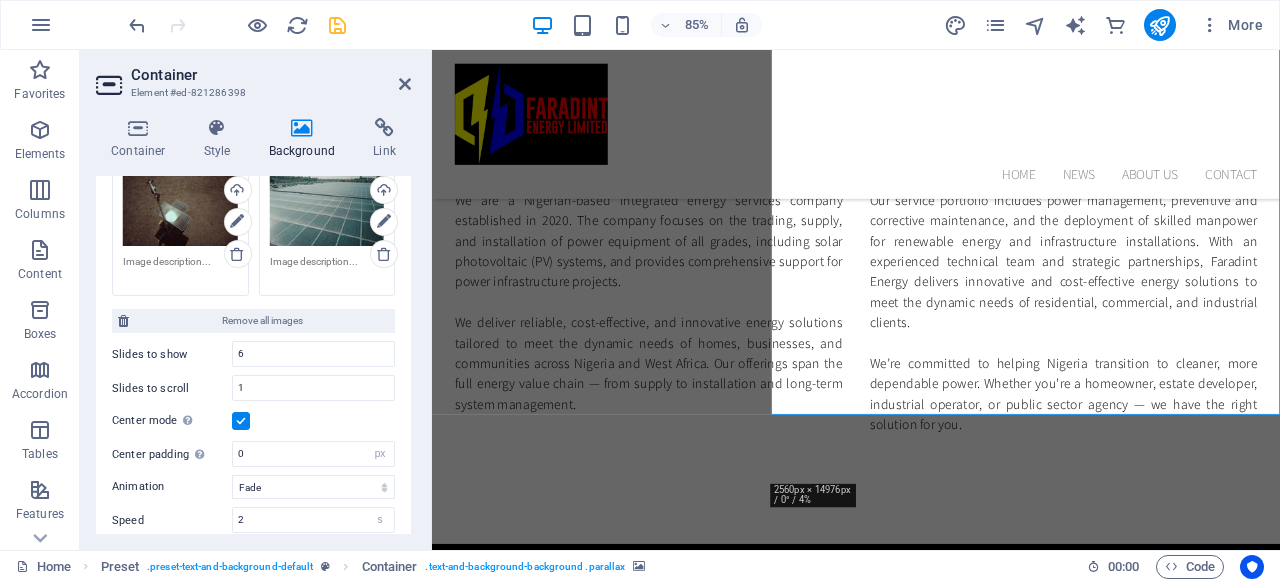 click on "None Color / Gradient Element Stretch background to full-width Color overlay Places an overlay over the background to colorize it Parallax 50 % Image Image slider Map Video YouTube Vimeo HTML Drag files here, click to choose files or select files from Files or our free stock photos & videos Drag files here, click to choose files or select files from Files or our free stock photos & videos Select files from the file manager, stock photos, or upload file(s) Upload Drag files here, click to choose files or select files from Files or our free stock photos & videos Select files from the file manager, stock photos, or upload file(s) Upload Drag files here, click to choose files or select files from Files or our free stock photos & videos Select files from the file manager, stock photos, or upload file(s) Upload Drag files here, click to choose files or select files from Files or our free stock photos & videos Select files from the file manager, stock photos, or upload file(s) Upload Upload Upload Remove all images" at bounding box center (253, 194) 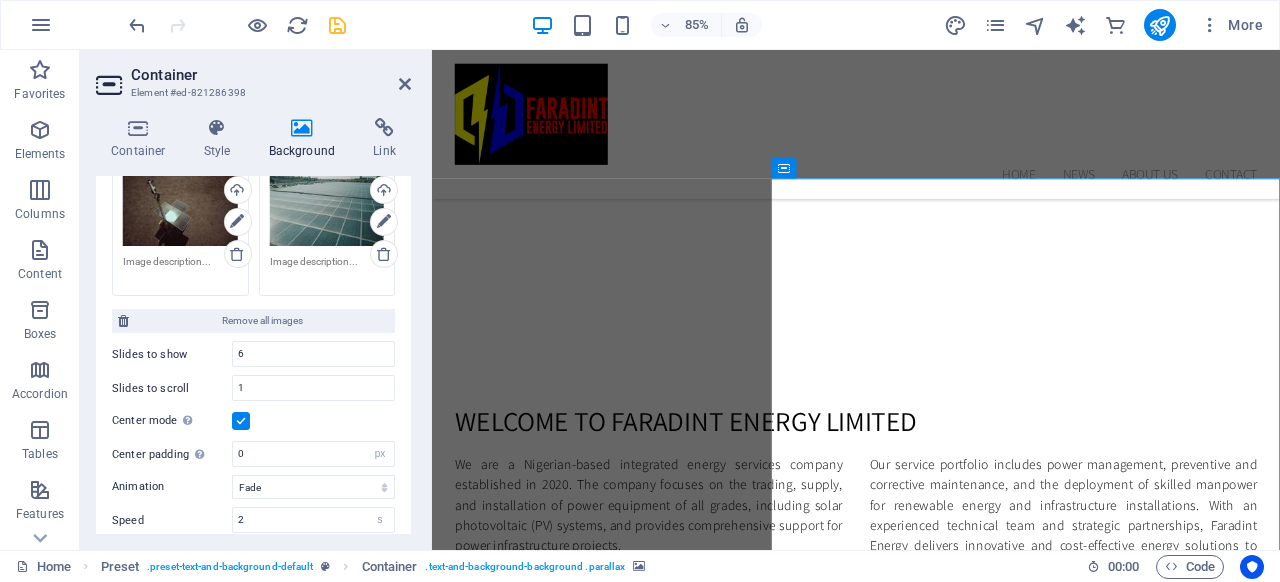 scroll, scrollTop: 1122, scrollLeft: 0, axis: vertical 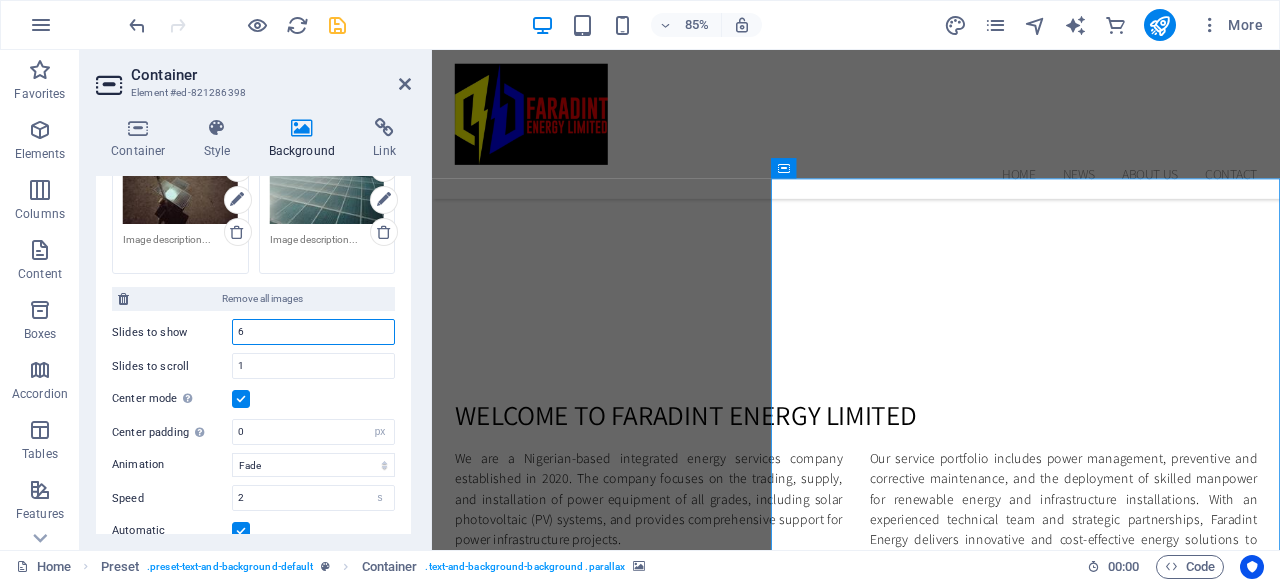click on "6" at bounding box center (313, 332) 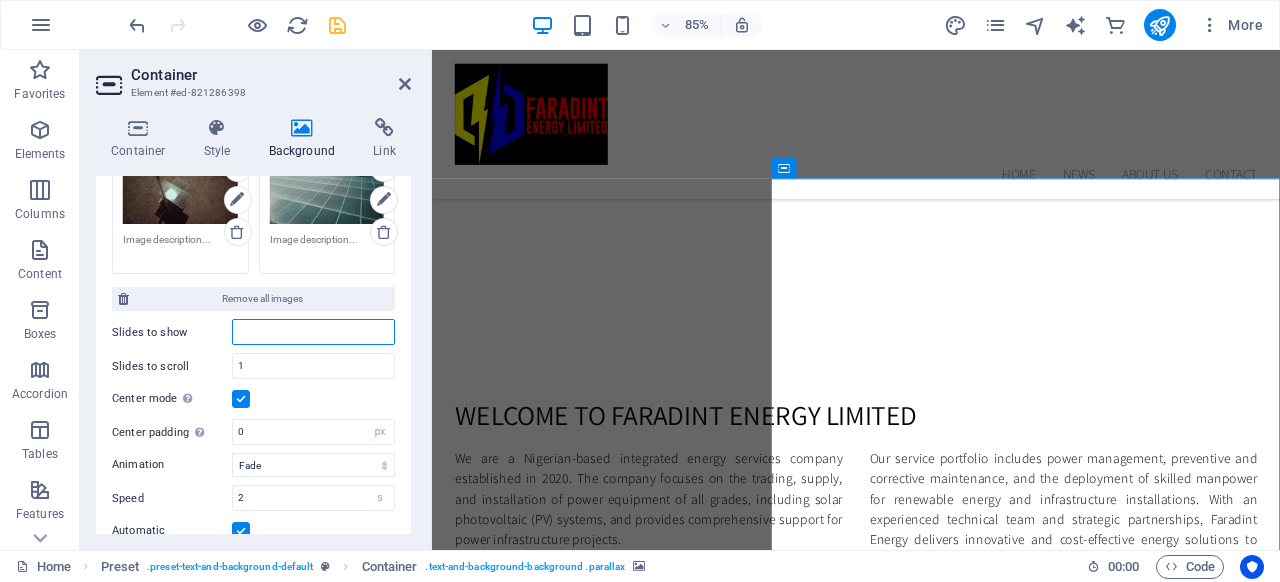 type on "1" 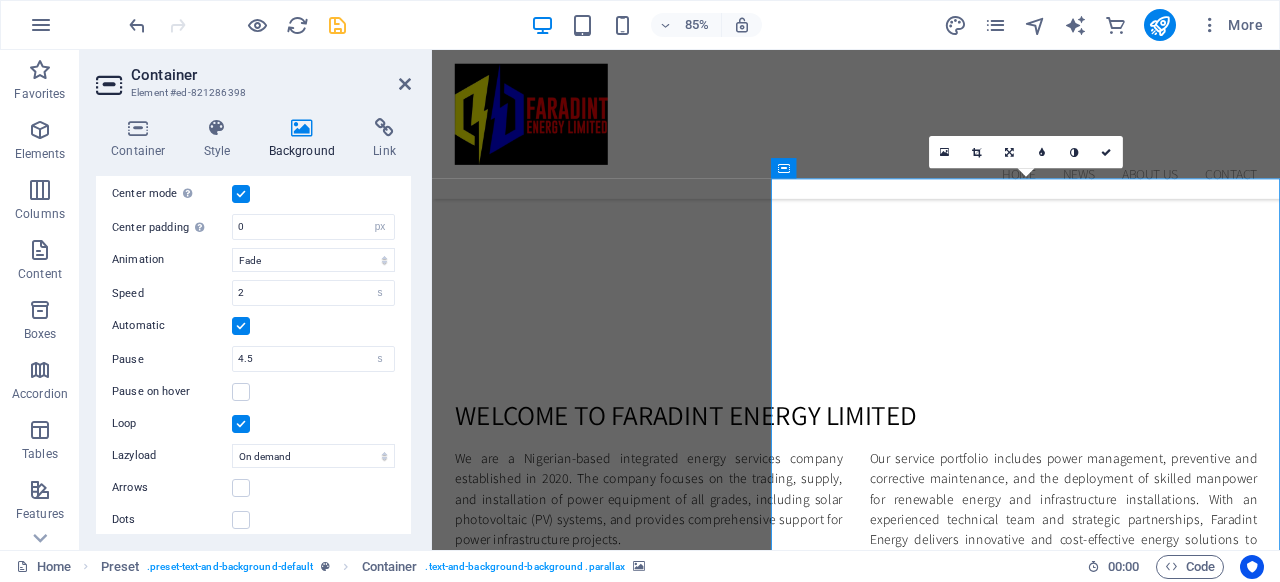 scroll, scrollTop: 836, scrollLeft: 0, axis: vertical 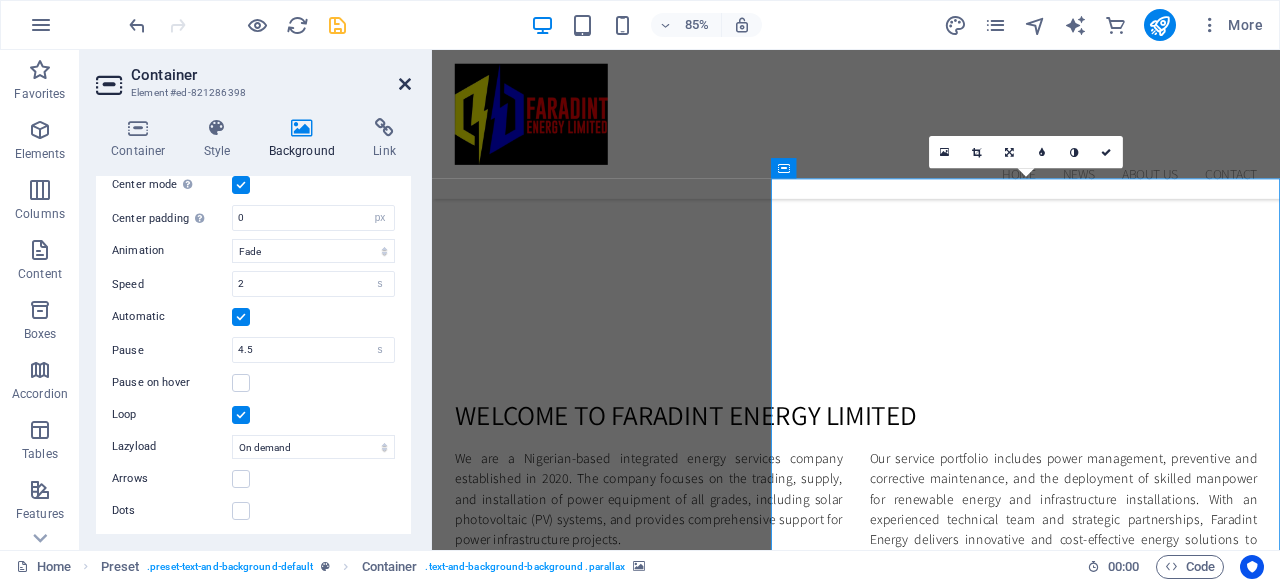 click at bounding box center [405, 84] 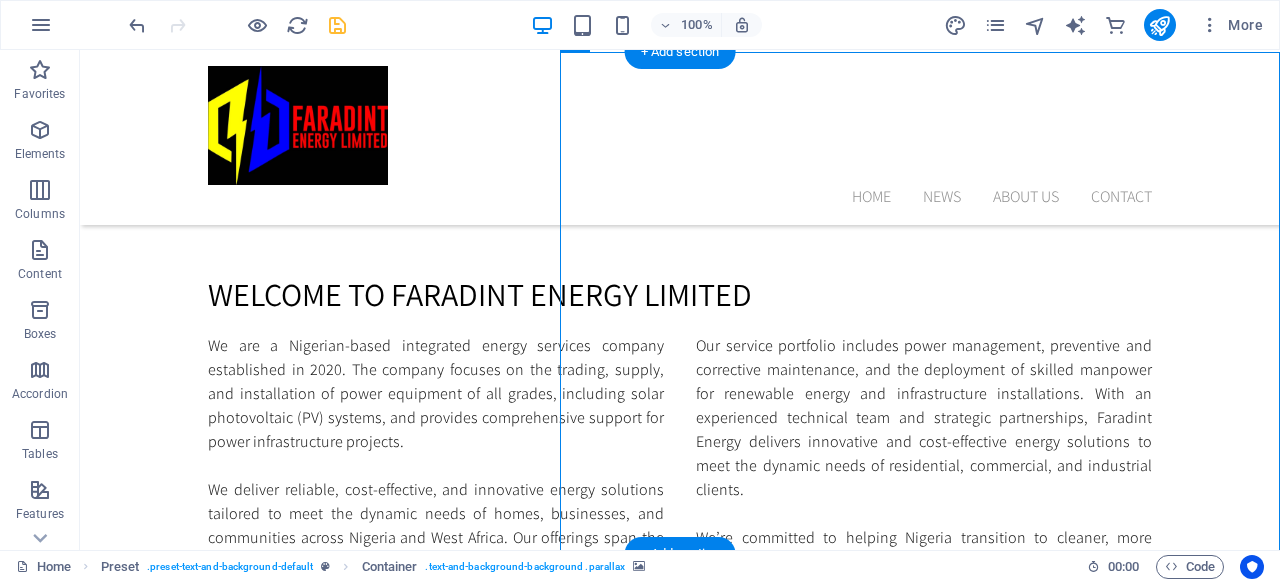 scroll, scrollTop: 1255, scrollLeft: 0, axis: vertical 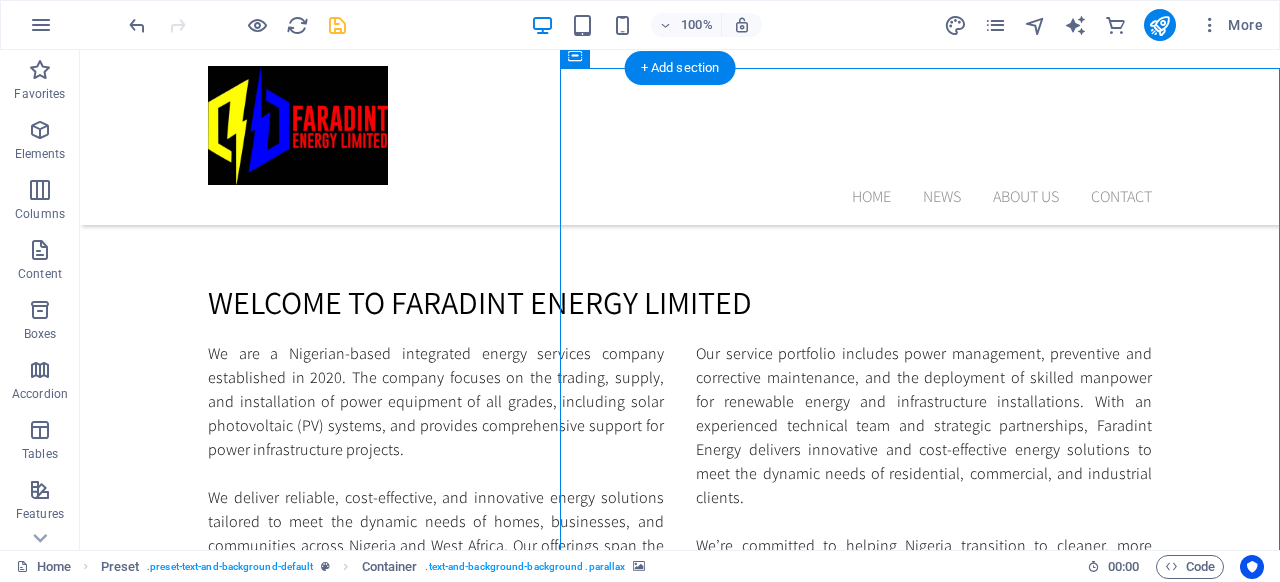 click at bounding box center (-280, 1148) 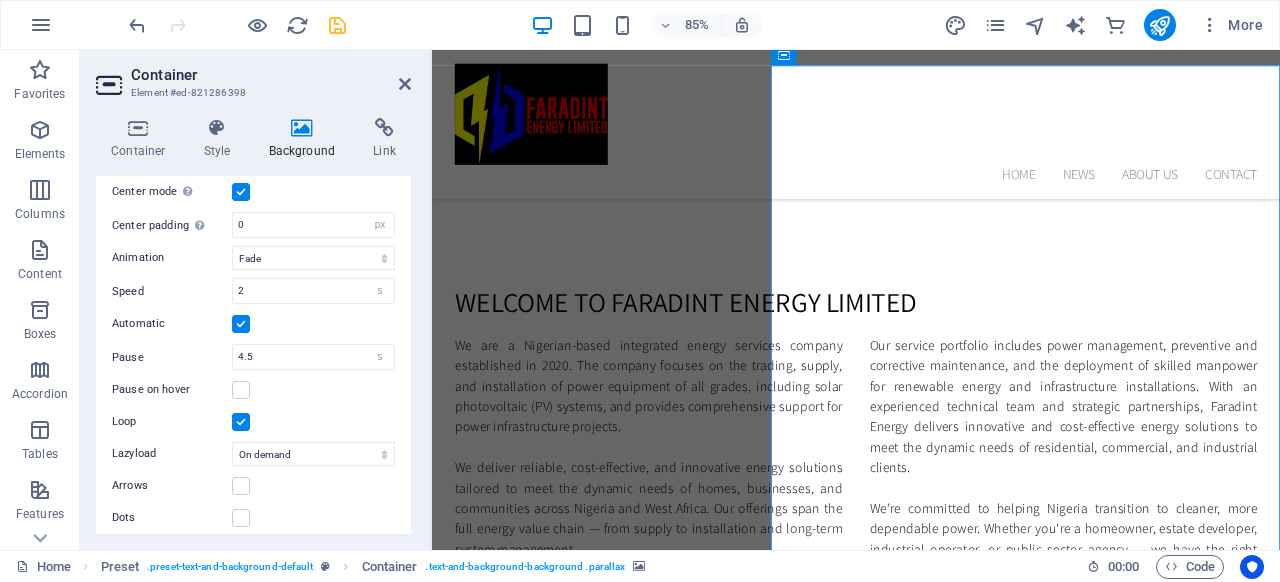 scroll, scrollTop: 836, scrollLeft: 0, axis: vertical 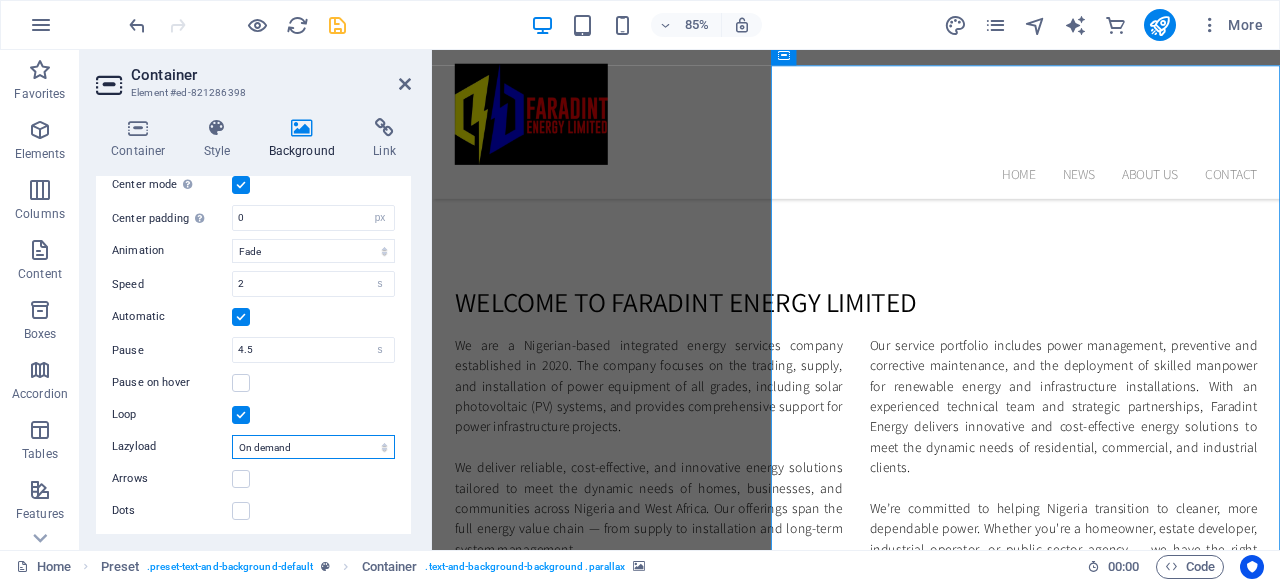 click on "Off On demand Progressive" at bounding box center [313, 447] 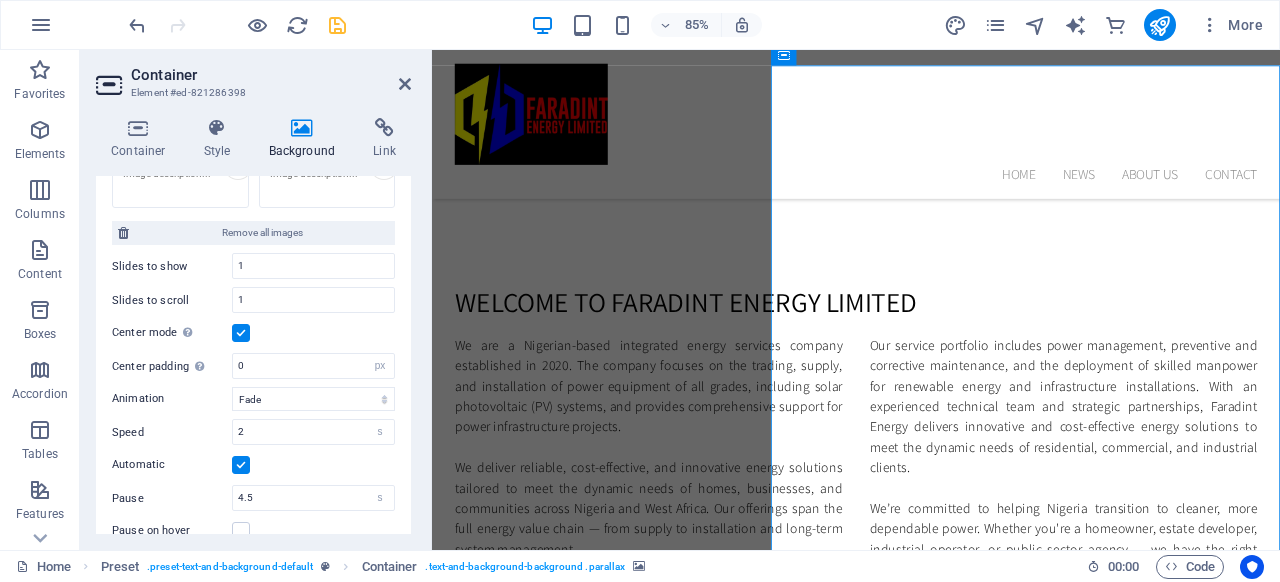 scroll, scrollTop: 681, scrollLeft: 0, axis: vertical 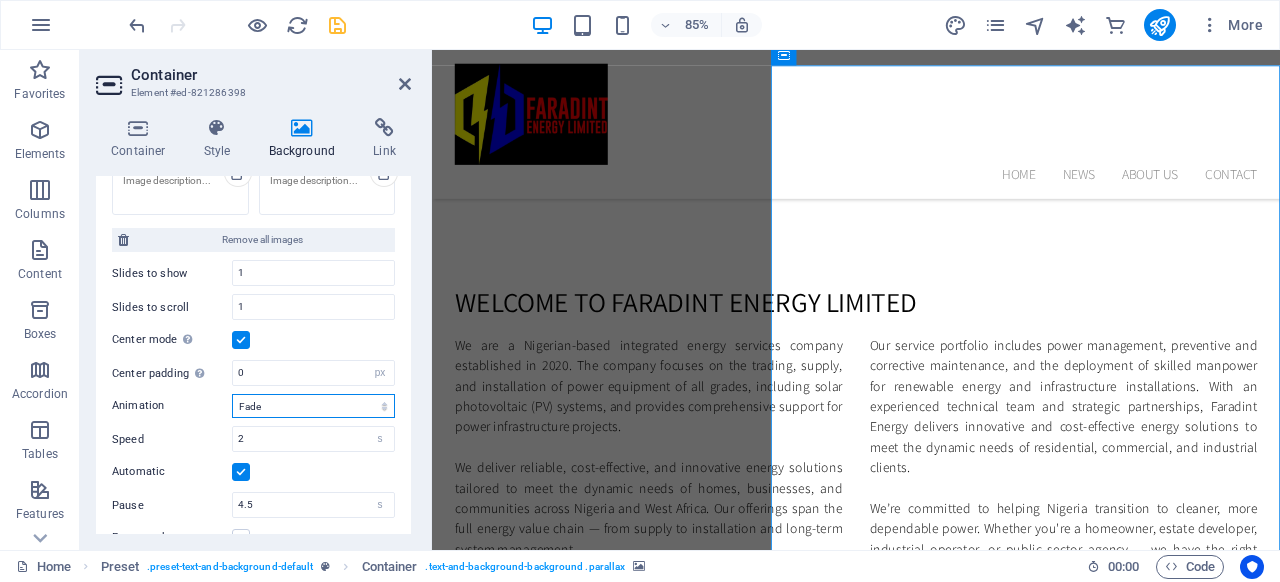 click on "Slide Fade" at bounding box center [313, 406] 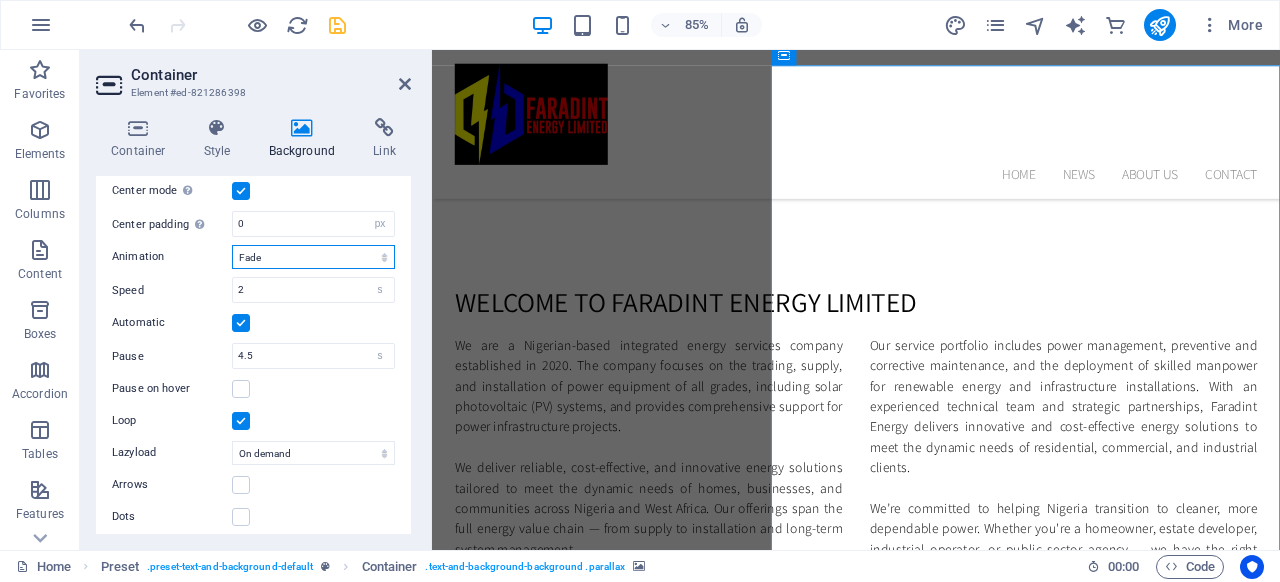 scroll, scrollTop: 836, scrollLeft: 0, axis: vertical 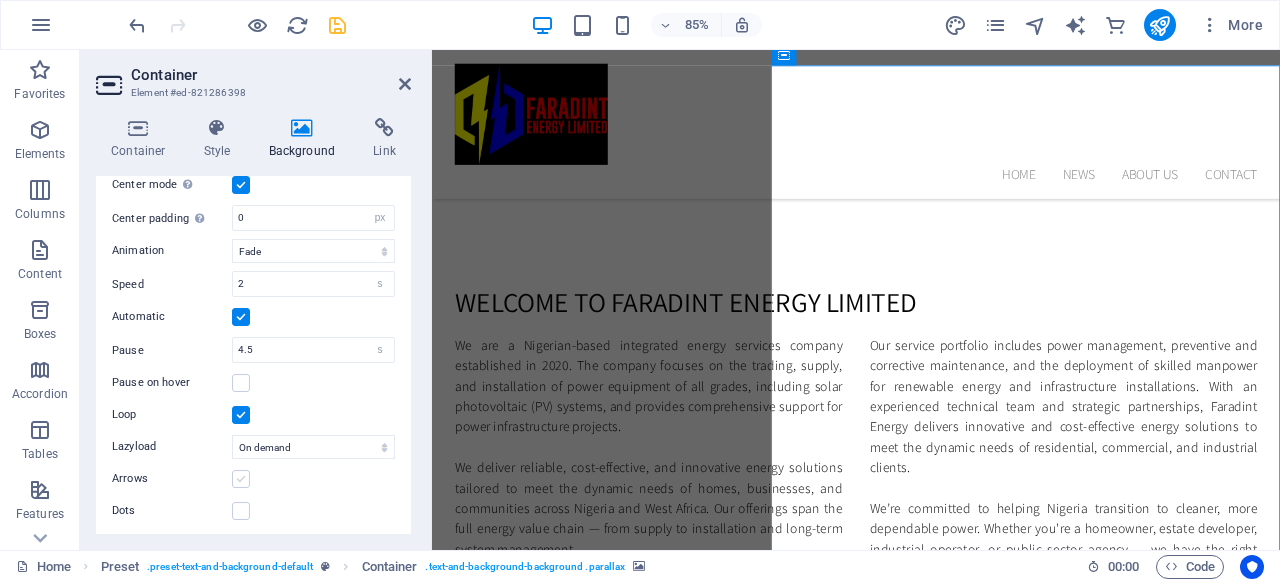 click at bounding box center (241, 479) 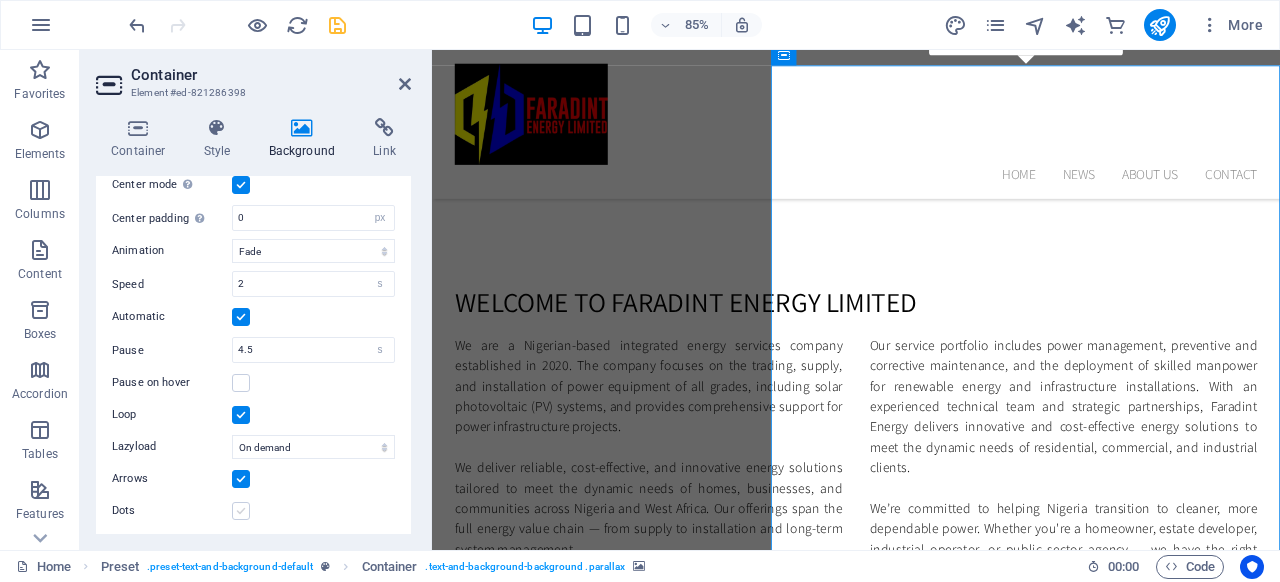 click at bounding box center (241, 511) 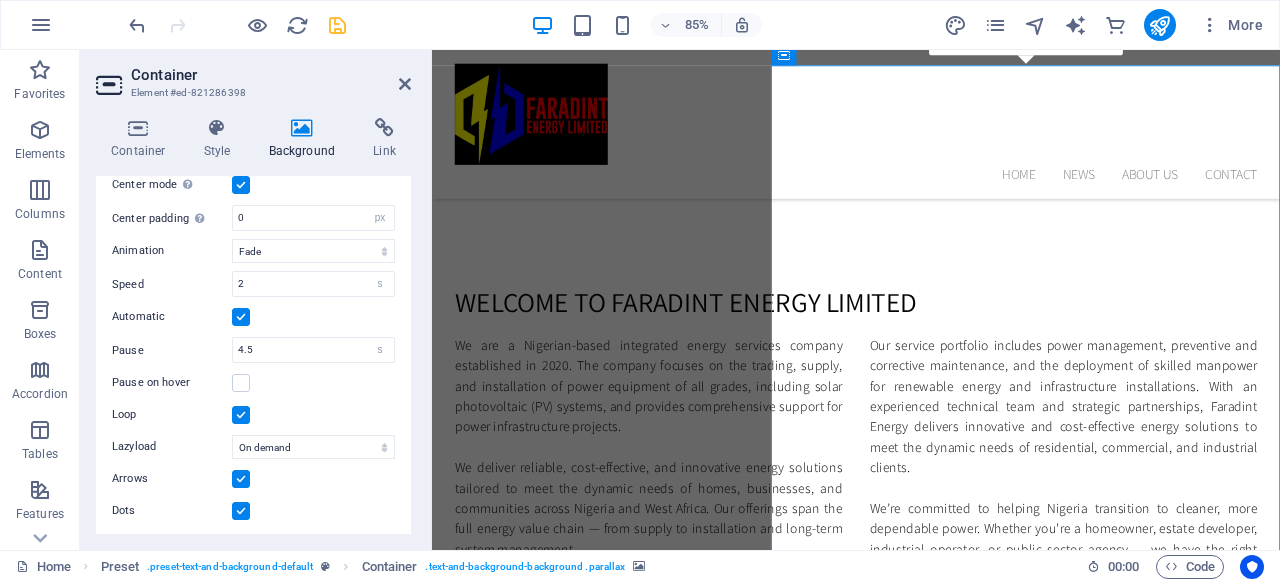 click at bounding box center [241, 511] 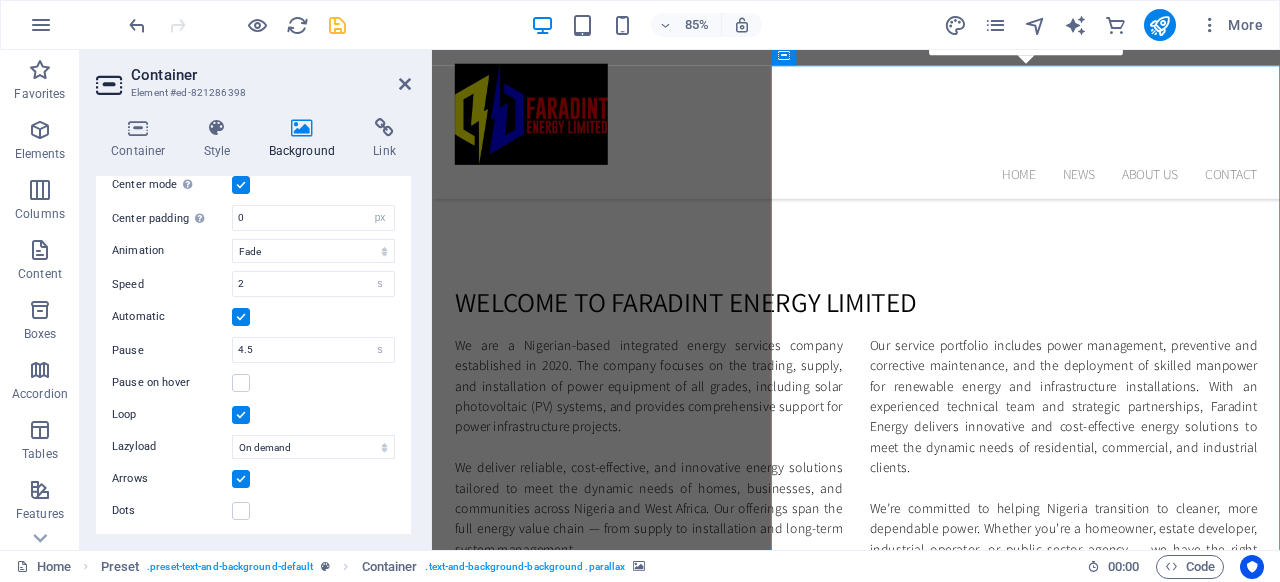 click on "Container Style Background Link Size Height Default px rem % vh vw Min. height None px rem % vh vw Width Default px rem % em vh vw Min. width None px rem % vh vw Content width Default Custom width Width Default px rem % em vh vw Min. width None px rem % vh vw Default padding Custom spacing Default content width and padding can be changed under Design. Edit design Layout (Flexbox) Alignment Determines the flex direction. Default Main axis Determine how elements should behave along the main axis inside this container (justify content). Default Side axis Control the vertical direction of the element inside of the container (align items). Default Wrap Default On Off Fill Controls the distances and direction of elements on the y-axis across several lines (align content). Default Accessibility ARIA helps assistive technologies (like screen readers) to understand the role, state, and behavior of web elements Role The ARIA role defines the purpose of an element.  None Alert Article Banner Comment Fan" at bounding box center (253, 326) 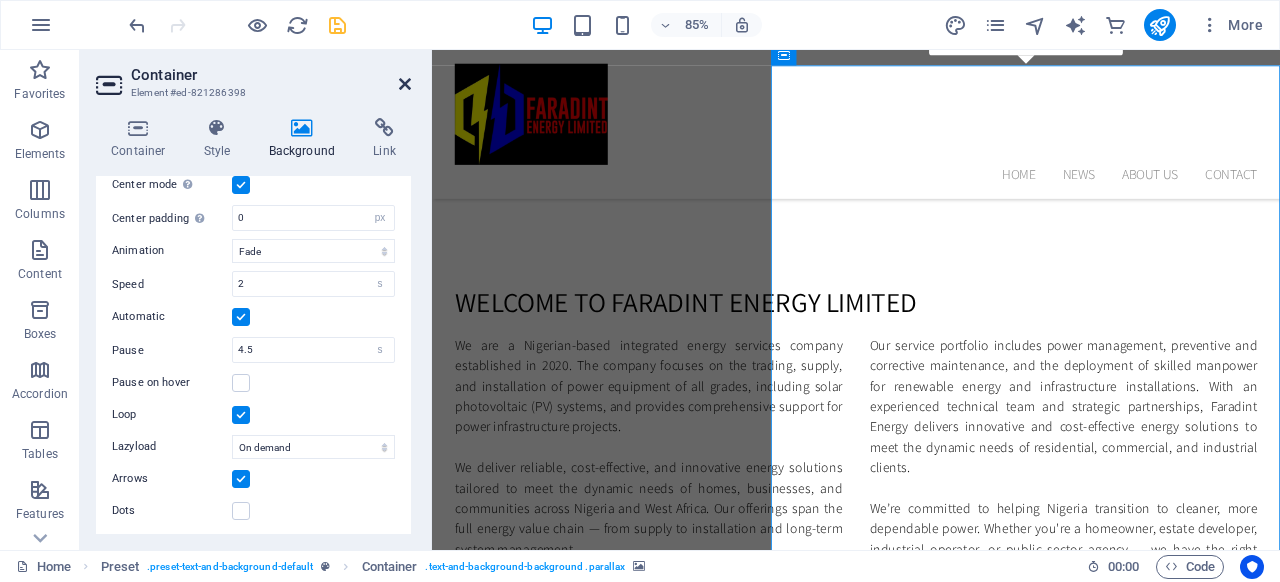 click at bounding box center [405, 84] 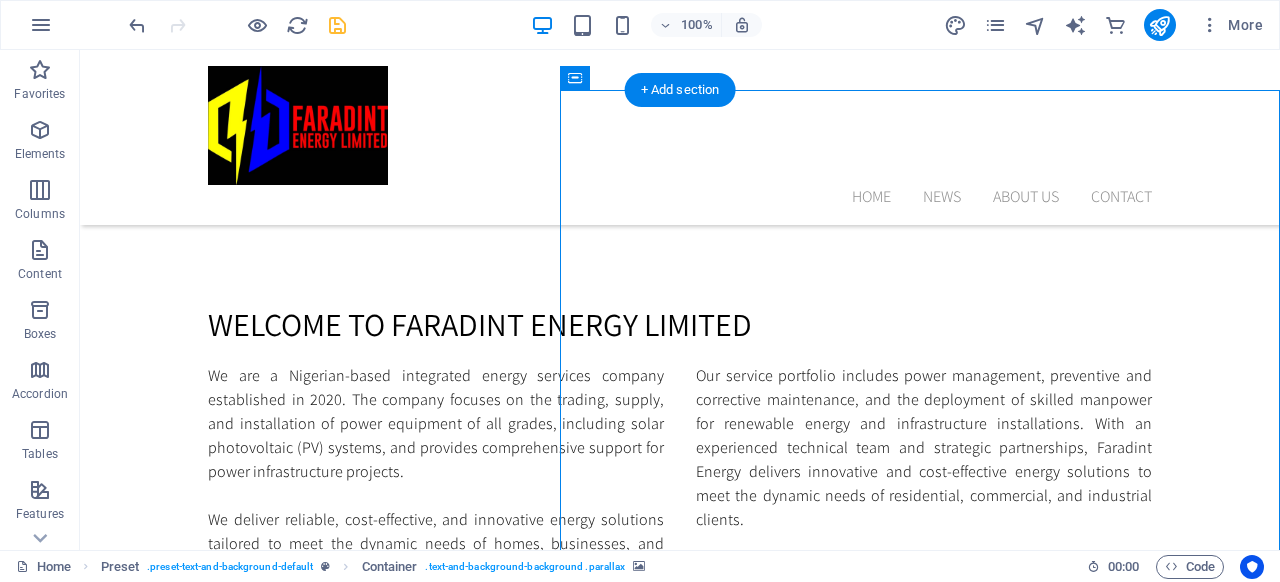 scroll, scrollTop: 1265, scrollLeft: 0, axis: vertical 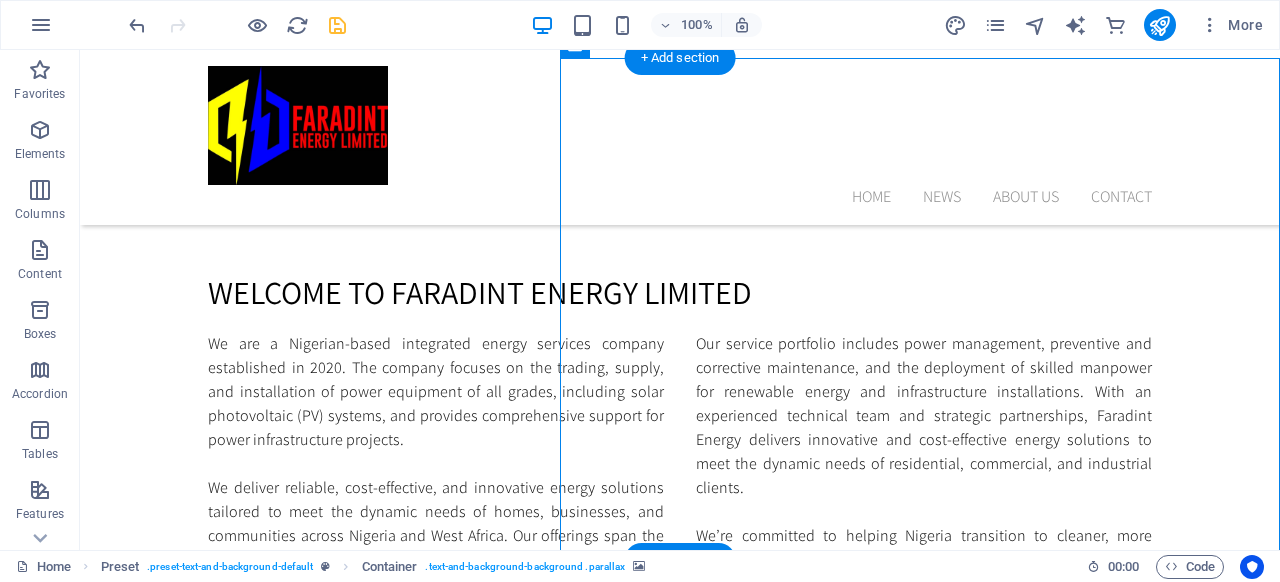 click at bounding box center [-280, 1167] 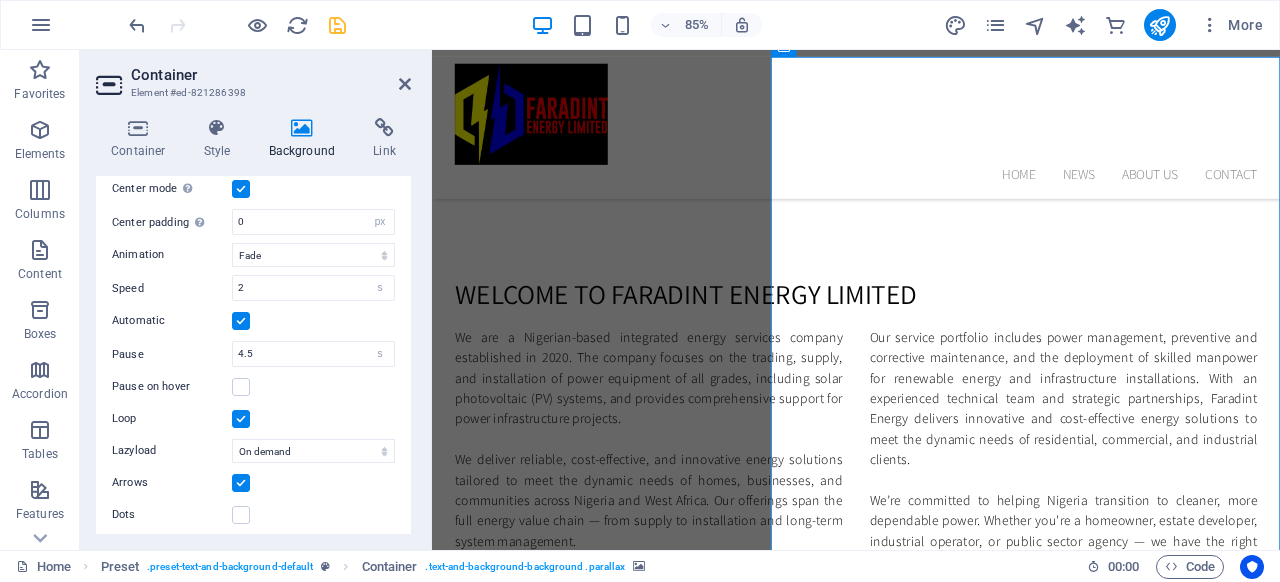 scroll, scrollTop: 836, scrollLeft: 0, axis: vertical 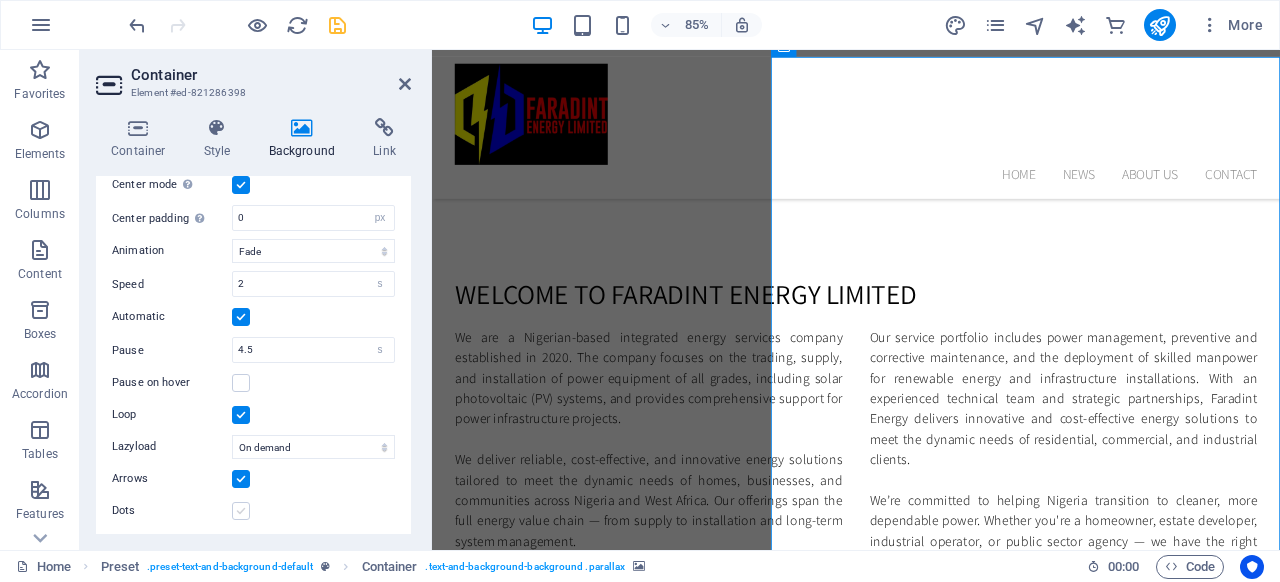 click at bounding box center (241, 511) 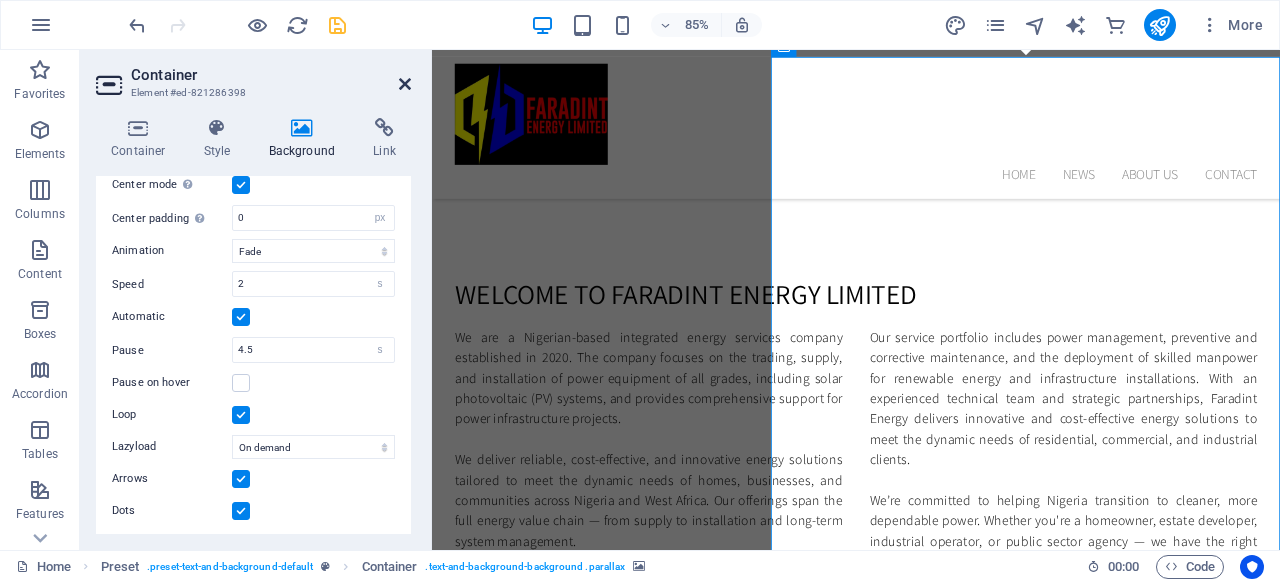 click at bounding box center (405, 84) 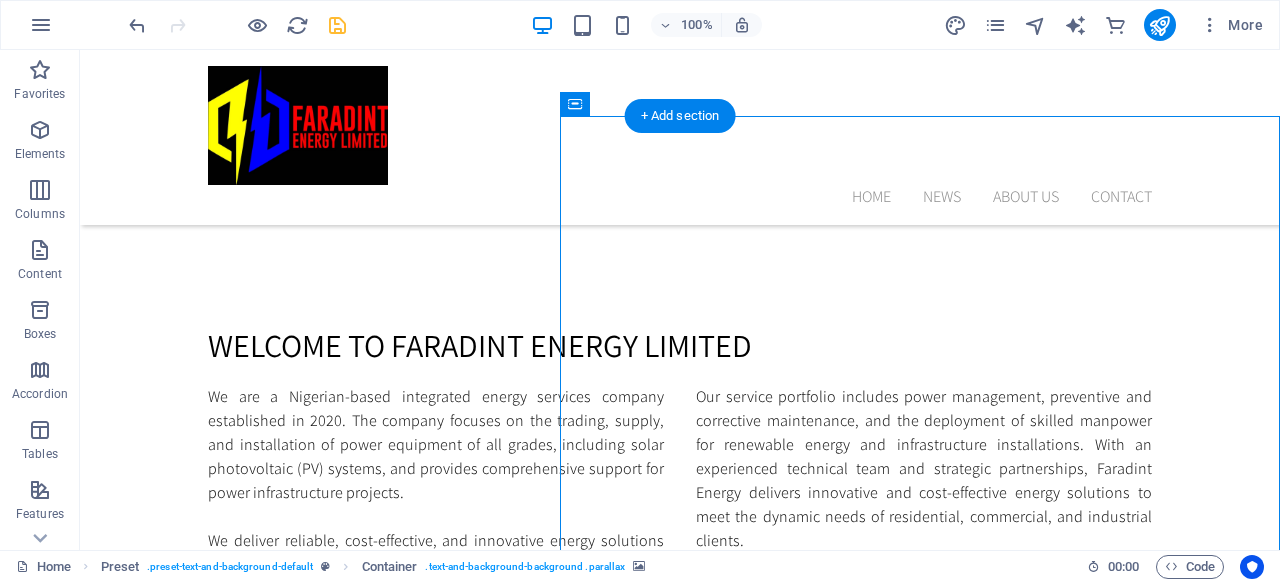scroll, scrollTop: 1202, scrollLeft: 0, axis: vertical 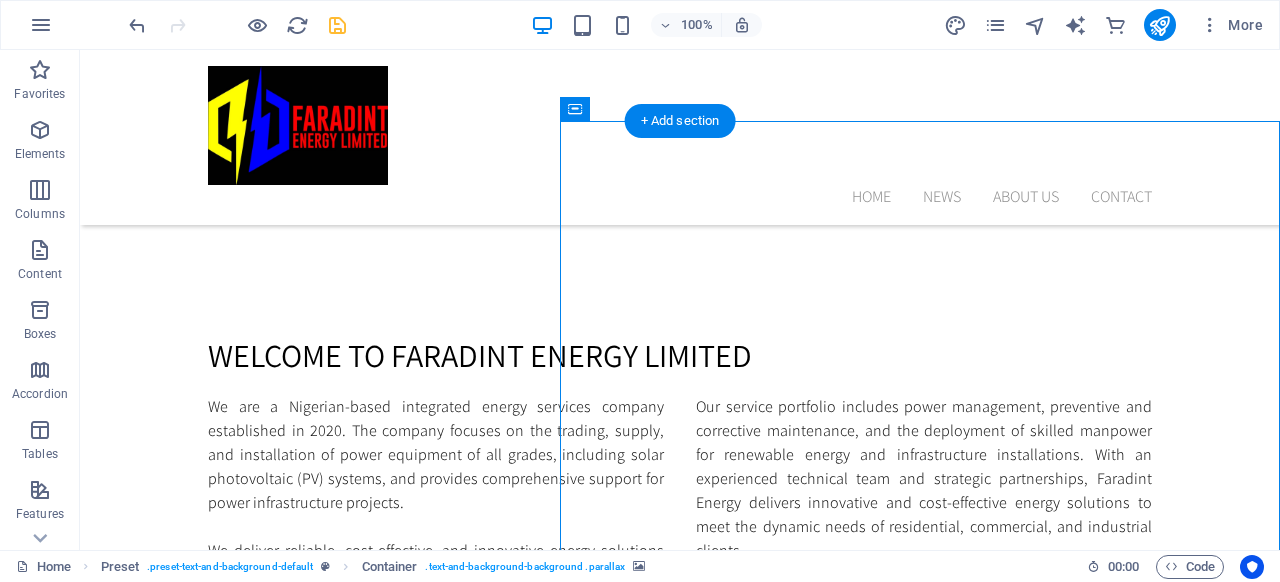 click at bounding box center [-1000, 1198] 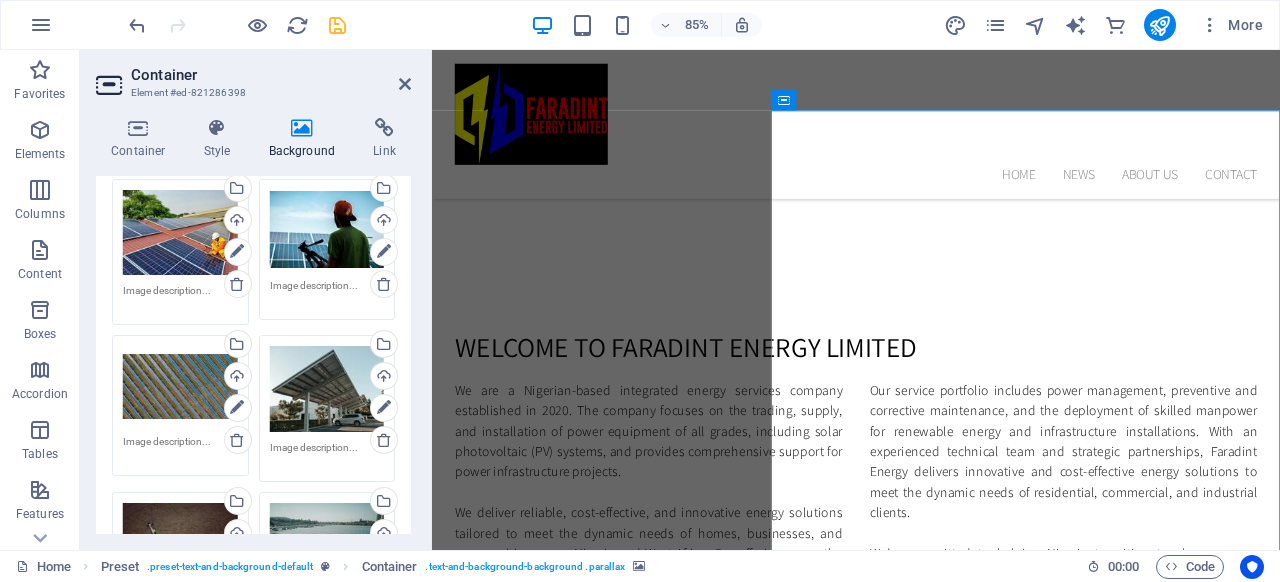 scroll, scrollTop: 836, scrollLeft: 0, axis: vertical 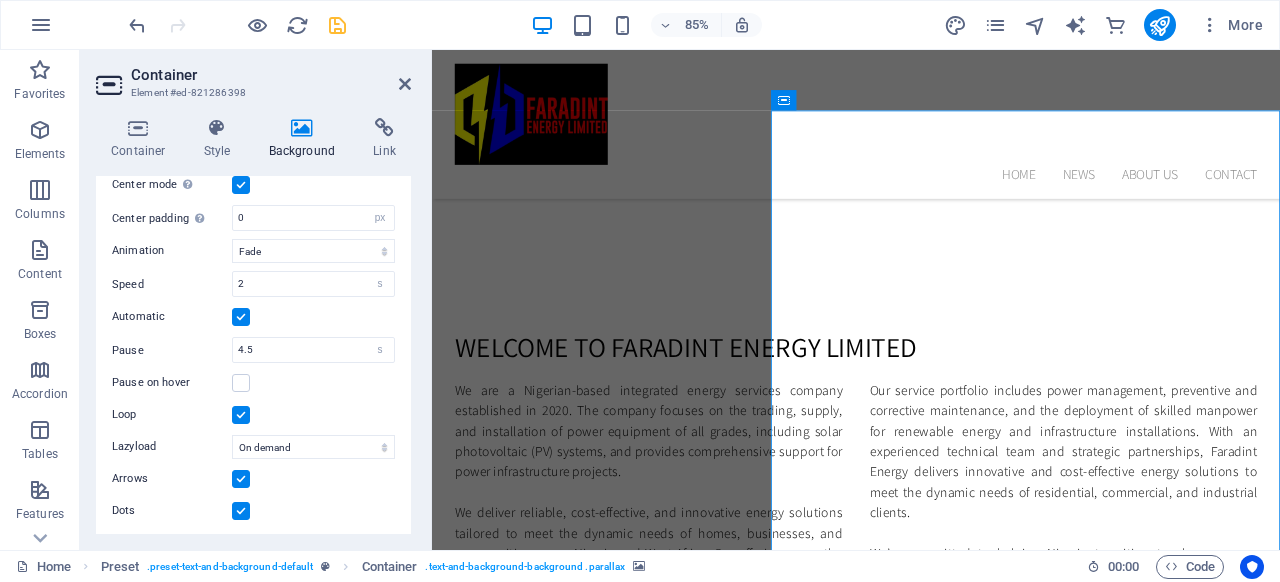 click at bounding box center (241, 511) 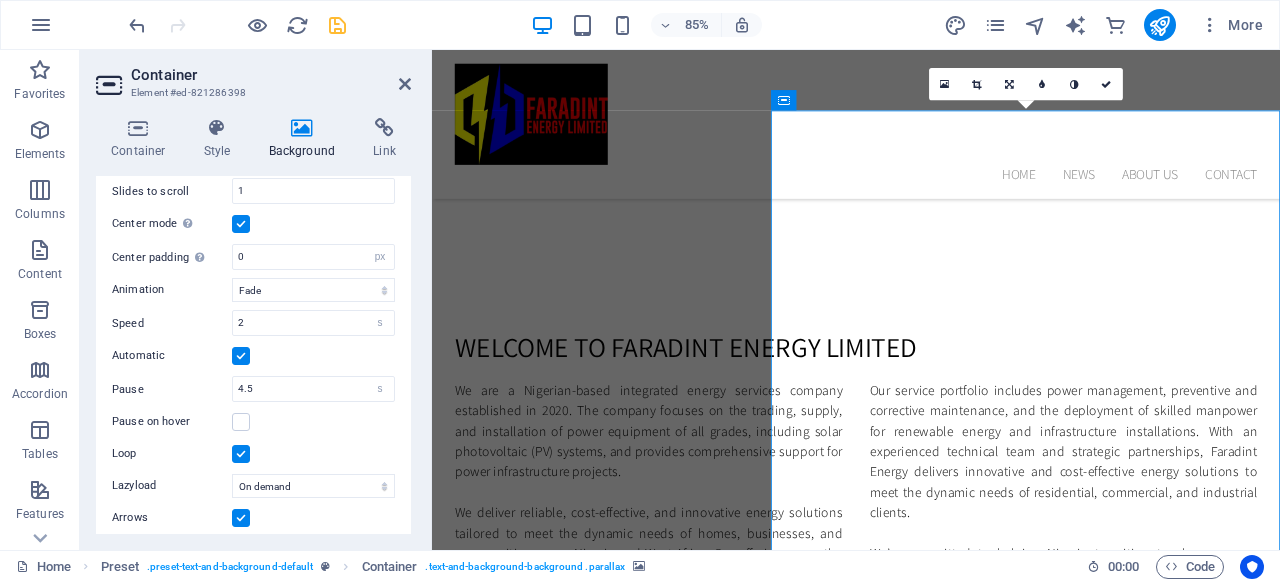 scroll, scrollTop: 799, scrollLeft: 0, axis: vertical 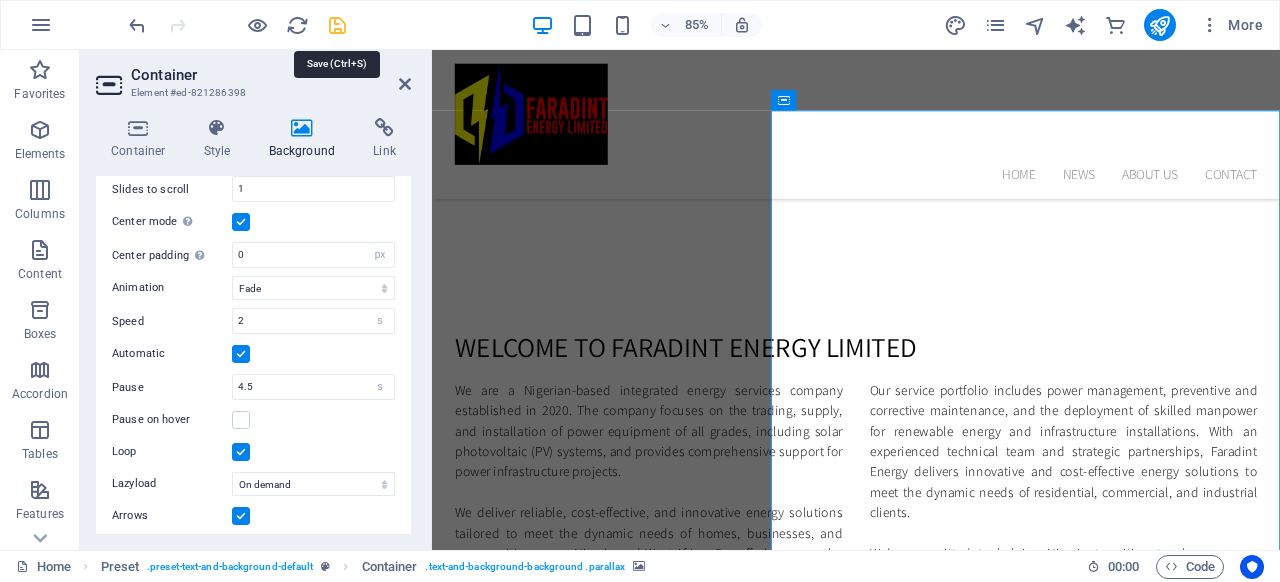 click at bounding box center (337, 25) 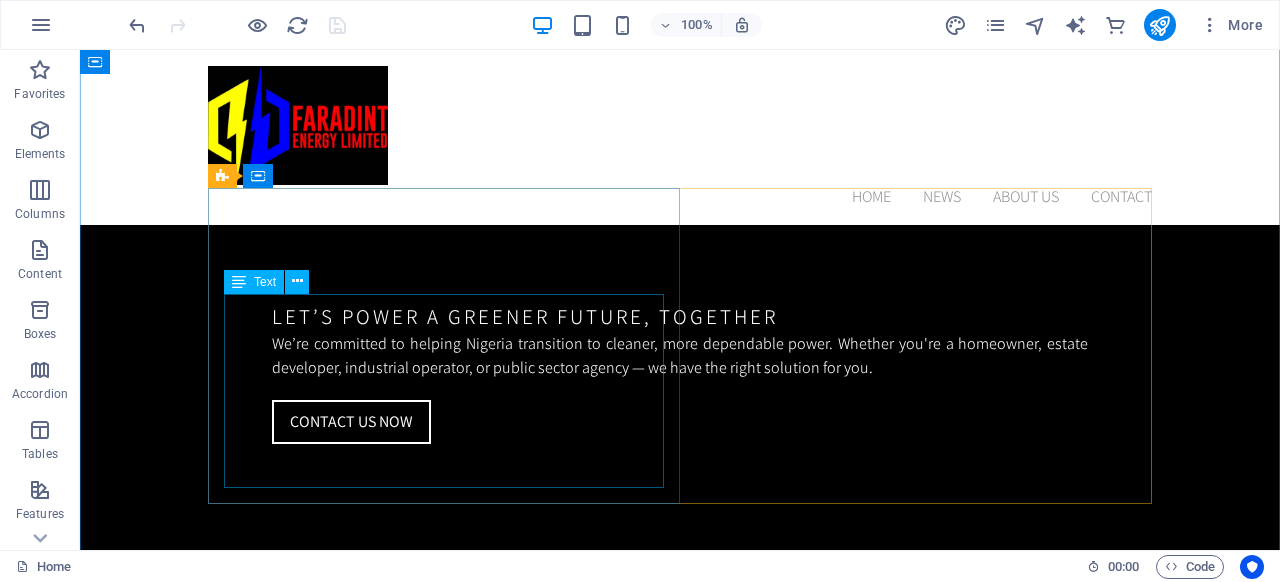 scroll, scrollTop: 1848, scrollLeft: 0, axis: vertical 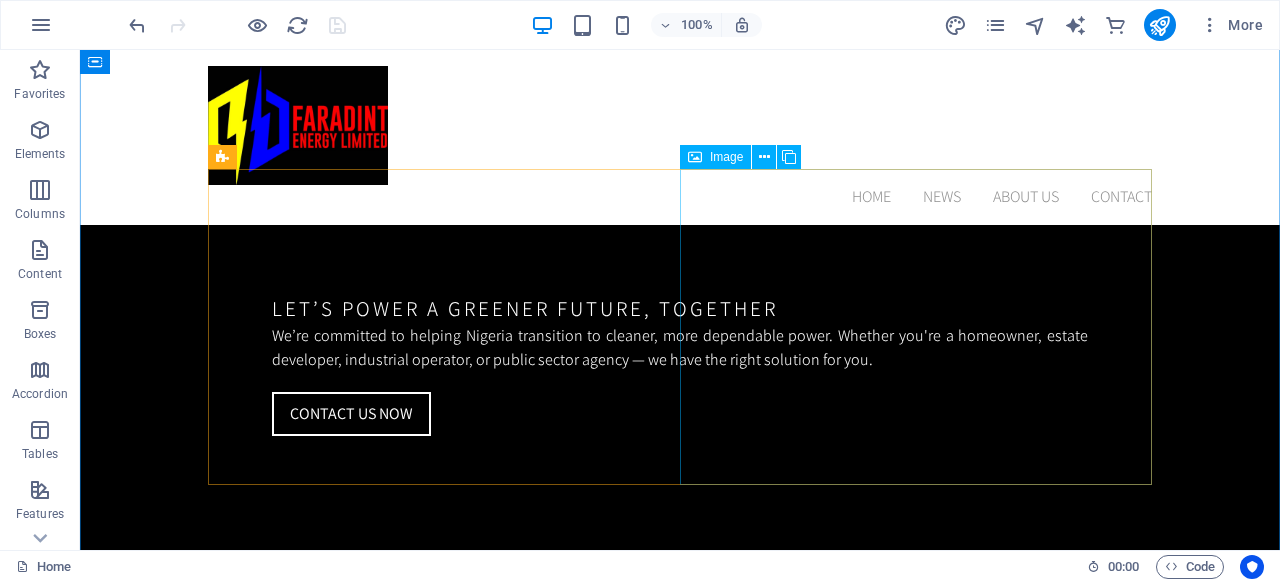 click at bounding box center [349, 1714] 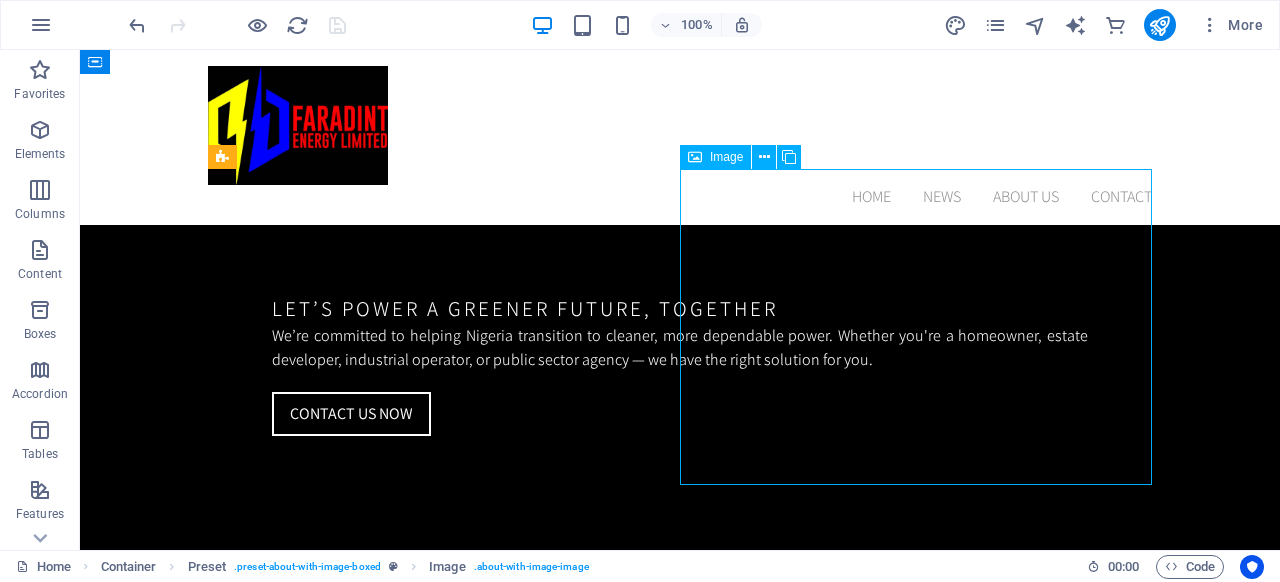 click at bounding box center (349, 1714) 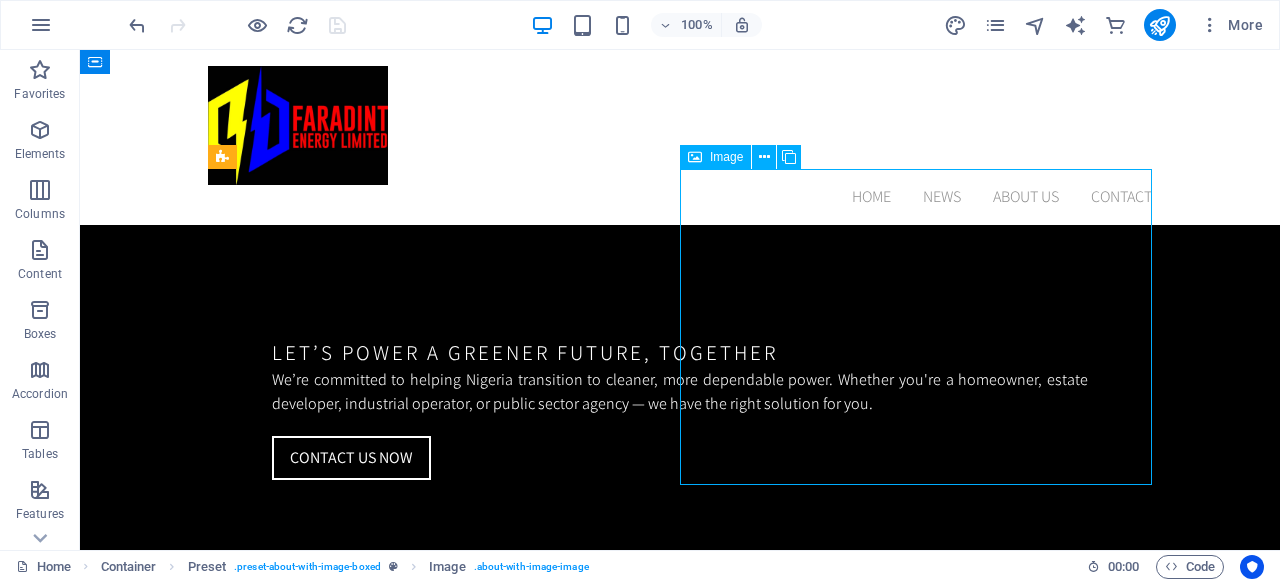 scroll, scrollTop: 1927, scrollLeft: 0, axis: vertical 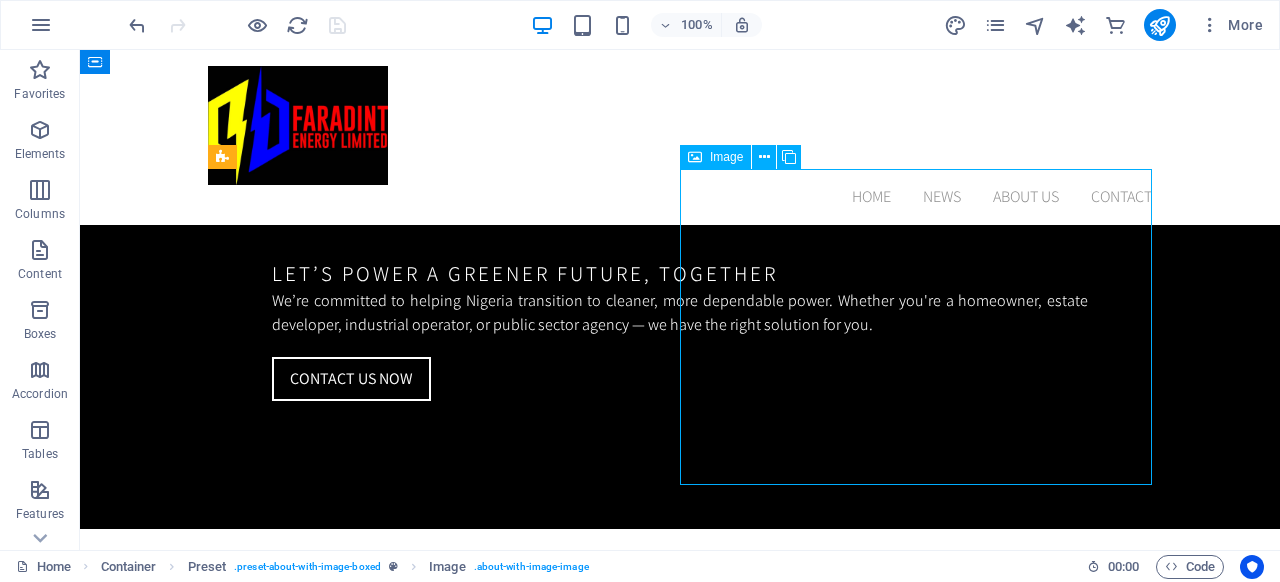 select on "%" 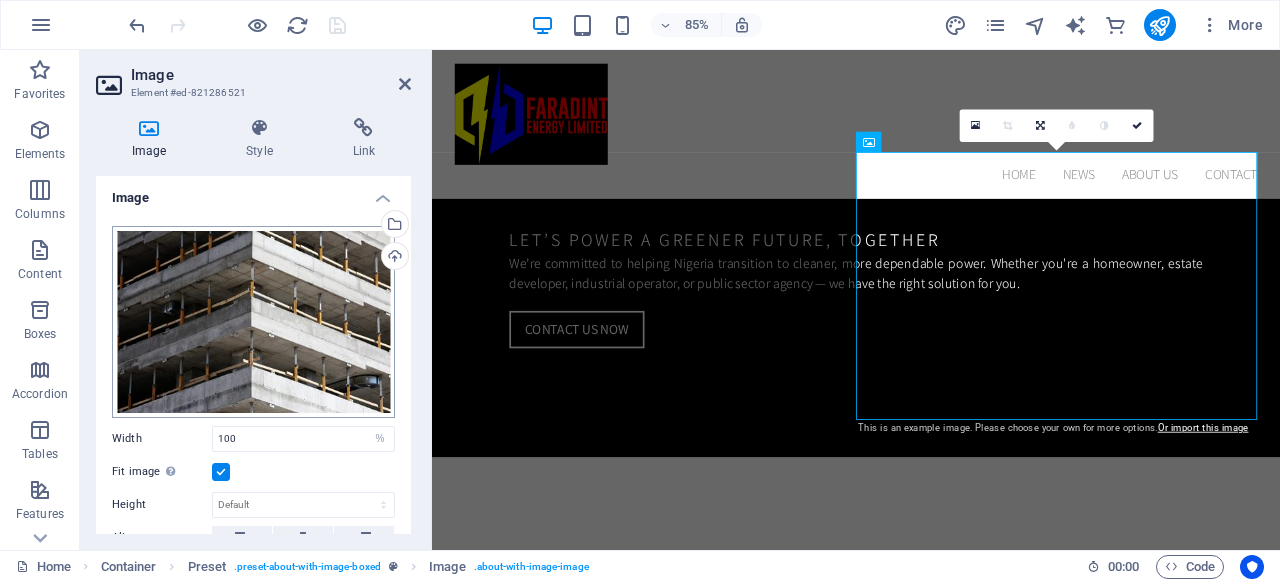 scroll, scrollTop: 0, scrollLeft: 0, axis: both 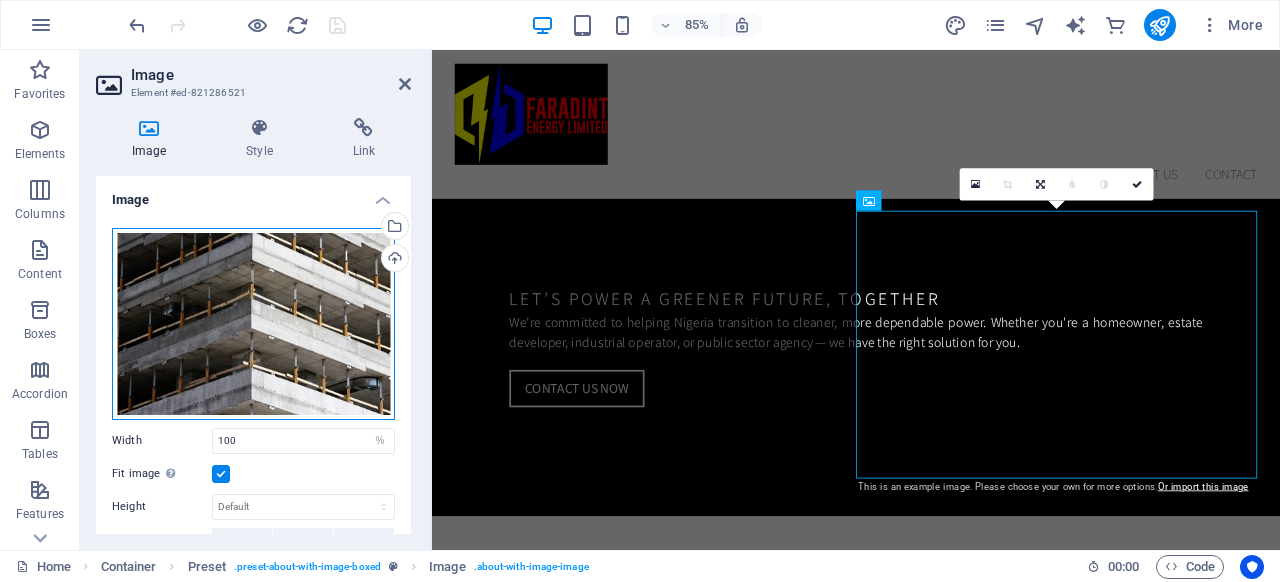 click on "Drag files here, click to choose files or select files from Files or our free stock photos & videos" at bounding box center (253, 324) 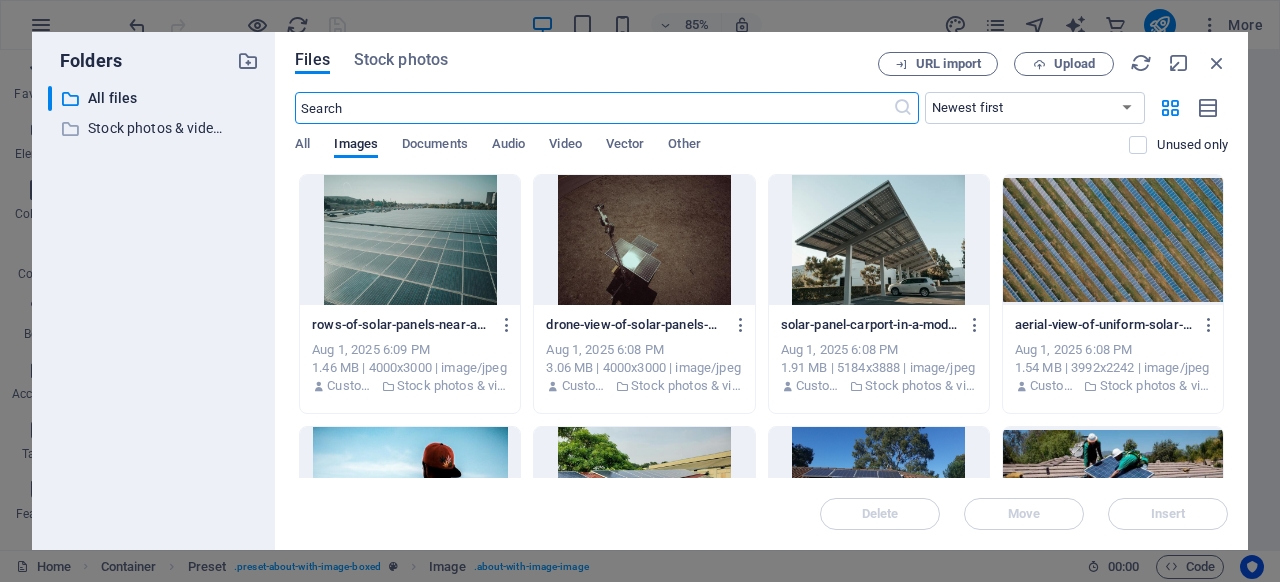 scroll, scrollTop: 2452, scrollLeft: 0, axis: vertical 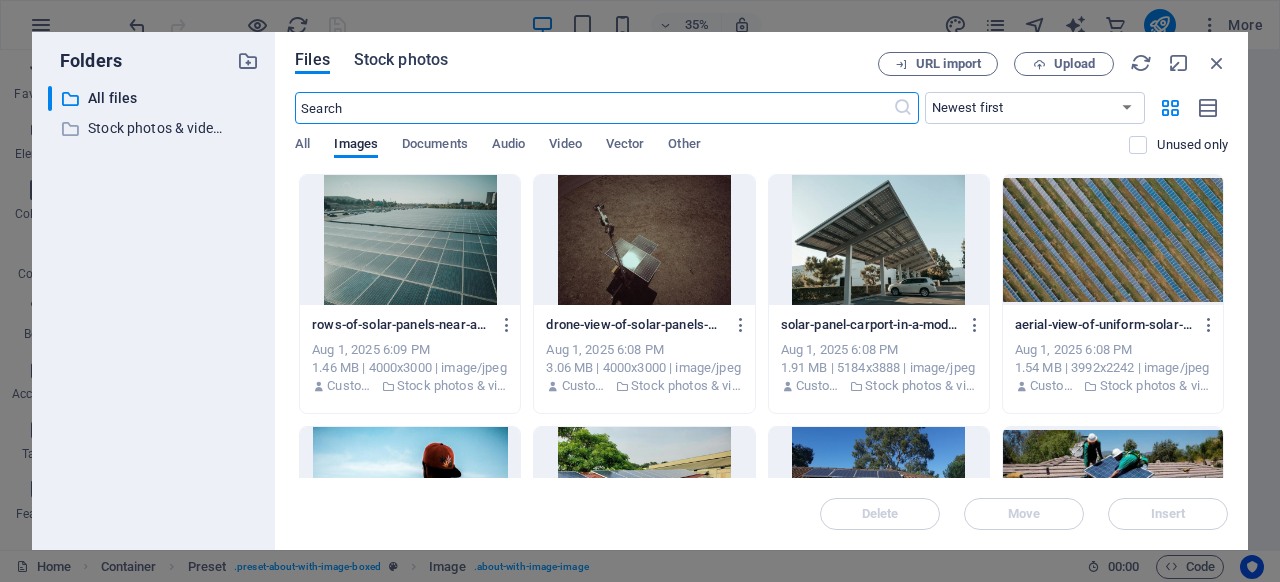 click on "Stock photos" at bounding box center (401, 60) 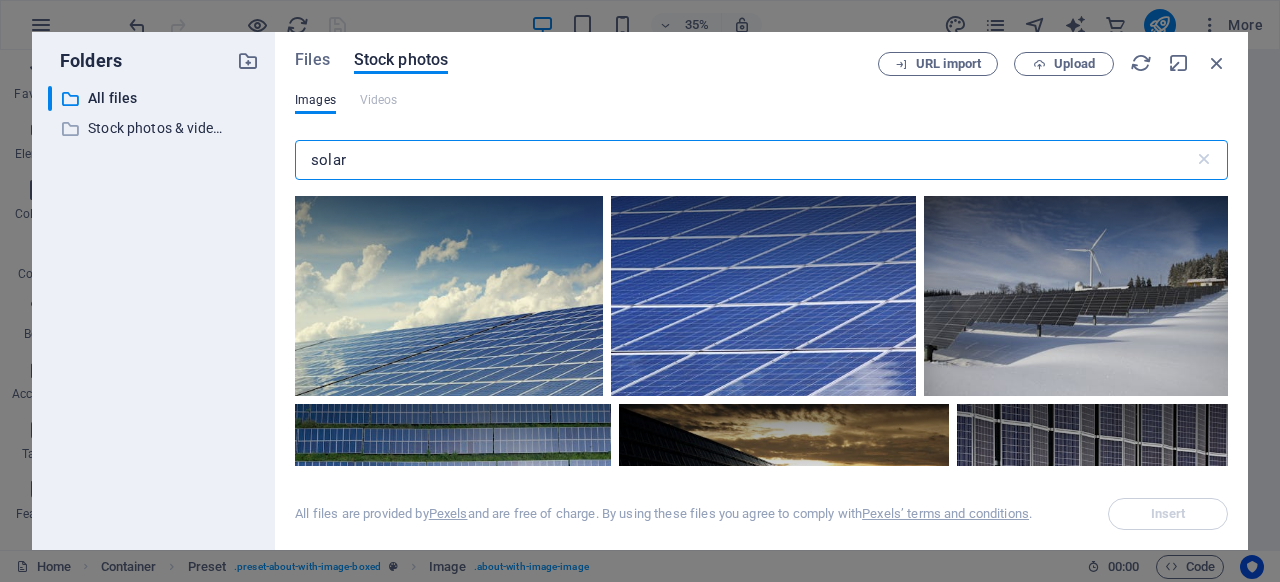 click on "solar" at bounding box center [744, 160] 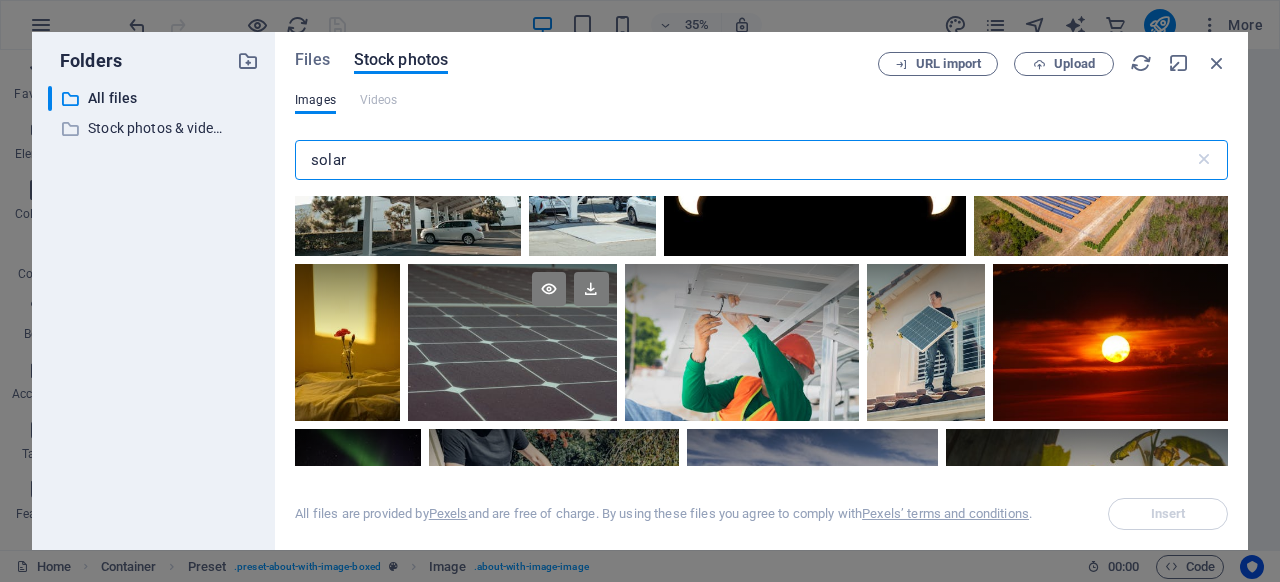 scroll, scrollTop: 1434, scrollLeft: 0, axis: vertical 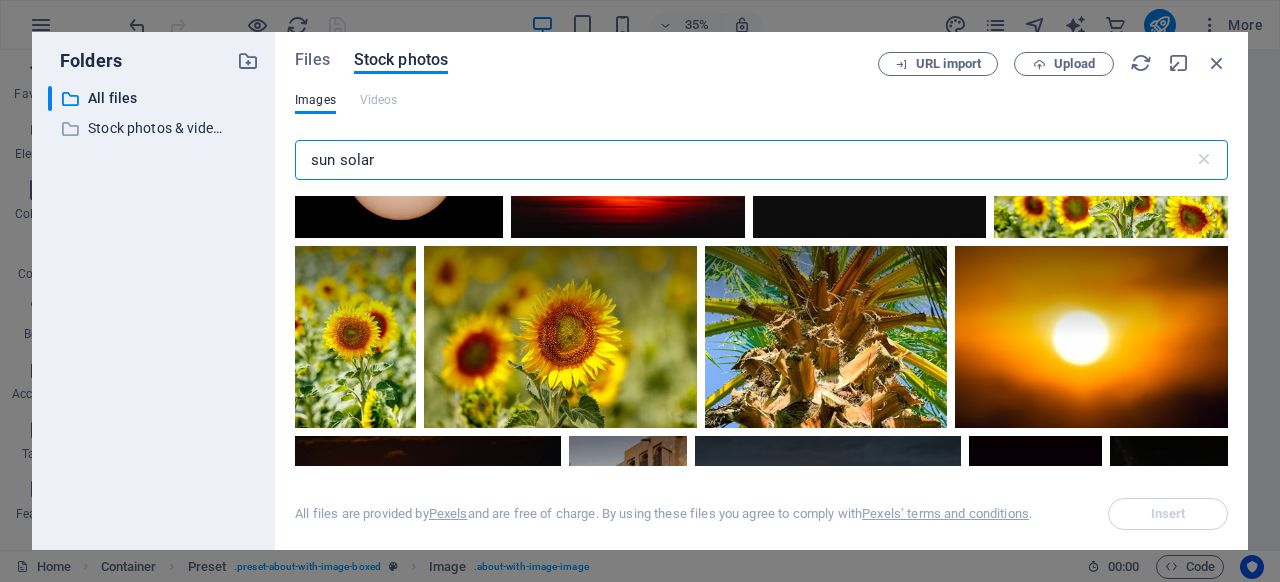 click on "sun solar" at bounding box center [744, 160] 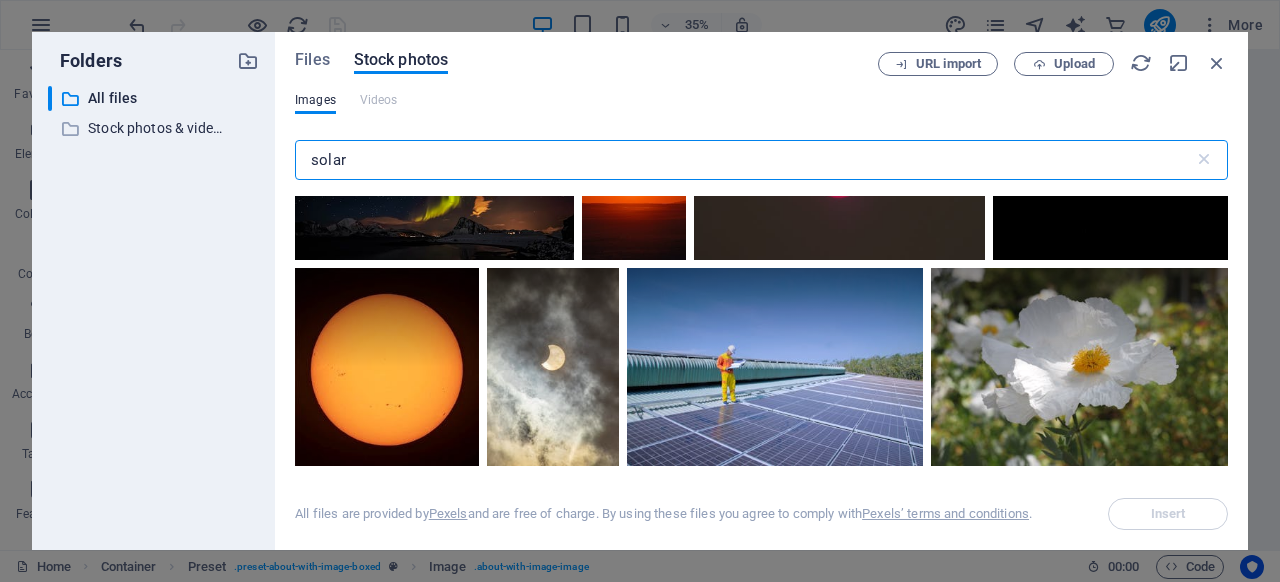 scroll, scrollTop: 9644, scrollLeft: 0, axis: vertical 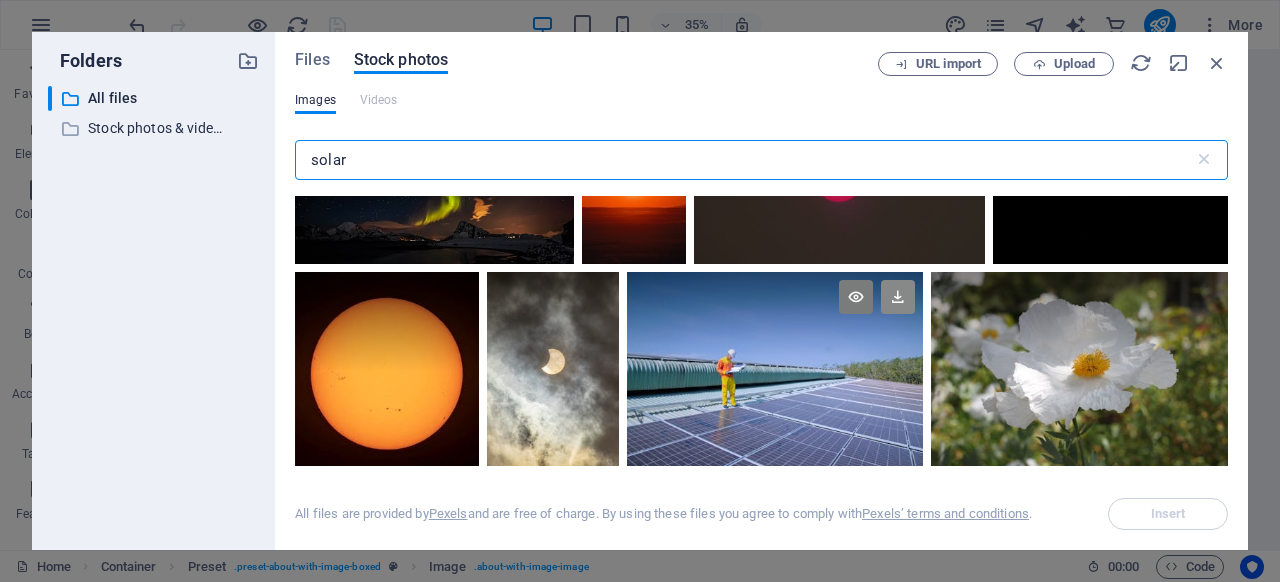 click at bounding box center (898, 297) 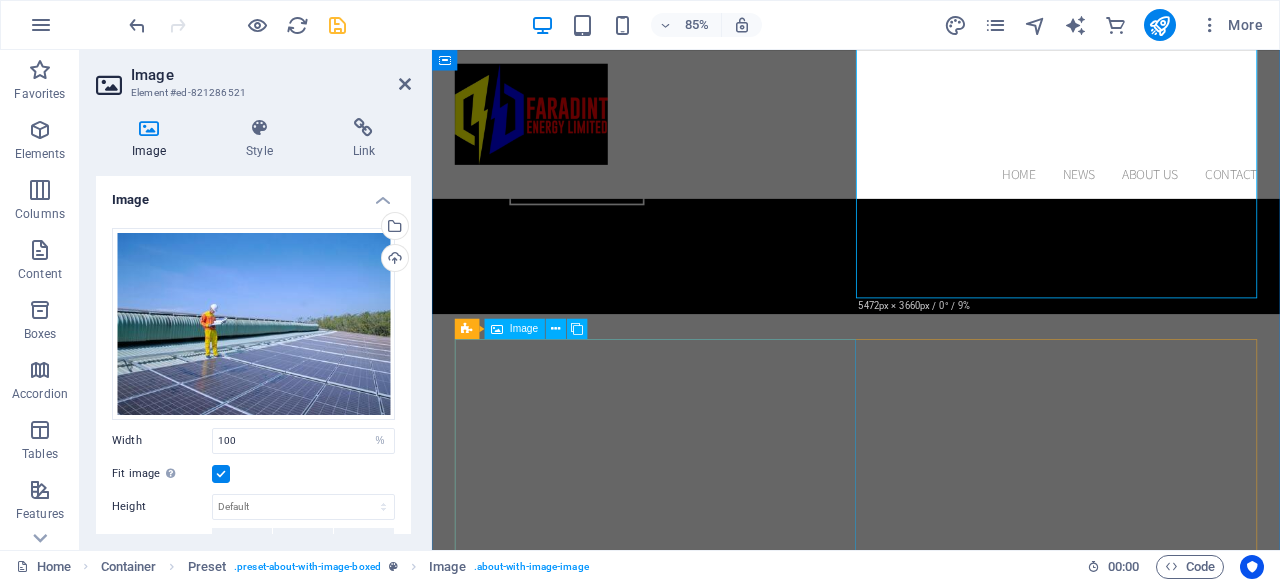 scroll, scrollTop: 2102, scrollLeft: 0, axis: vertical 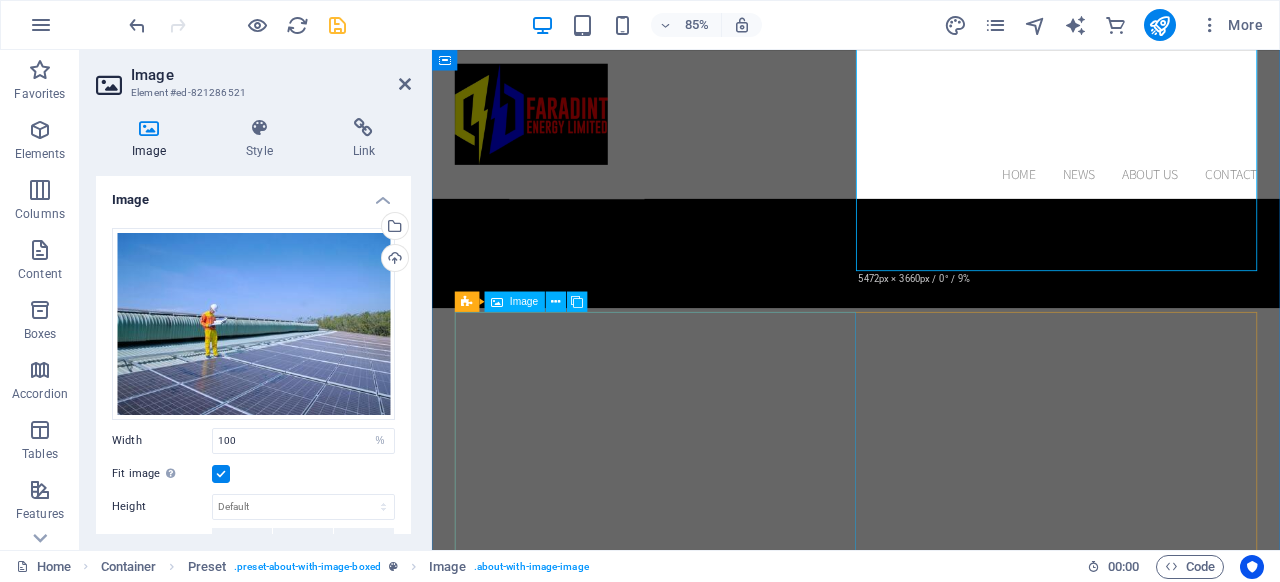 click at bounding box center (600, 1736) 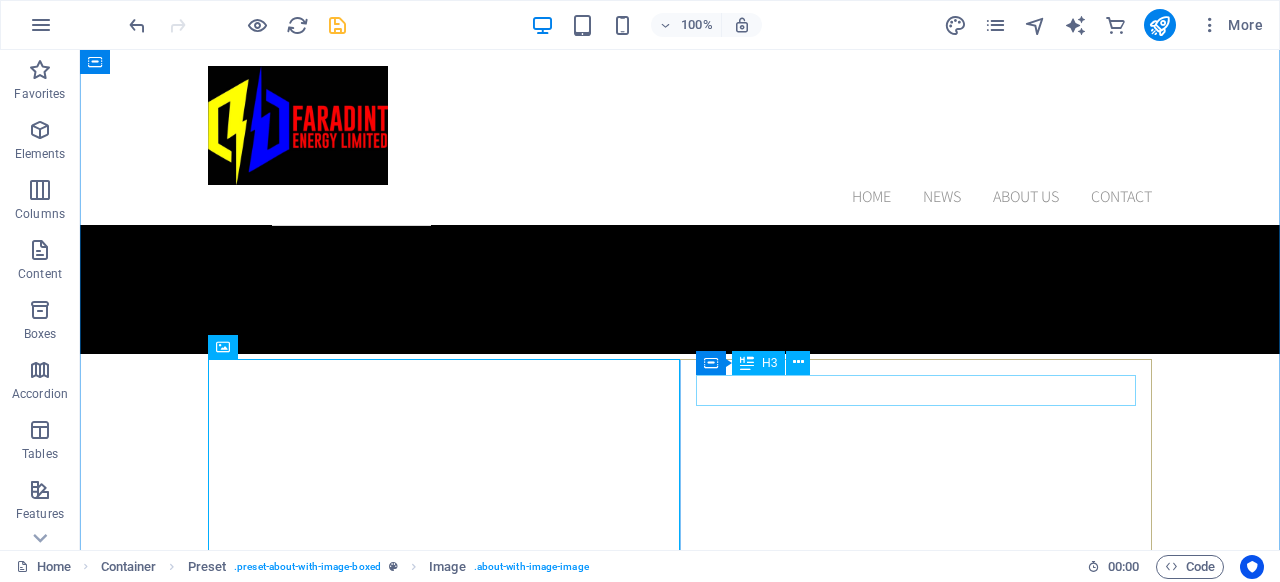 scroll, scrollTop: 2022, scrollLeft: 0, axis: vertical 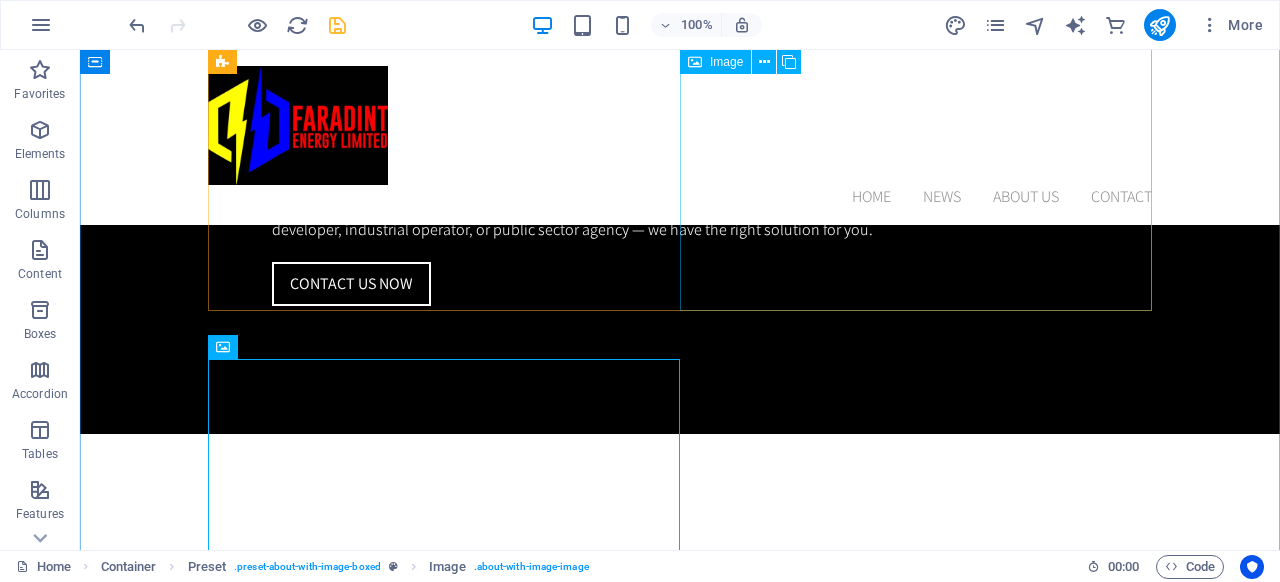 click at bounding box center (349, 1668) 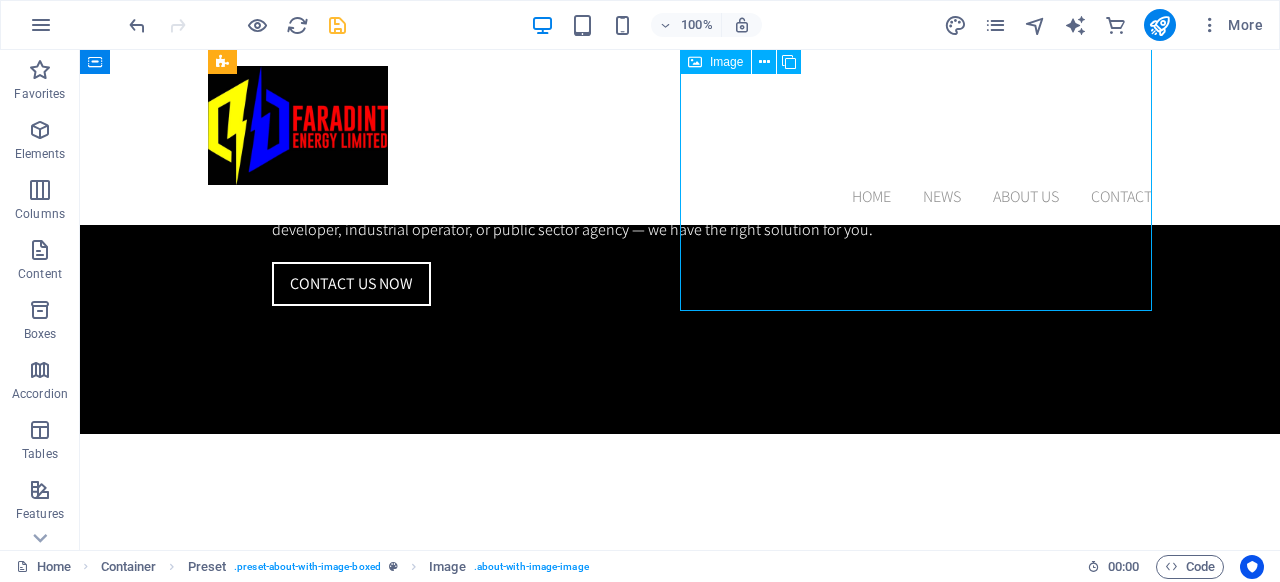 click at bounding box center (349, 1668) 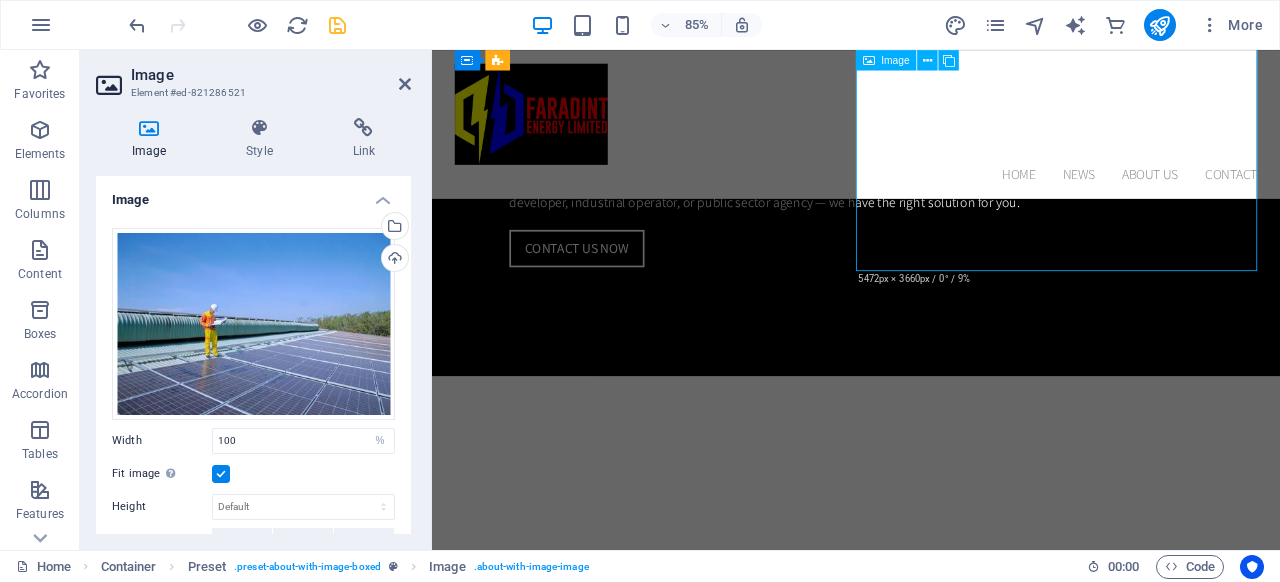 scroll, scrollTop: 2102, scrollLeft: 0, axis: vertical 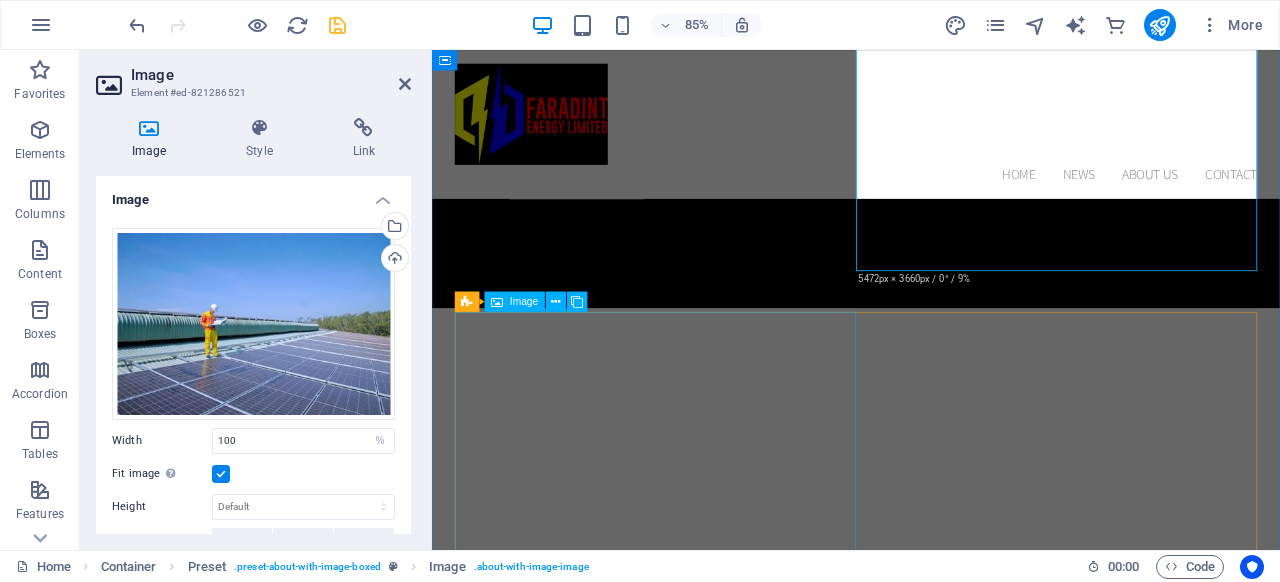 click at bounding box center [600, 1736] 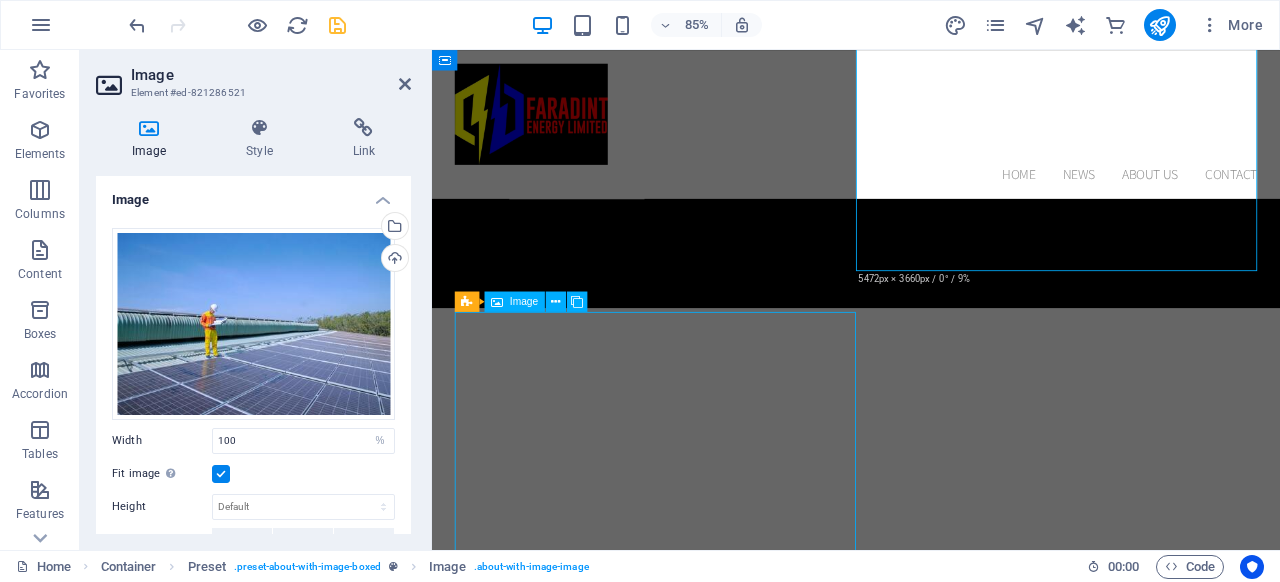 scroll, scrollTop: 2022, scrollLeft: 0, axis: vertical 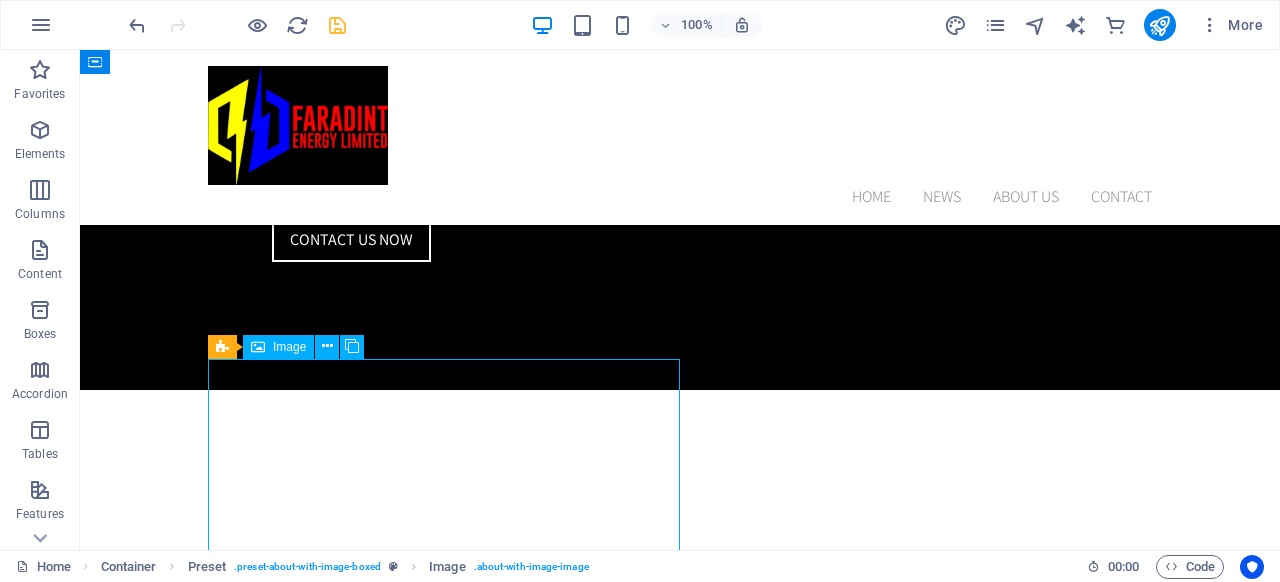 click at bounding box center [349, 1688] 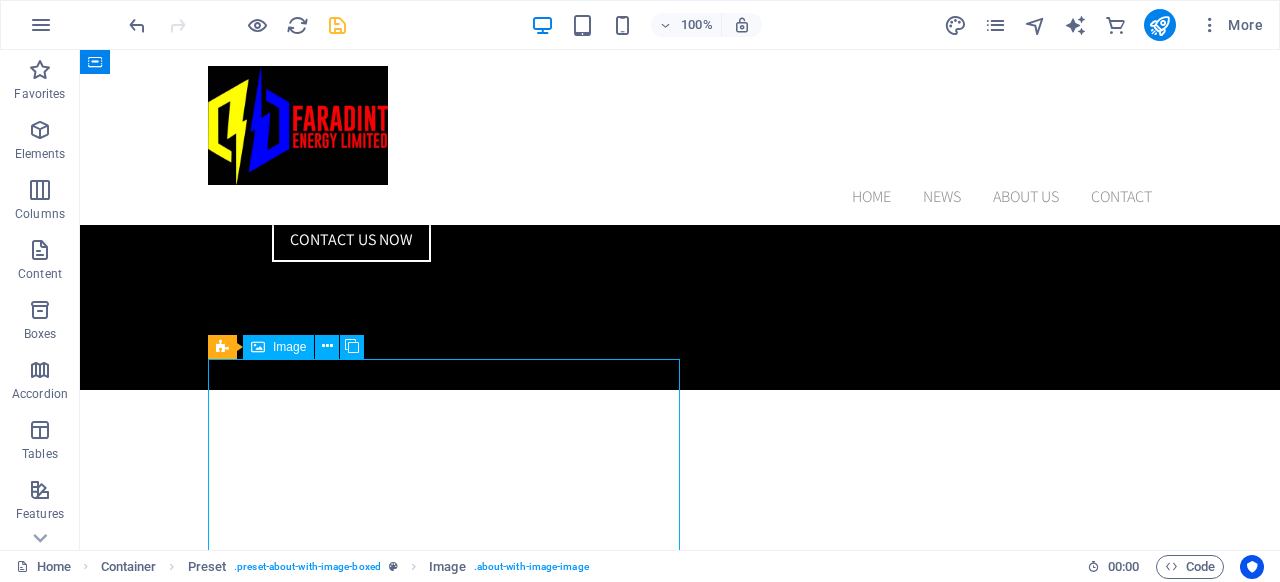 click at bounding box center [349, 1688] 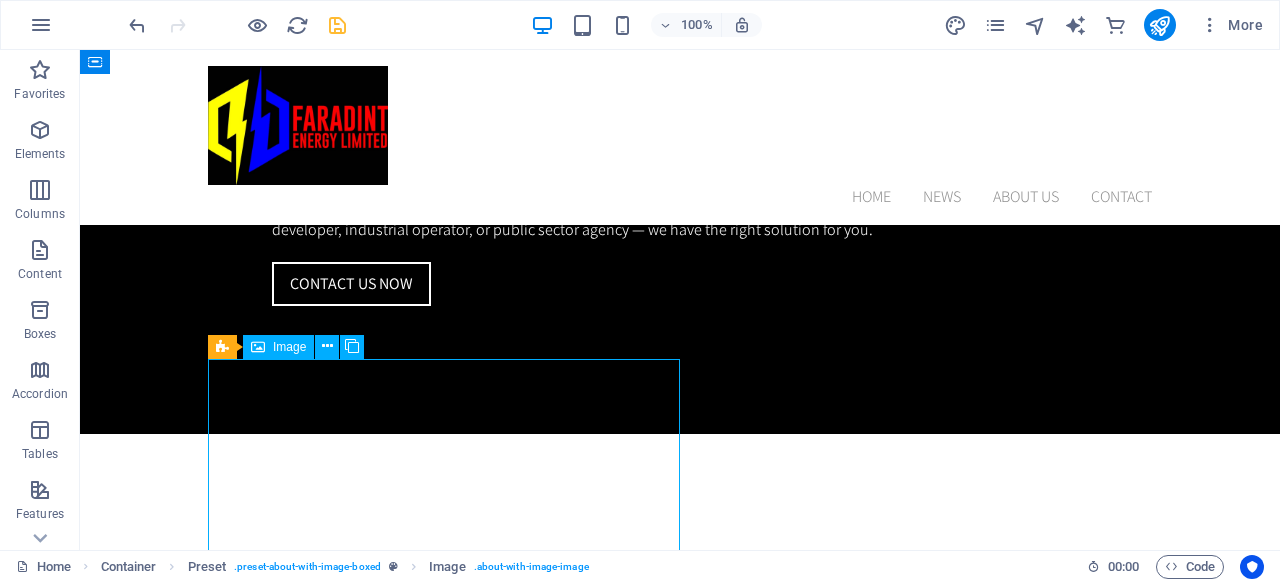 select on "%" 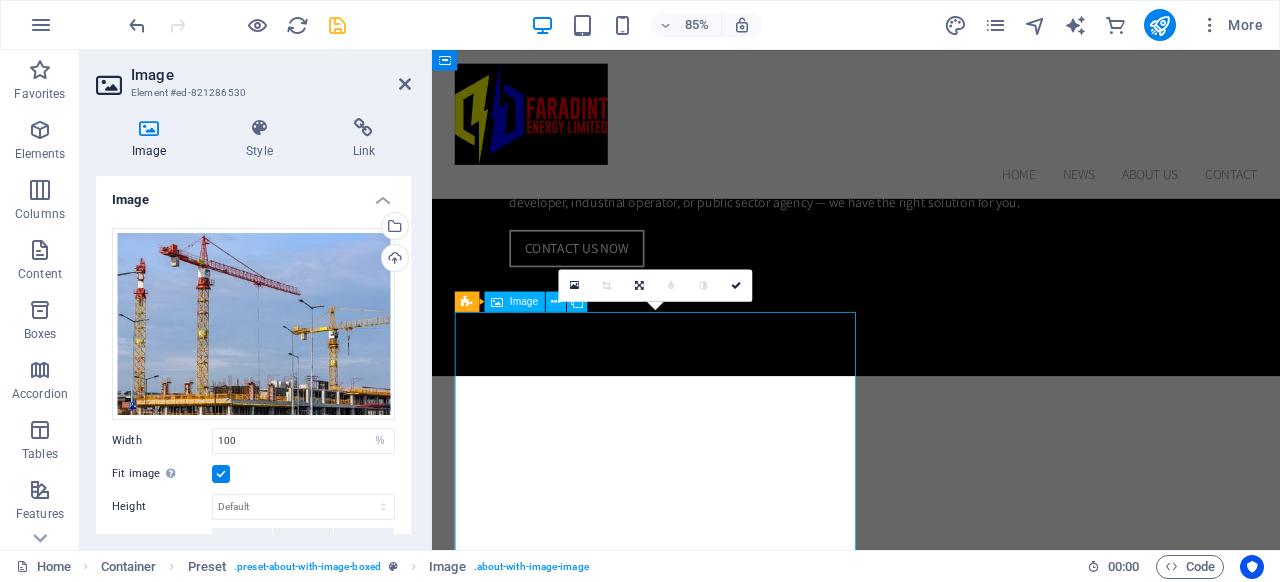 scroll, scrollTop: 2102, scrollLeft: 0, axis: vertical 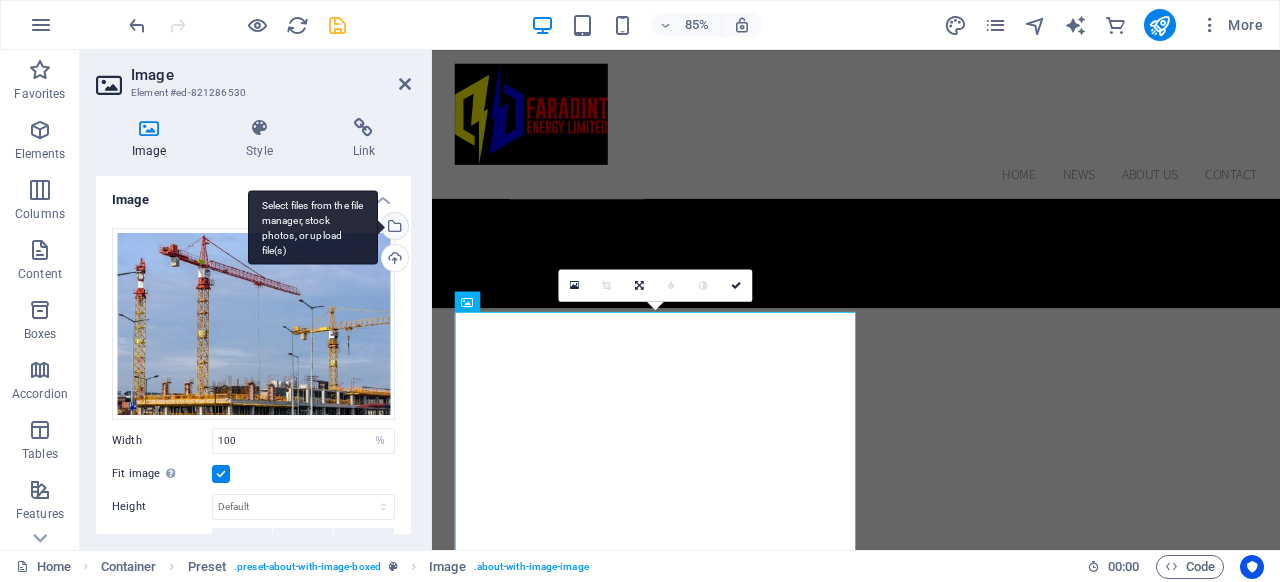 click on "Select files from the file manager, stock photos, or upload file(s)" at bounding box center [393, 228] 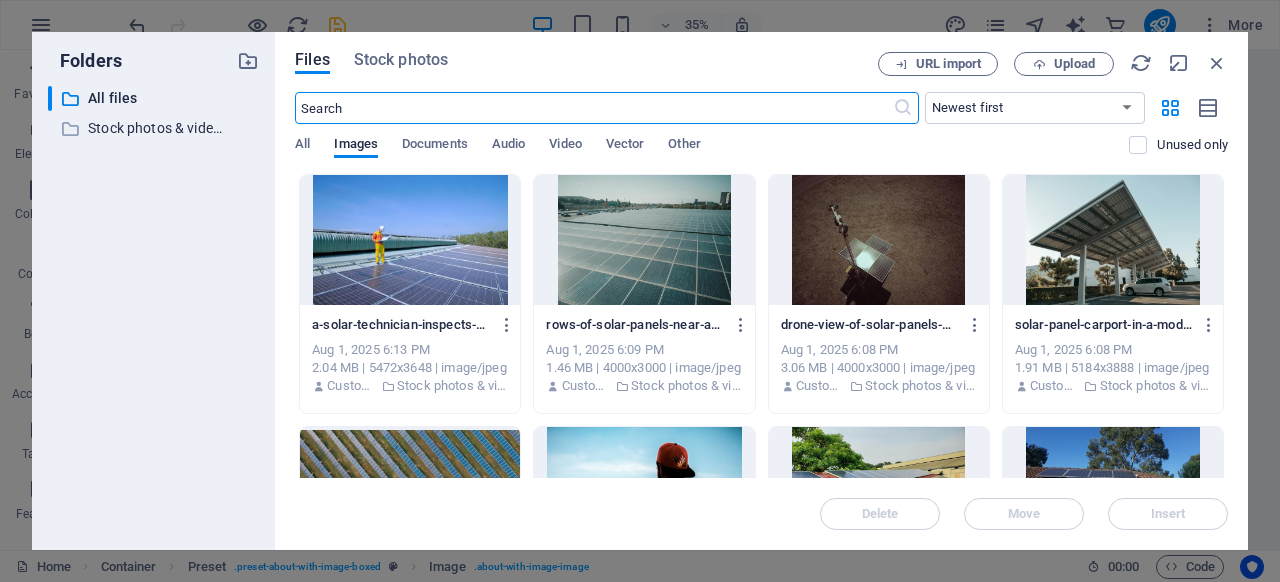 scroll, scrollTop: 2695, scrollLeft: 0, axis: vertical 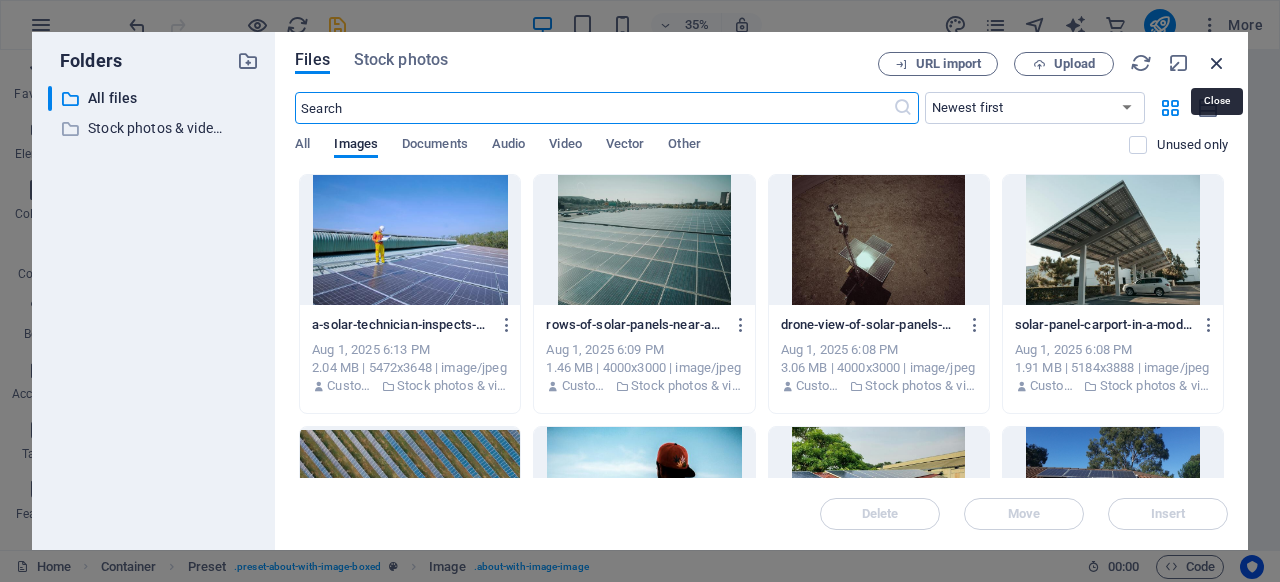 click at bounding box center (1217, 63) 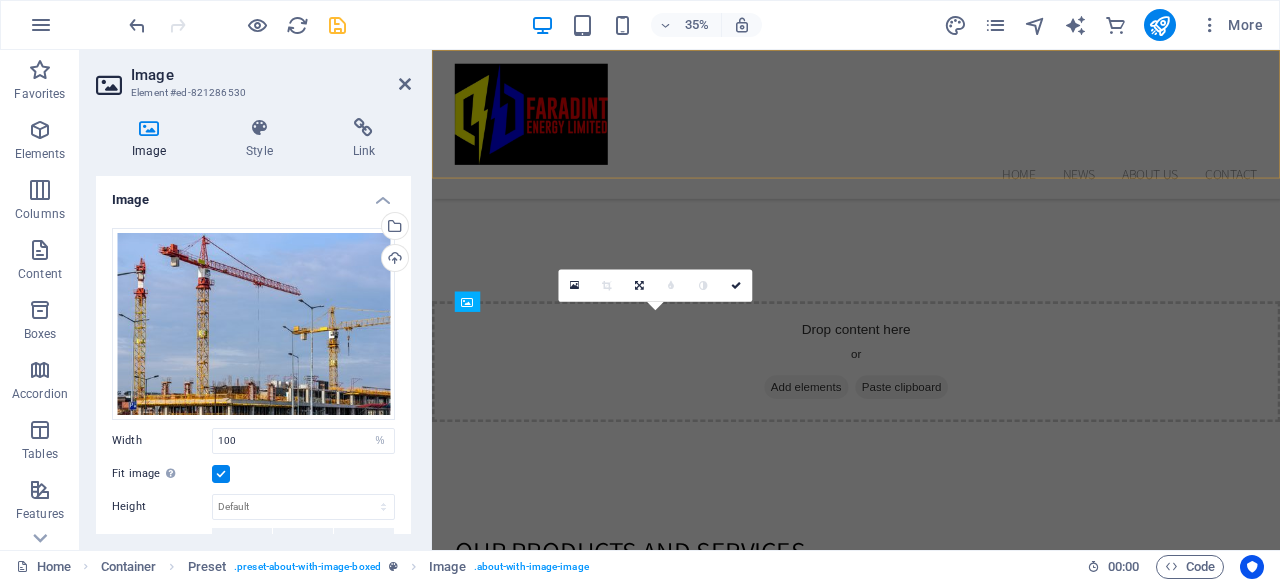 scroll, scrollTop: 2102, scrollLeft: 0, axis: vertical 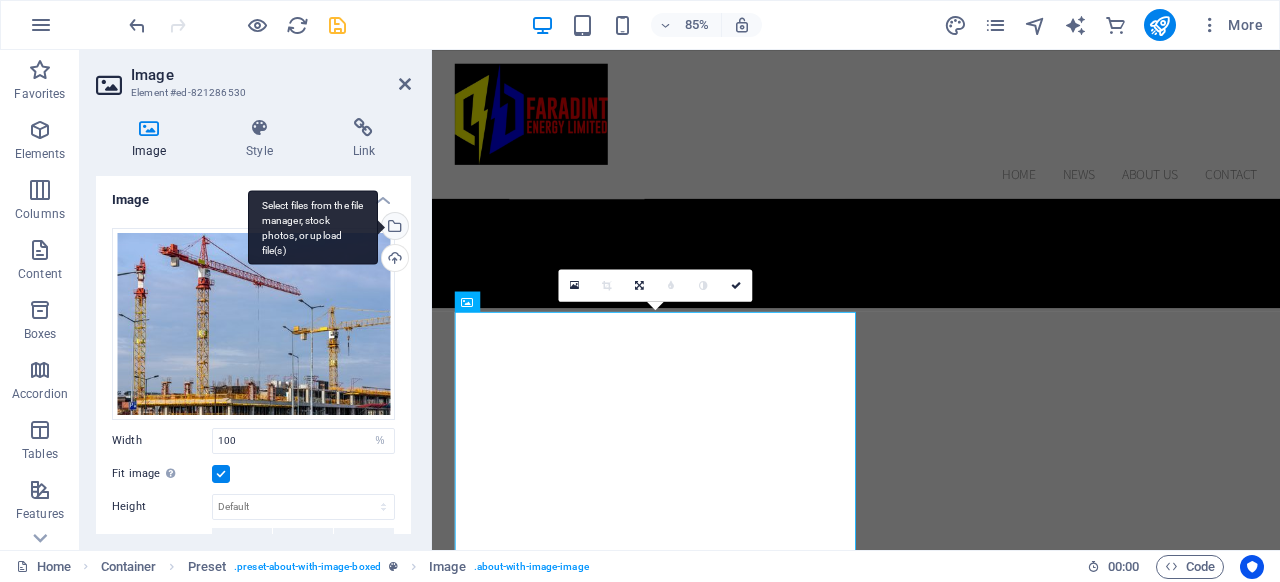 click on "Select files from the file manager, stock photos, or upload file(s)" at bounding box center [393, 228] 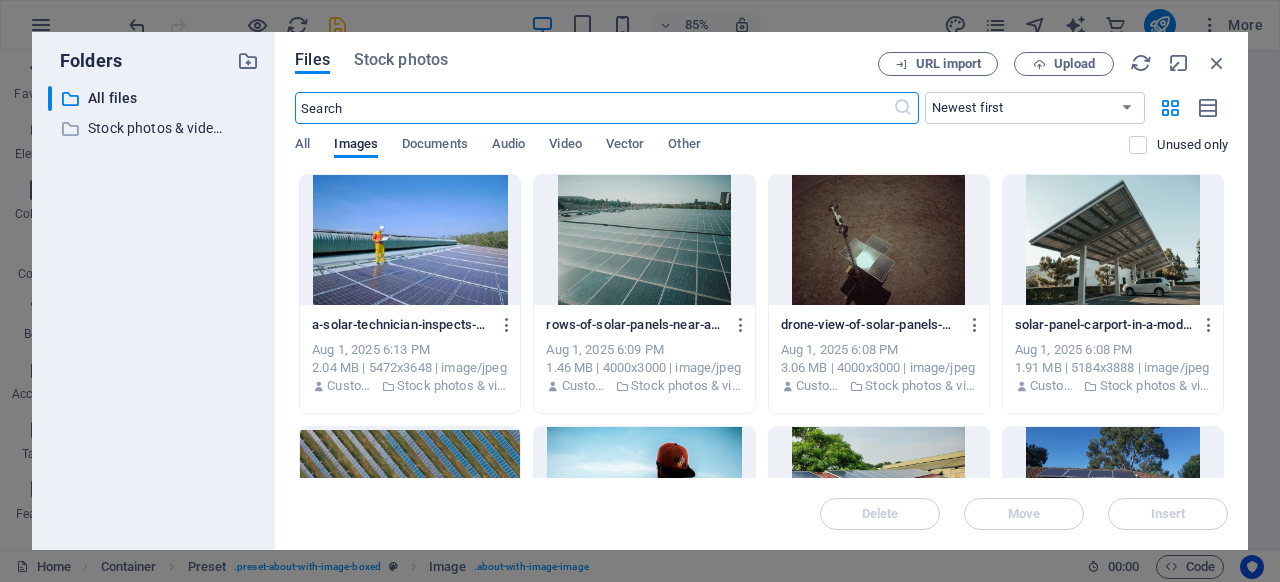 scroll, scrollTop: 2695, scrollLeft: 0, axis: vertical 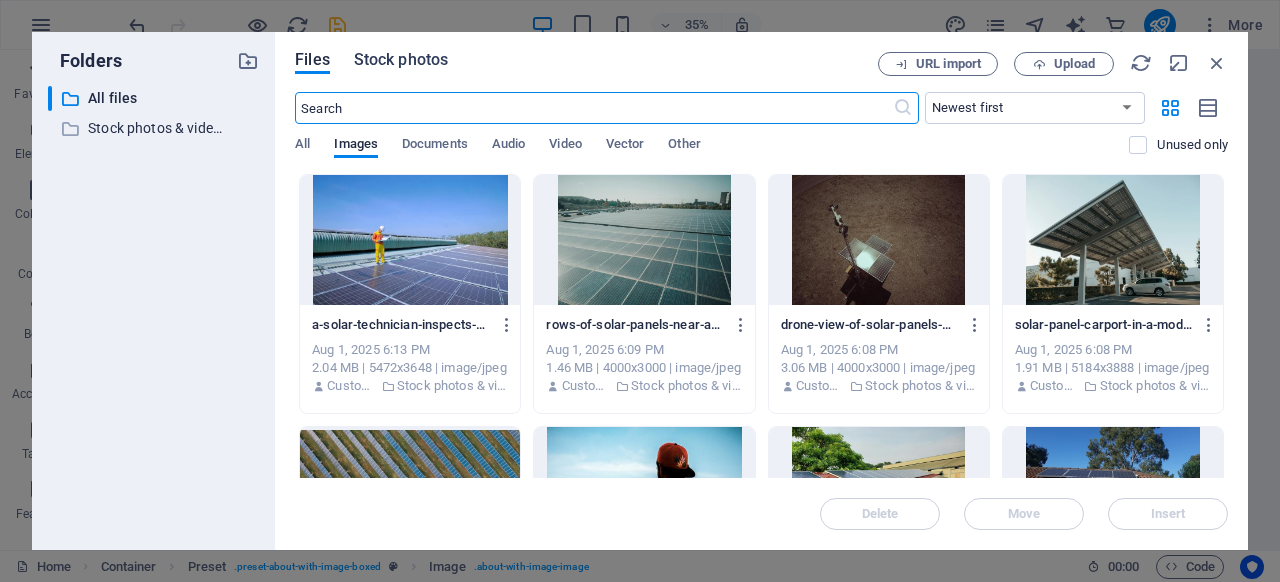 click on "Stock photos" at bounding box center (401, 60) 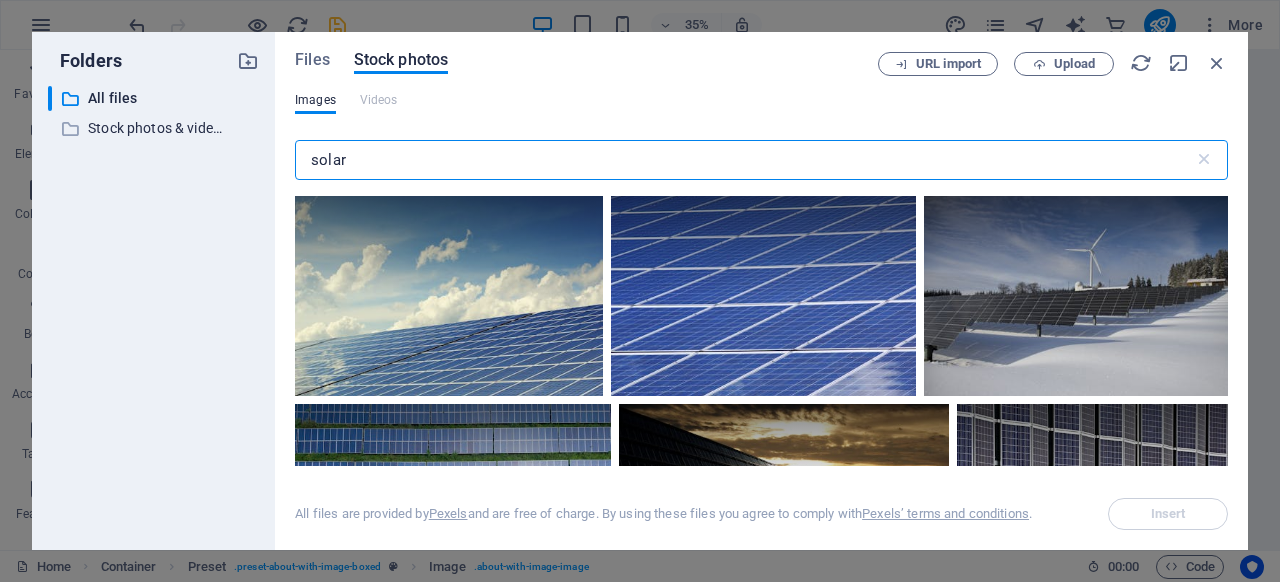 click on "solar" at bounding box center (744, 160) 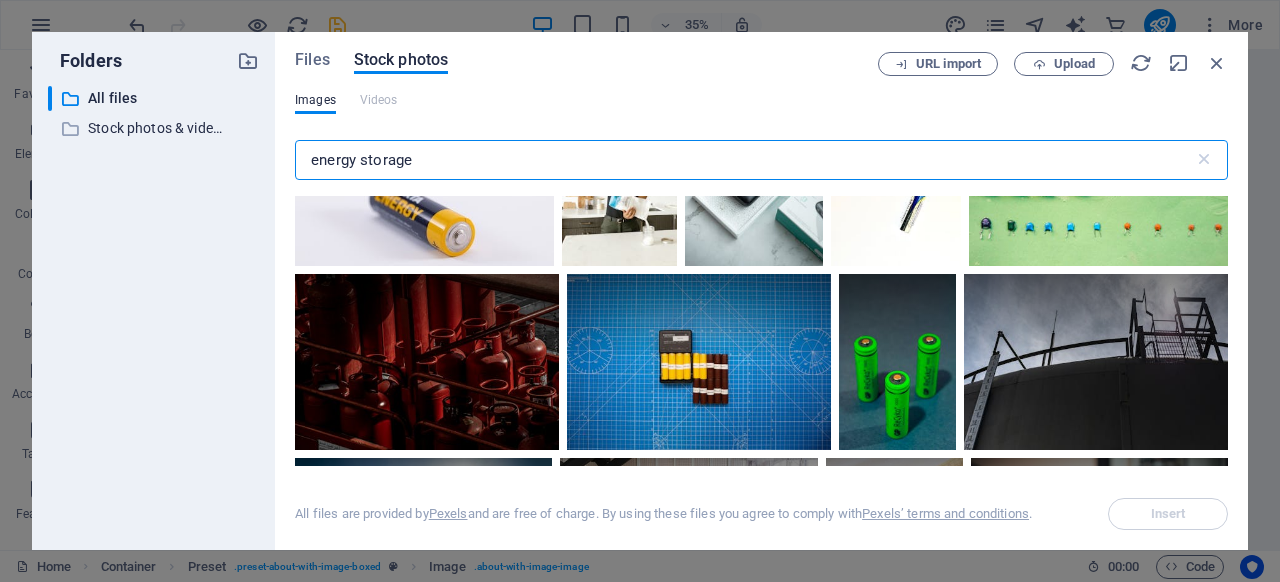scroll, scrollTop: 1163, scrollLeft: 0, axis: vertical 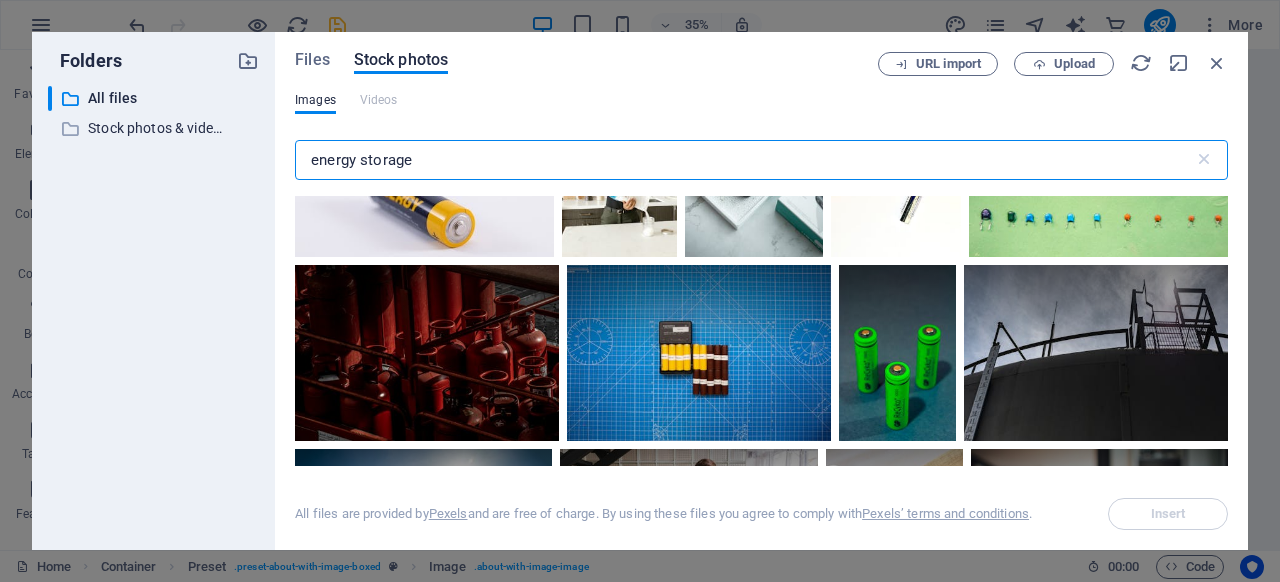 click on "energy storage" at bounding box center [744, 160] 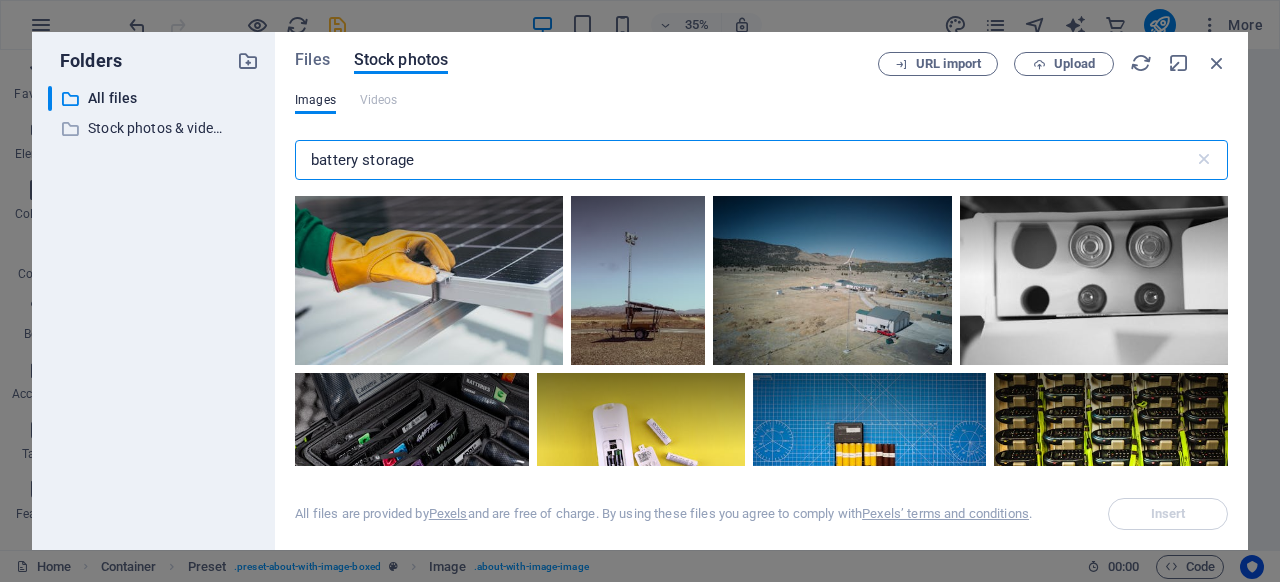 scroll, scrollTop: 0, scrollLeft: 0, axis: both 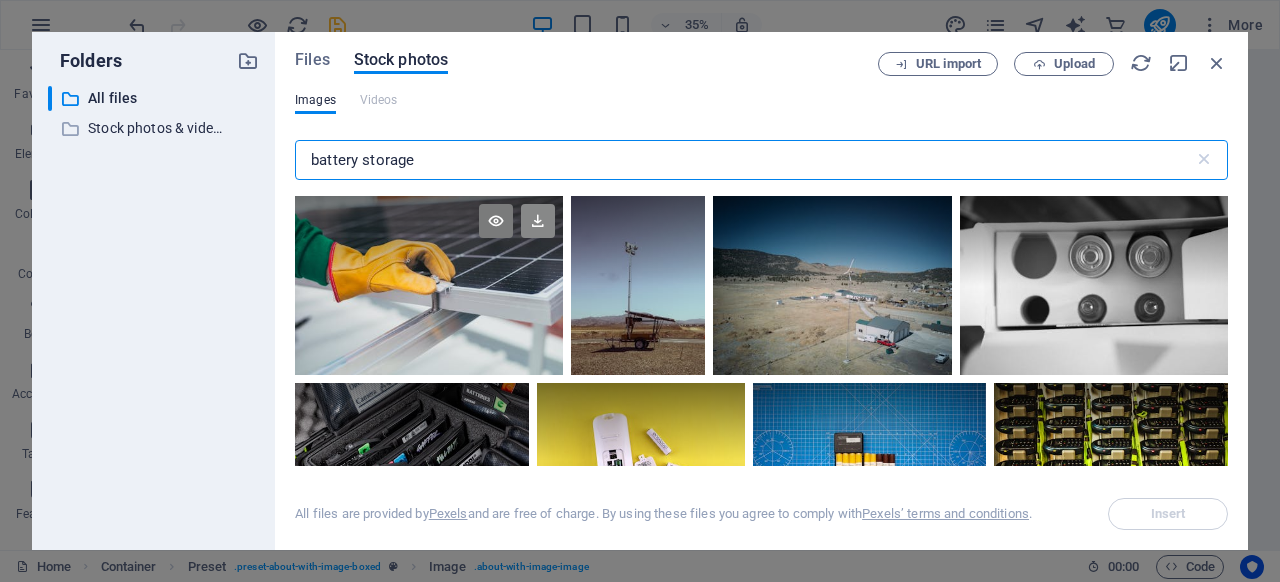 type on "battery storage" 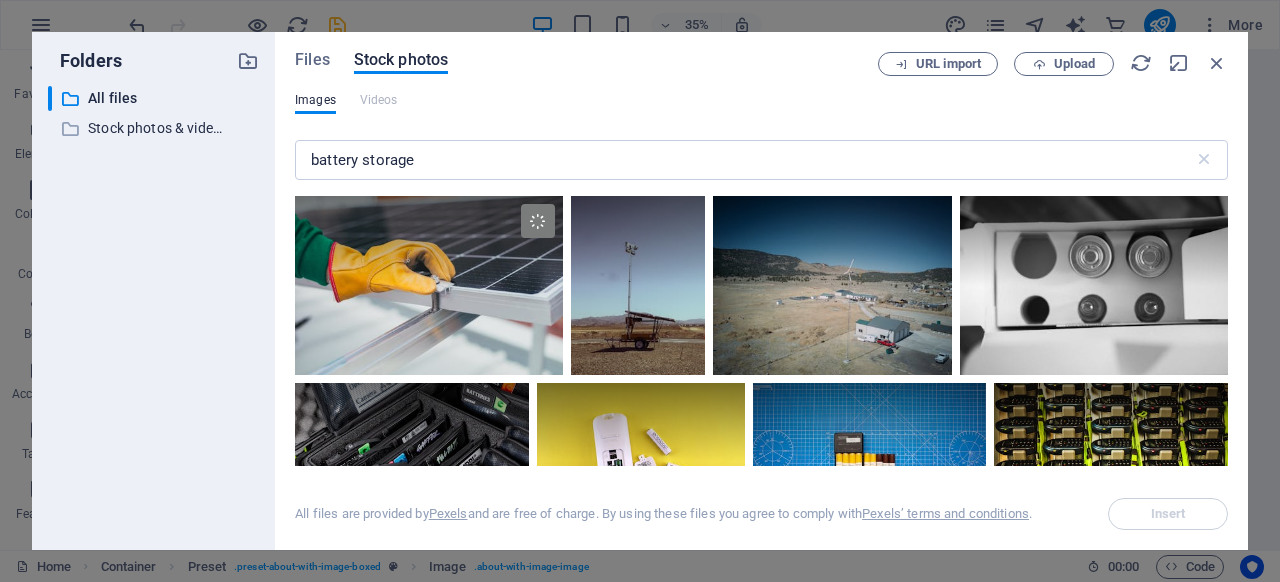 scroll, scrollTop: 2102, scrollLeft: 0, axis: vertical 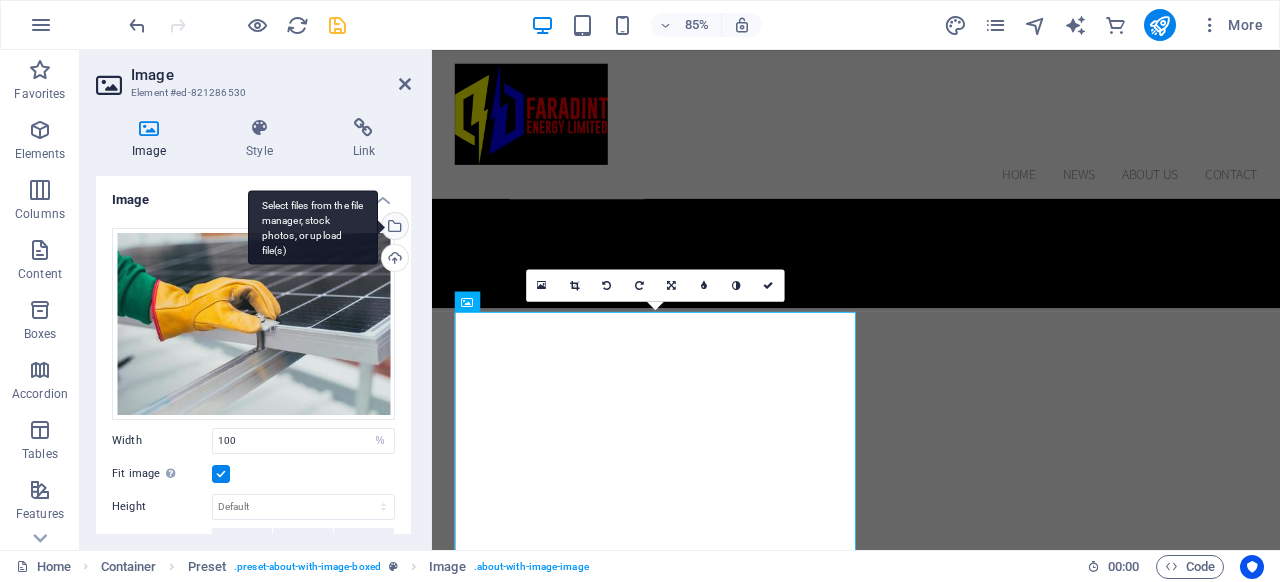 click on "Select files from the file manager, stock photos, or upload file(s)" at bounding box center [313, 227] 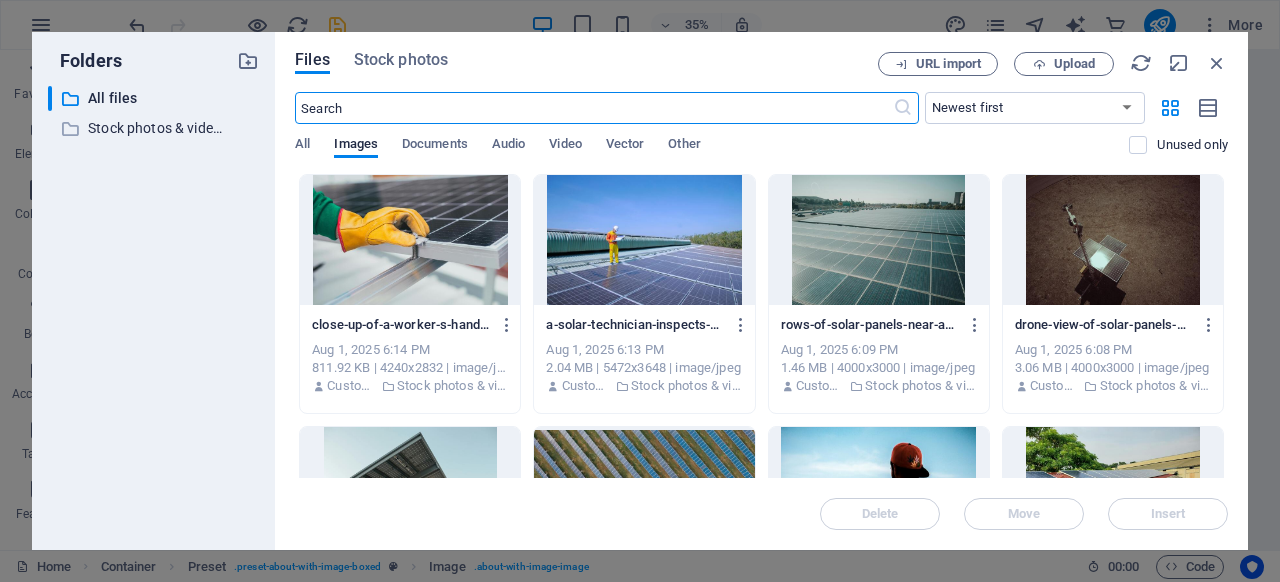 scroll, scrollTop: 2695, scrollLeft: 0, axis: vertical 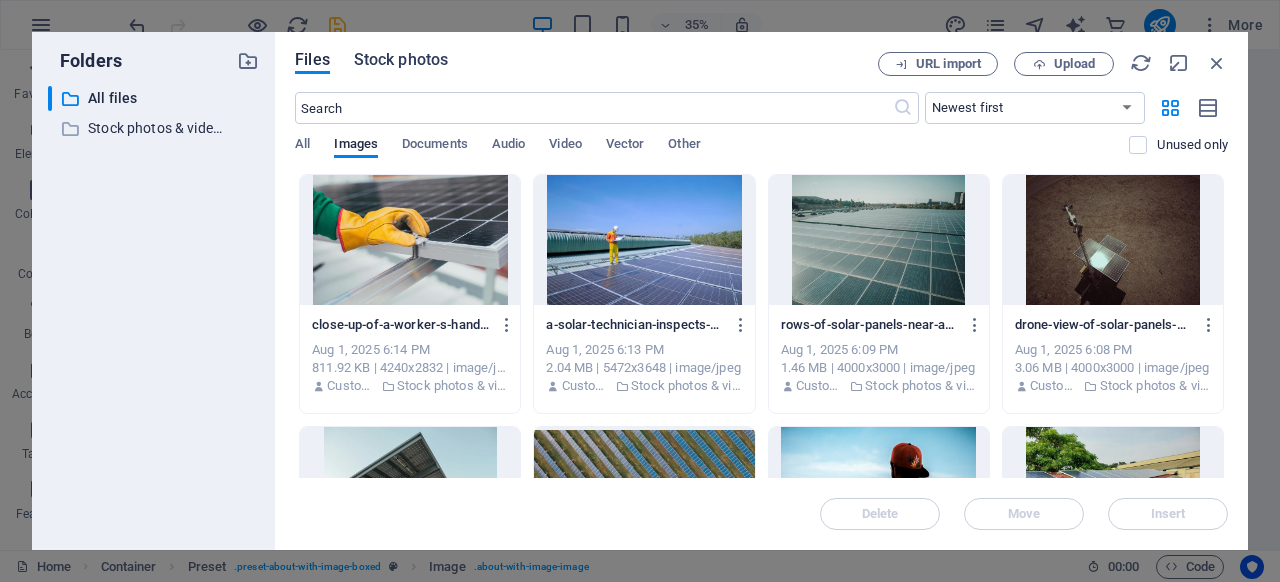click on "Stock photos" at bounding box center [401, 60] 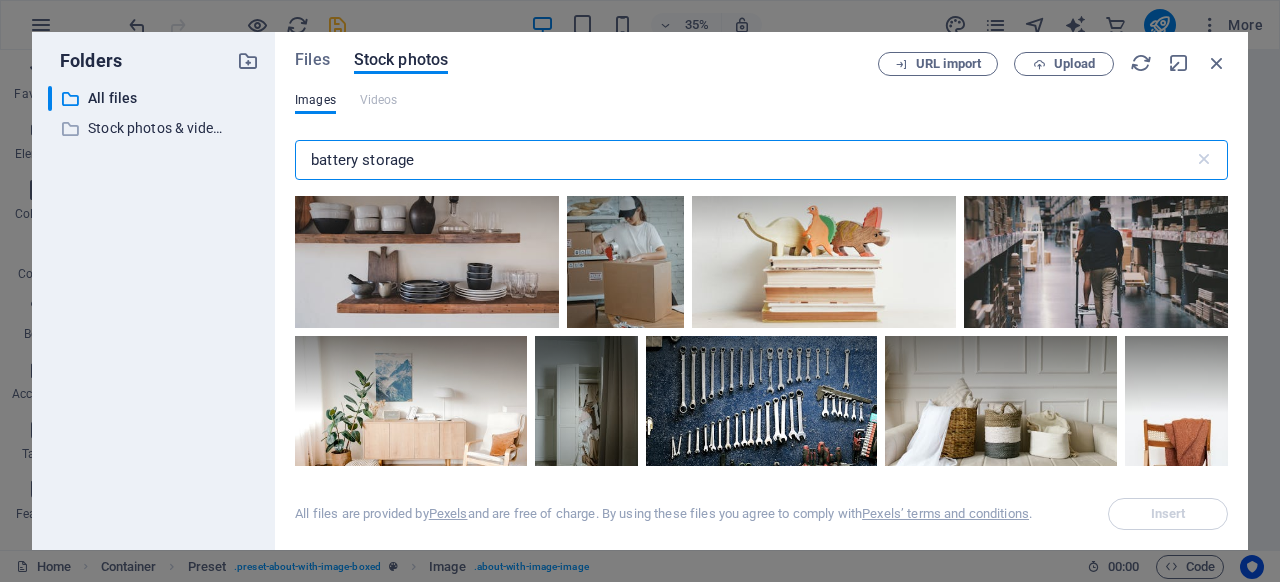 scroll, scrollTop: 3035, scrollLeft: 0, axis: vertical 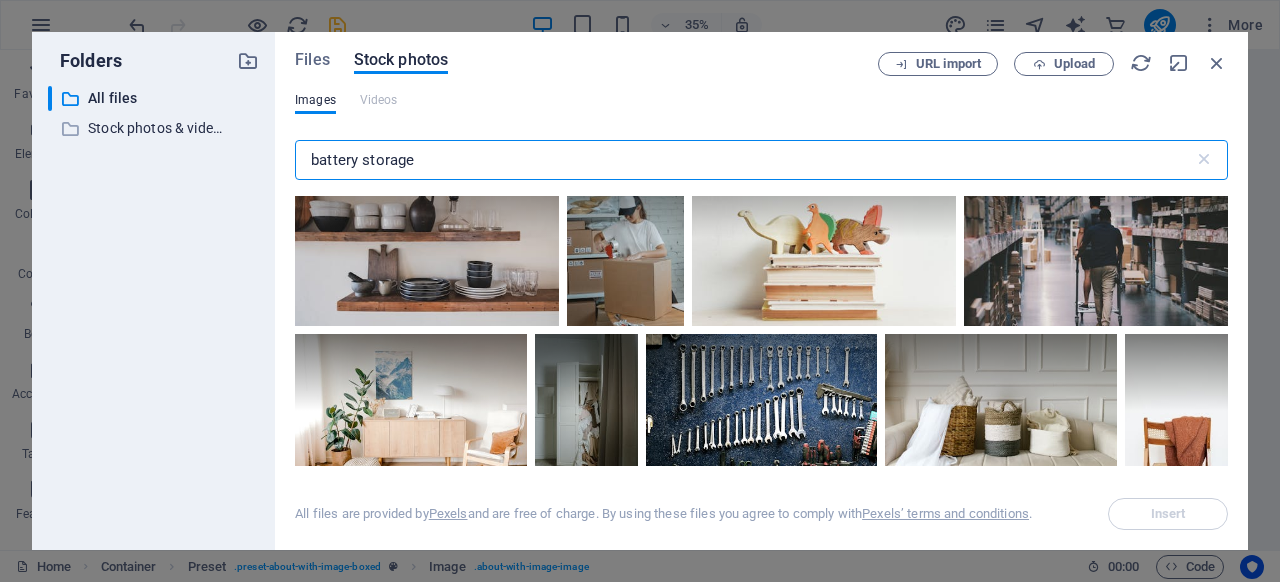 click on "battery storage" at bounding box center (744, 160) 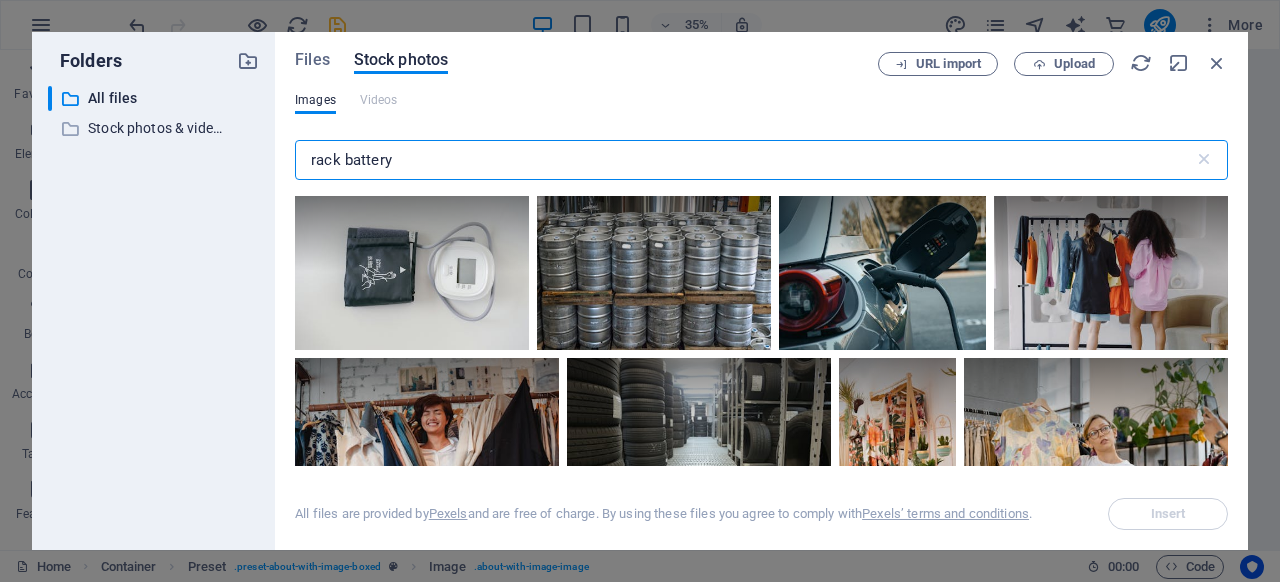 scroll, scrollTop: 1224, scrollLeft: 0, axis: vertical 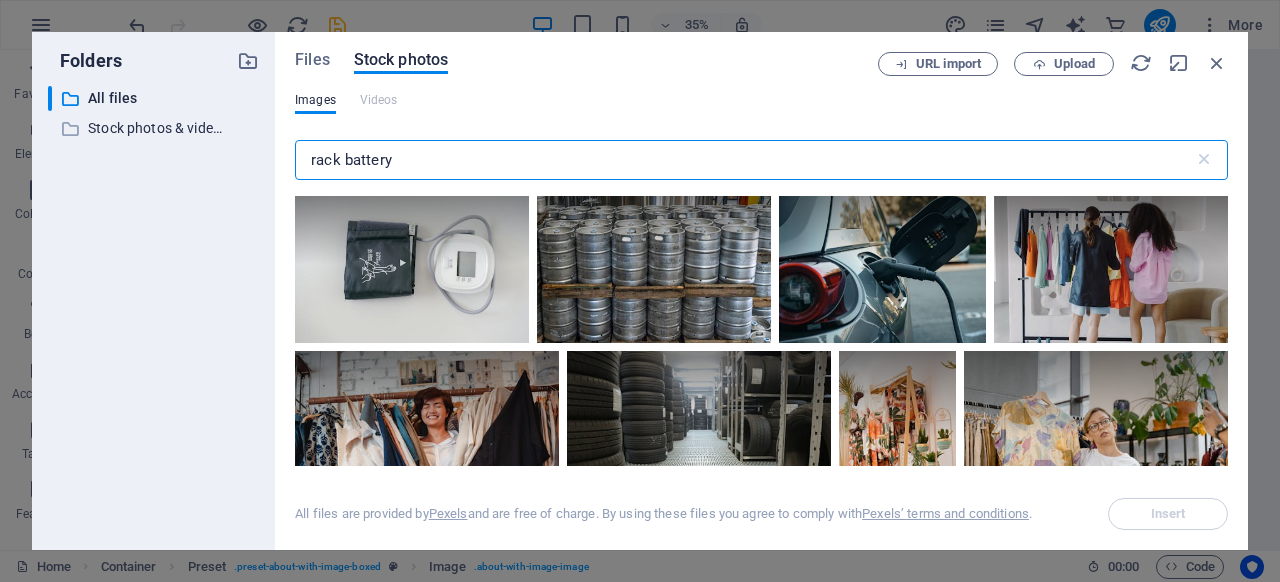 click on "rack battery" at bounding box center [744, 160] 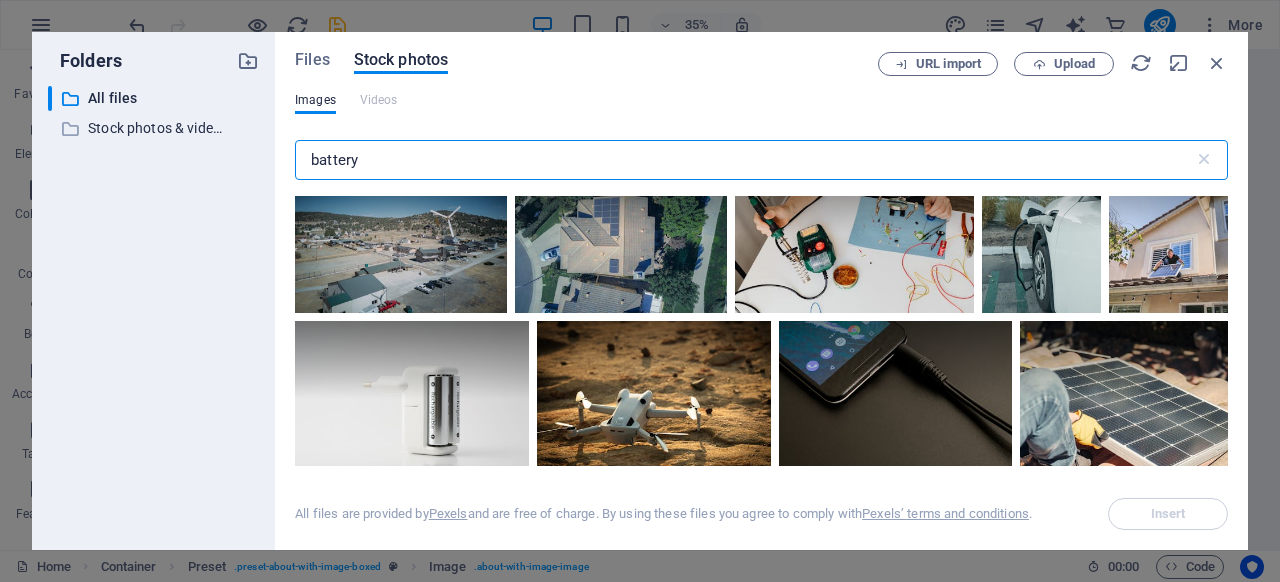 scroll, scrollTop: 2187, scrollLeft: 0, axis: vertical 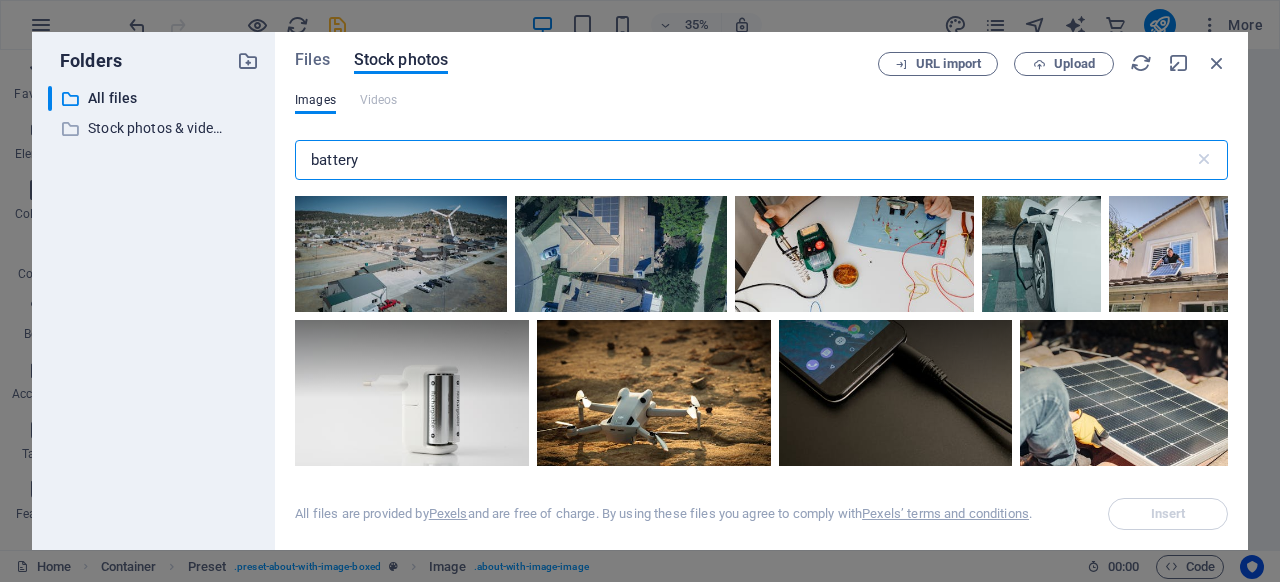 click on "battery" at bounding box center (744, 160) 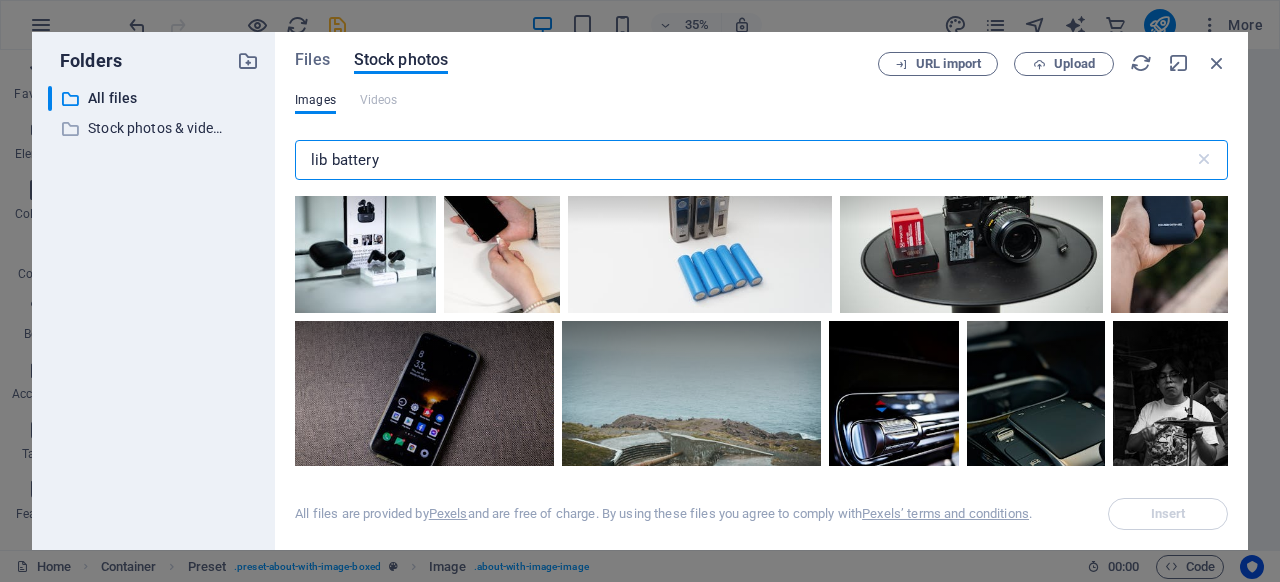 scroll, scrollTop: 5429, scrollLeft: 0, axis: vertical 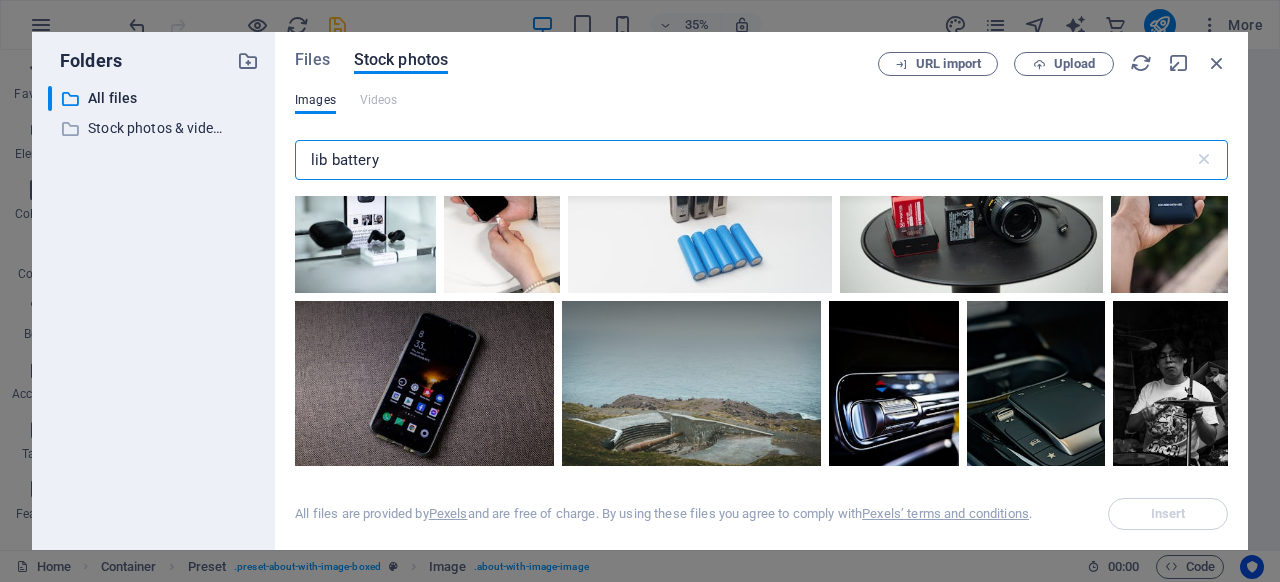 click on "lib battery" at bounding box center [744, 160] 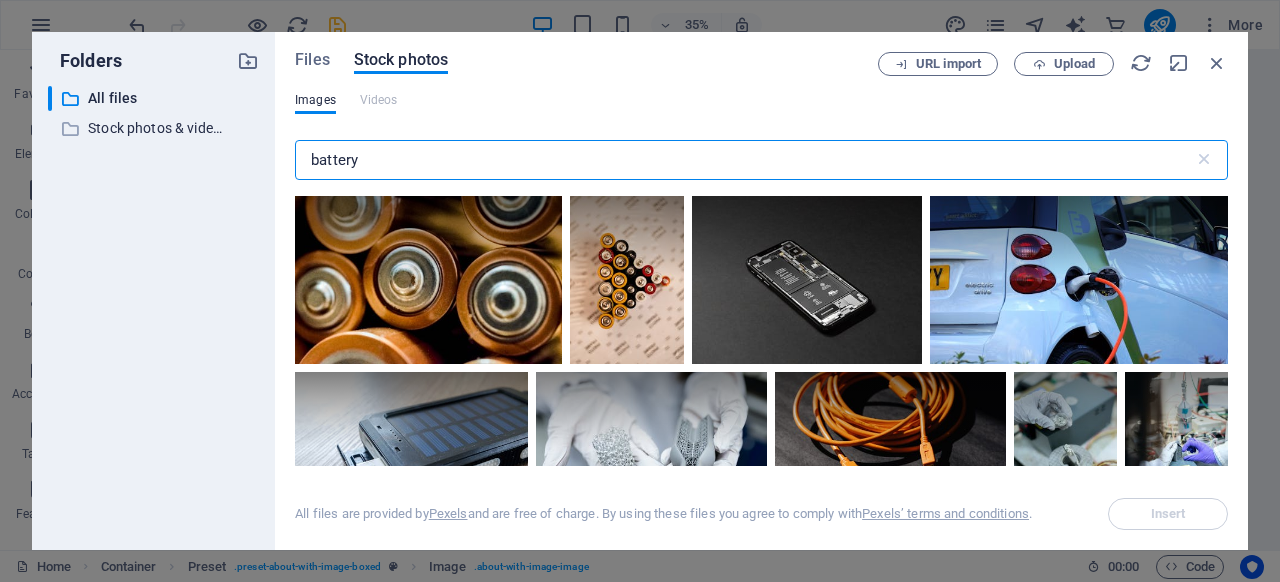 click on "battery" at bounding box center (744, 160) 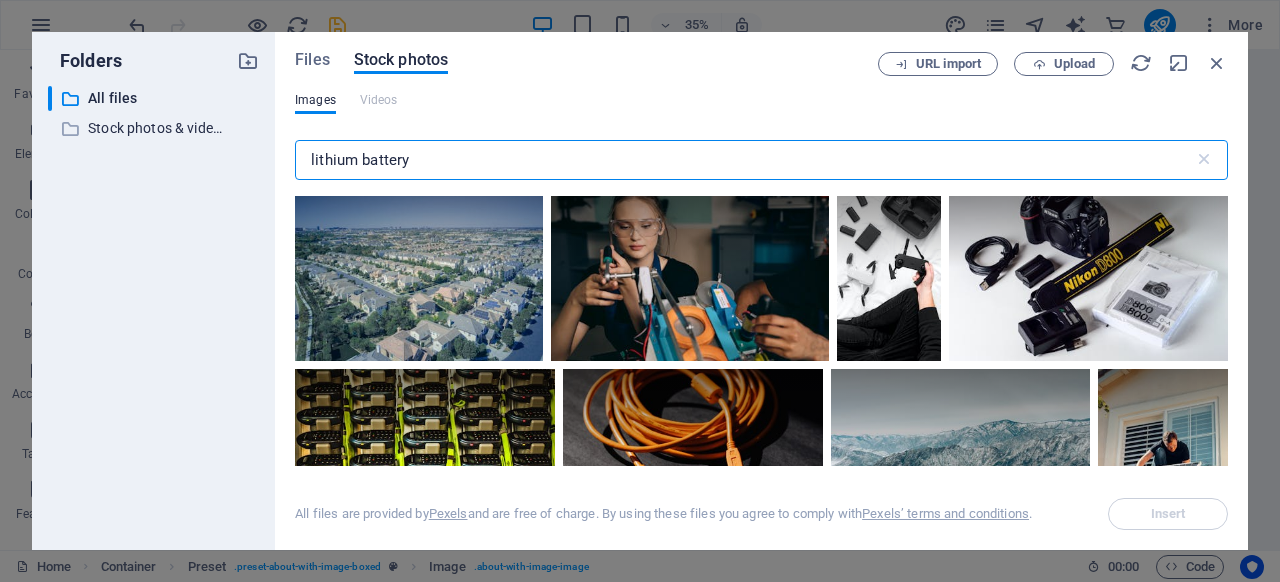 scroll, scrollTop: 2995, scrollLeft: 0, axis: vertical 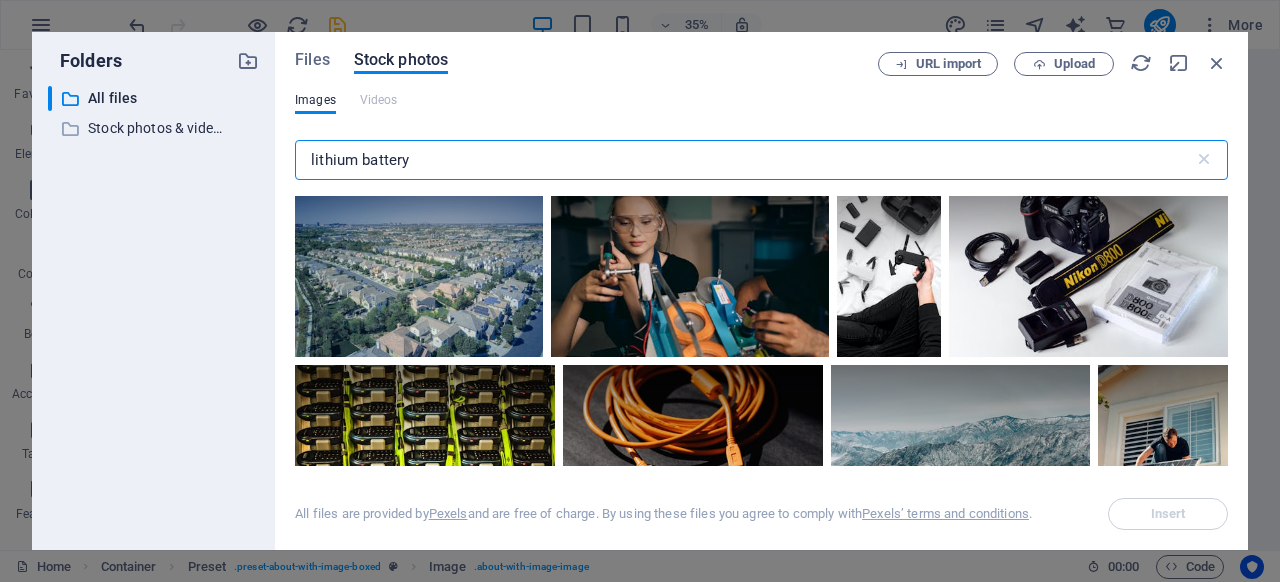 click on "lithium battery" at bounding box center [744, 160] 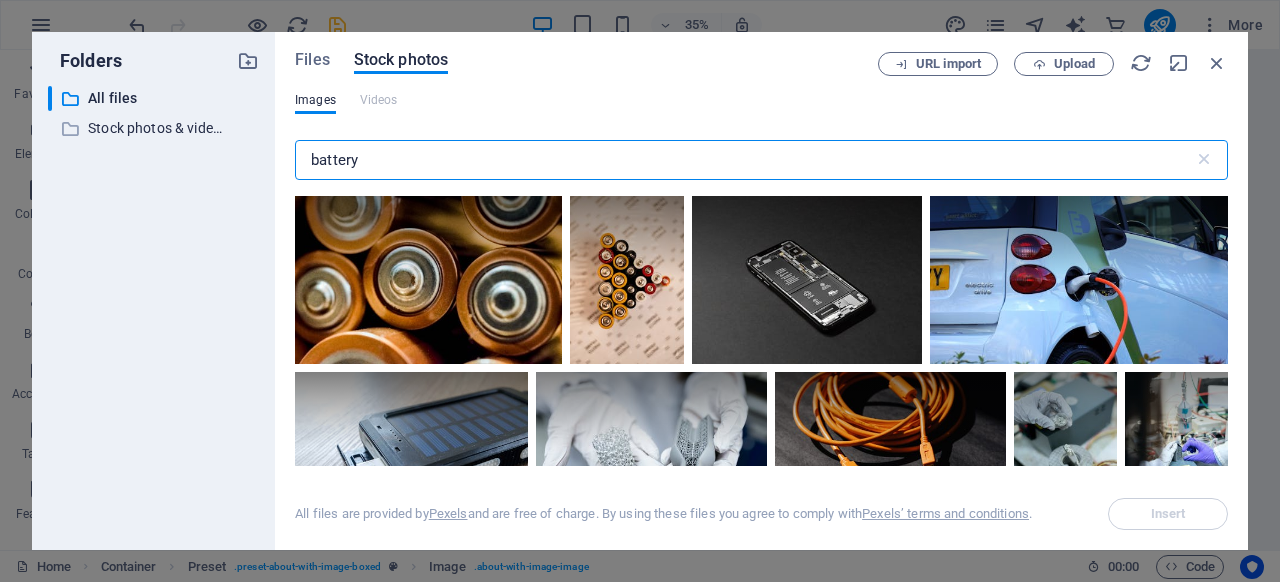 click on "battery" at bounding box center [744, 160] 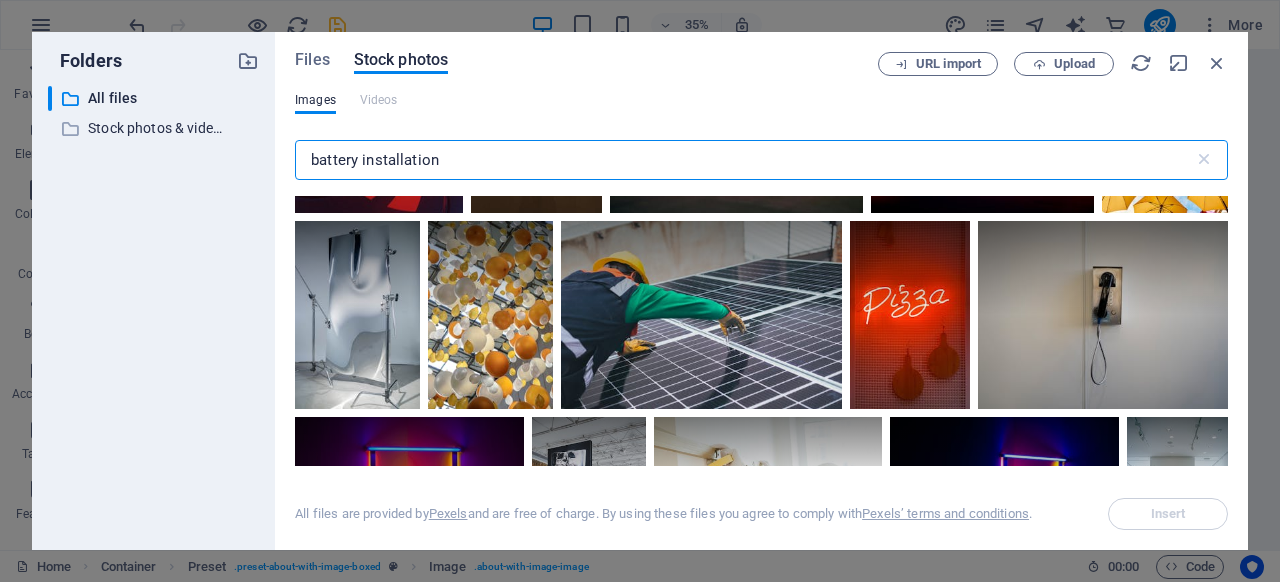 scroll, scrollTop: 1788, scrollLeft: 0, axis: vertical 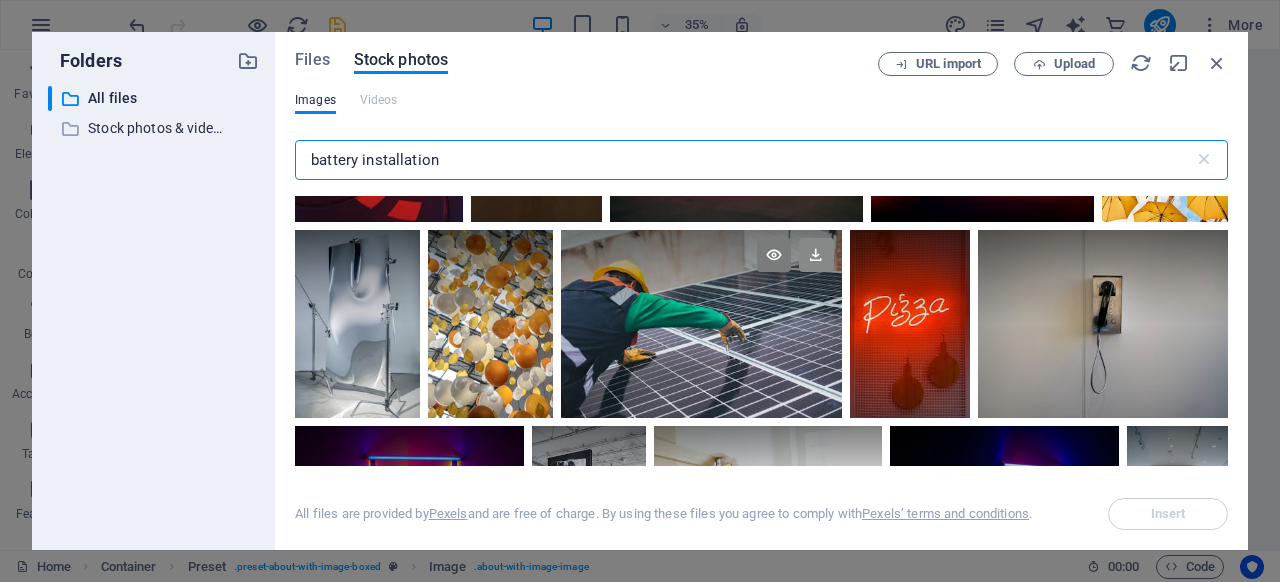 type on "battery installation" 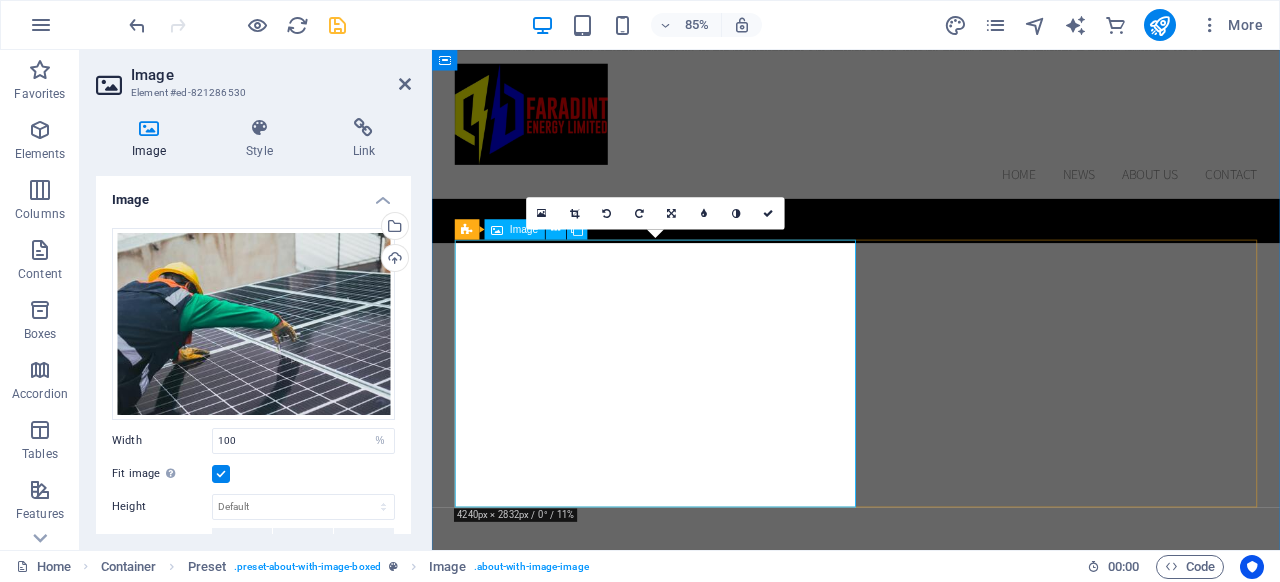 scroll, scrollTop: 2191, scrollLeft: 0, axis: vertical 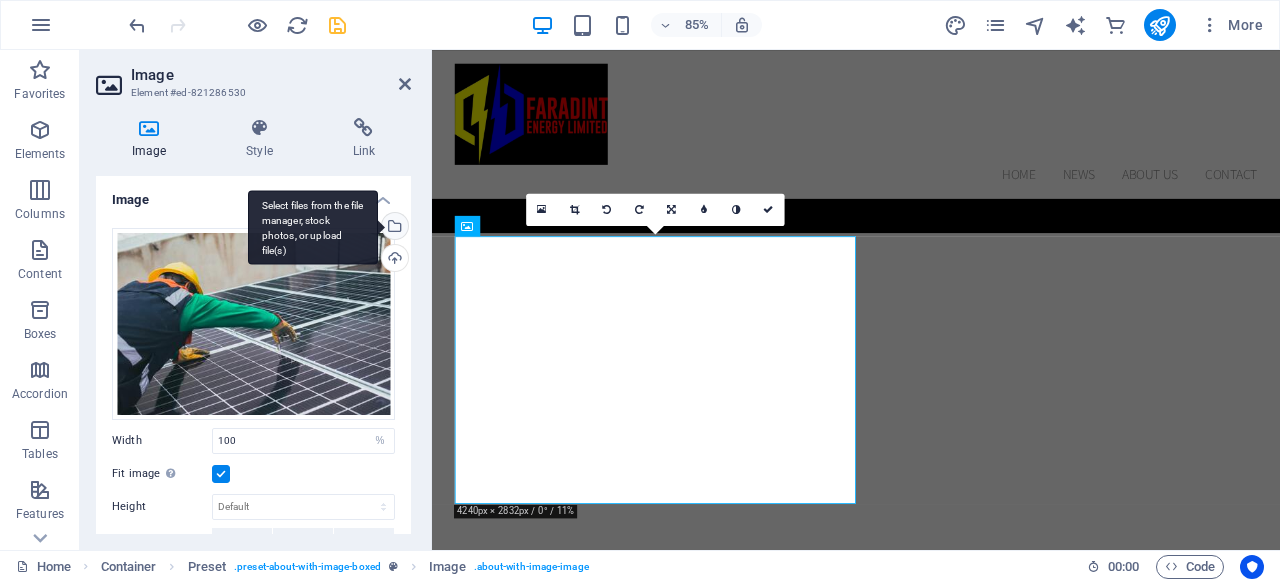 click on "Select files from the file manager, stock photos, or upload file(s)" at bounding box center (393, 228) 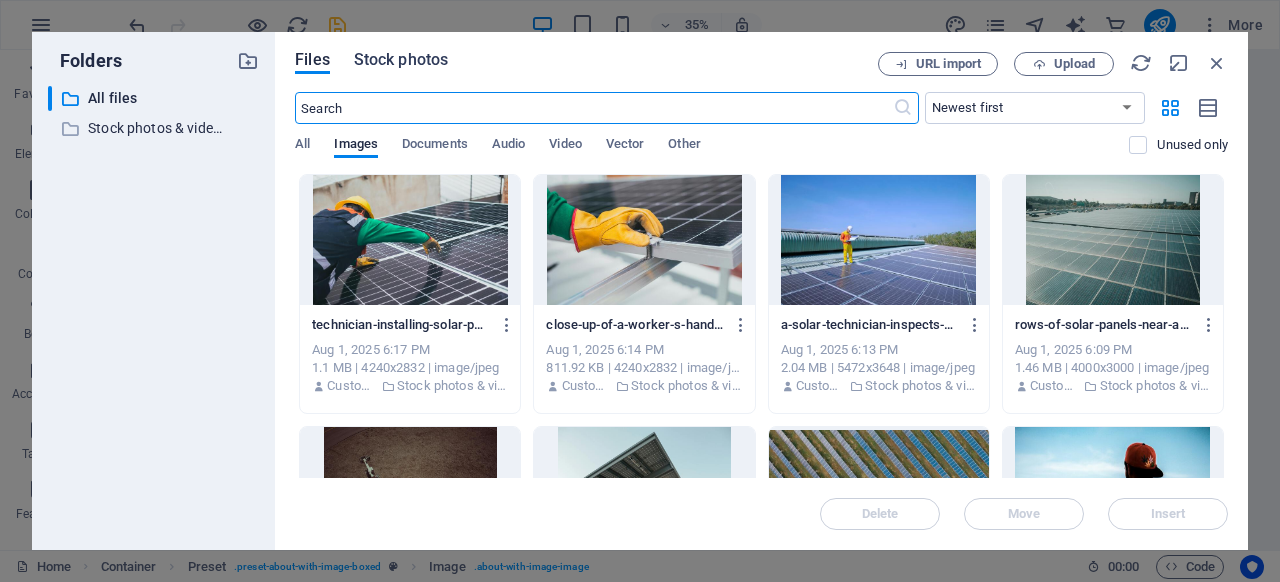 click on "Stock photos" at bounding box center [401, 60] 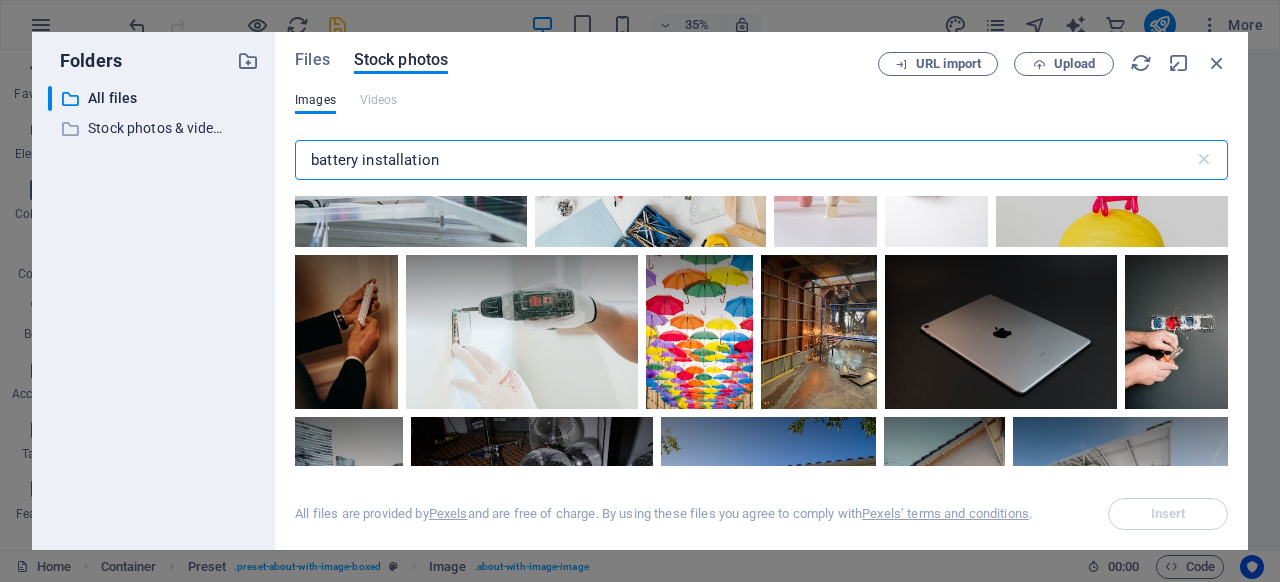 scroll, scrollTop: 6460, scrollLeft: 0, axis: vertical 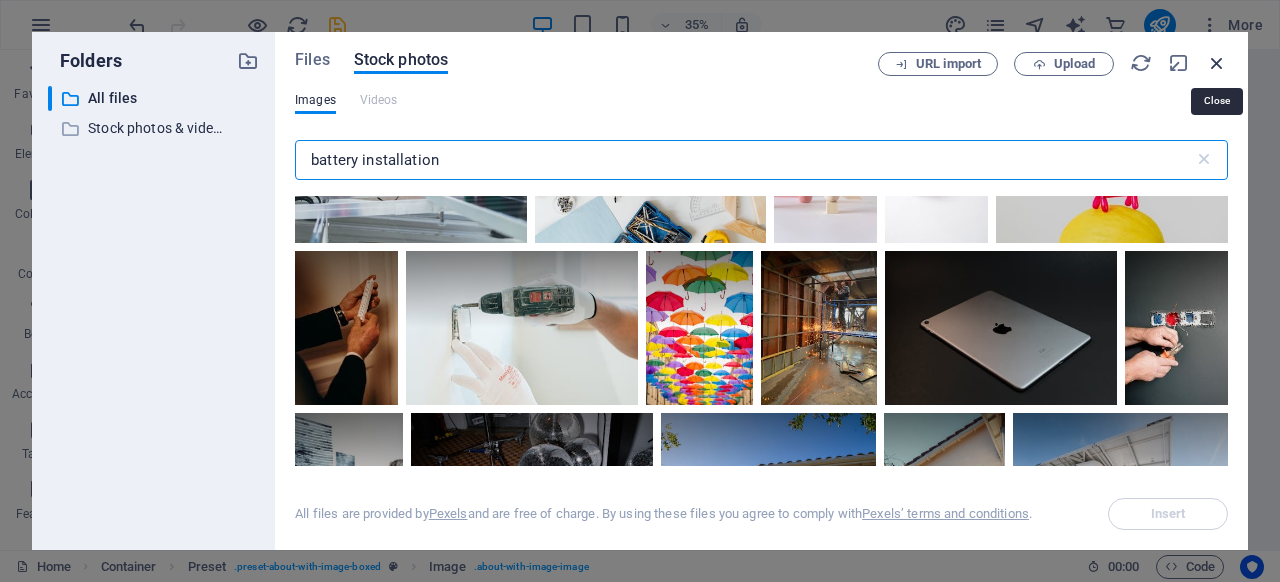 click at bounding box center (1217, 63) 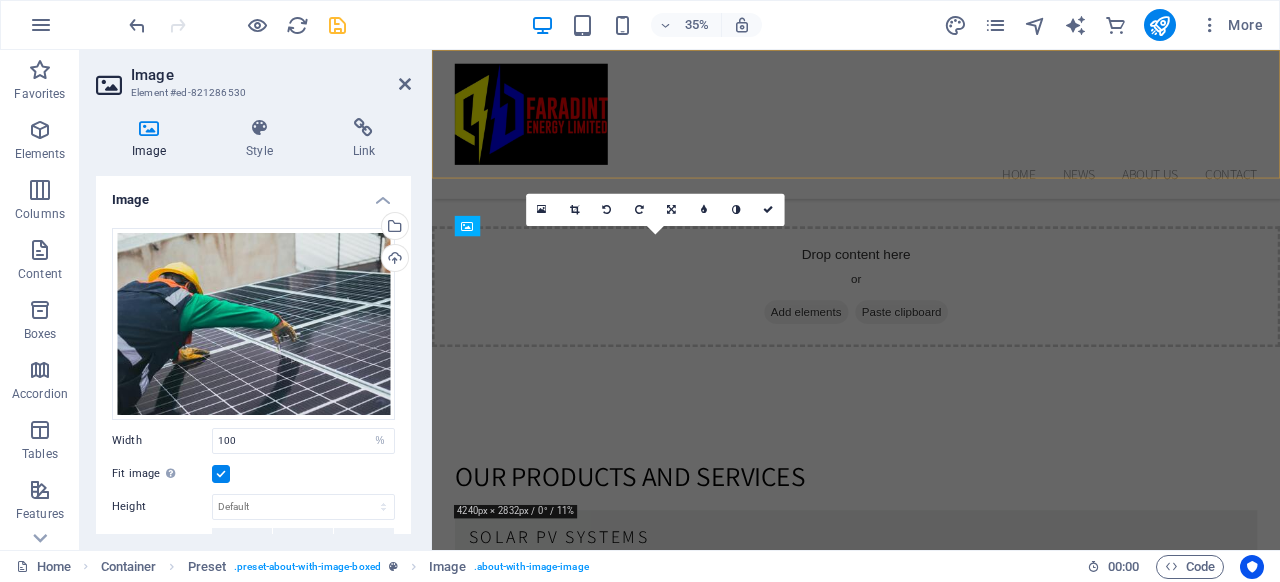 scroll, scrollTop: 2191, scrollLeft: 0, axis: vertical 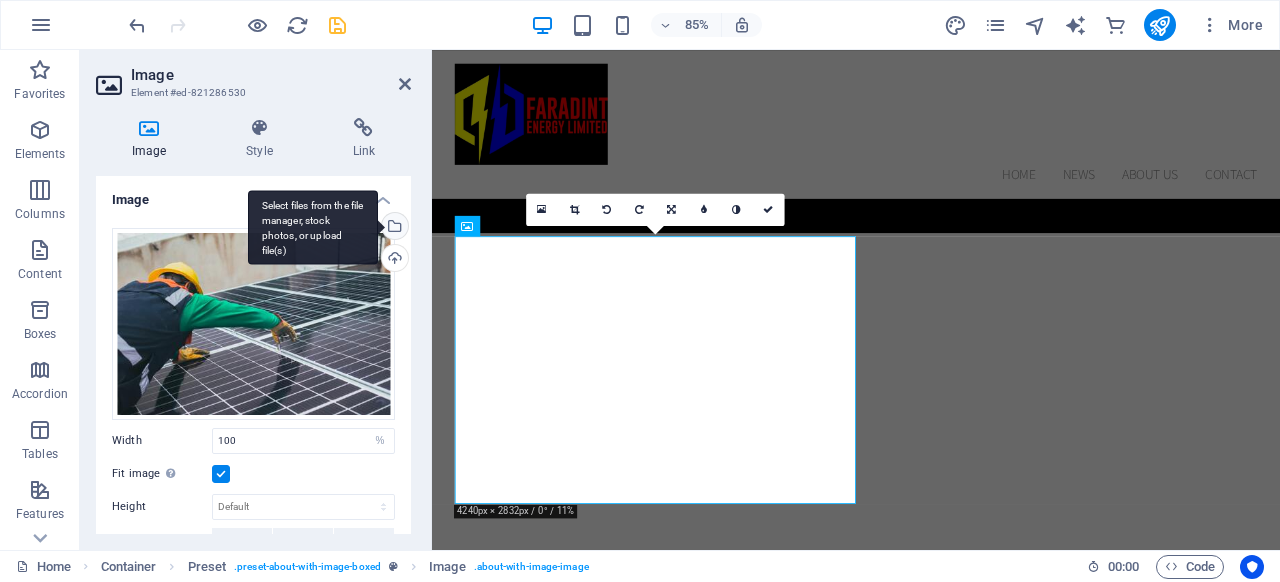 click on "Select files from the file manager, stock photos, or upload file(s)" at bounding box center [313, 227] 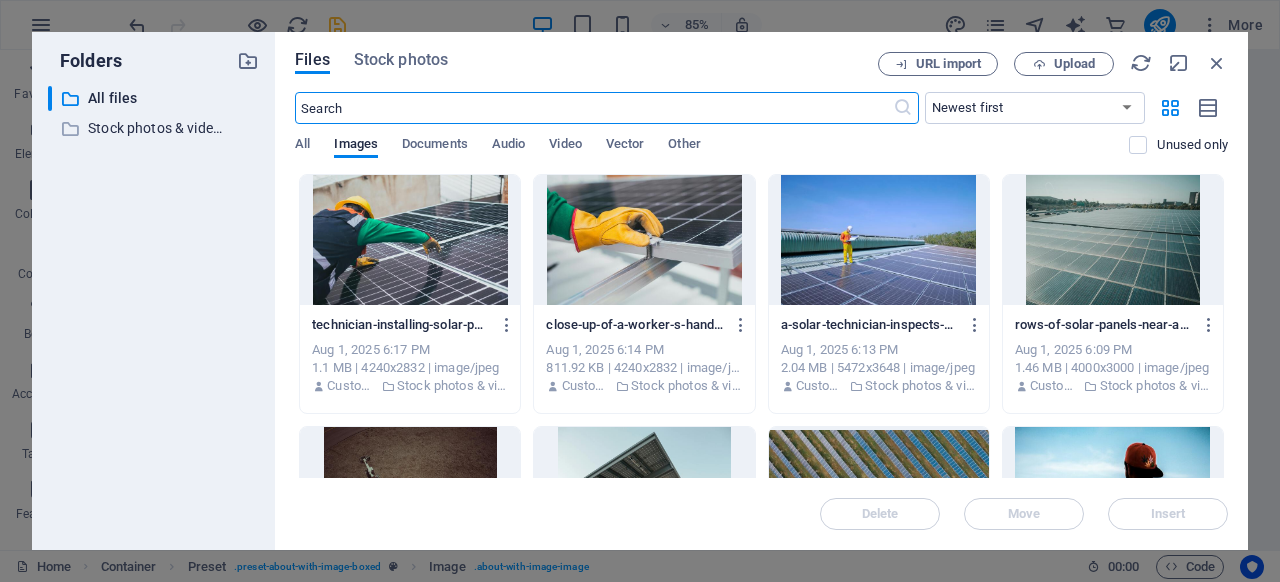 scroll, scrollTop: 2784, scrollLeft: 0, axis: vertical 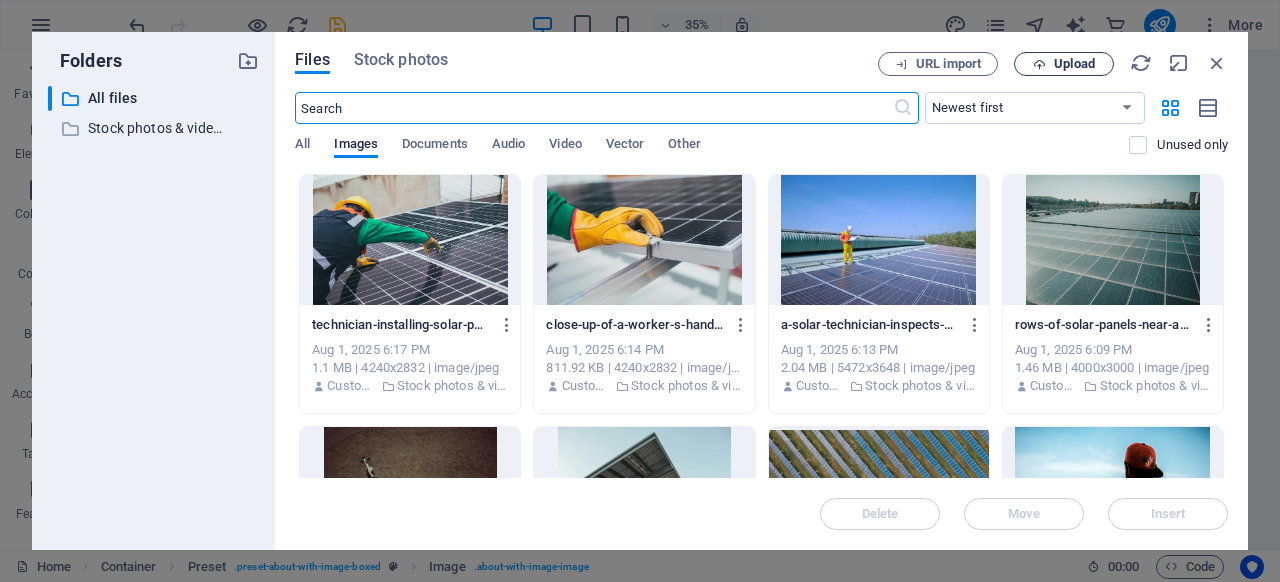 click on "Upload" at bounding box center [1074, 64] 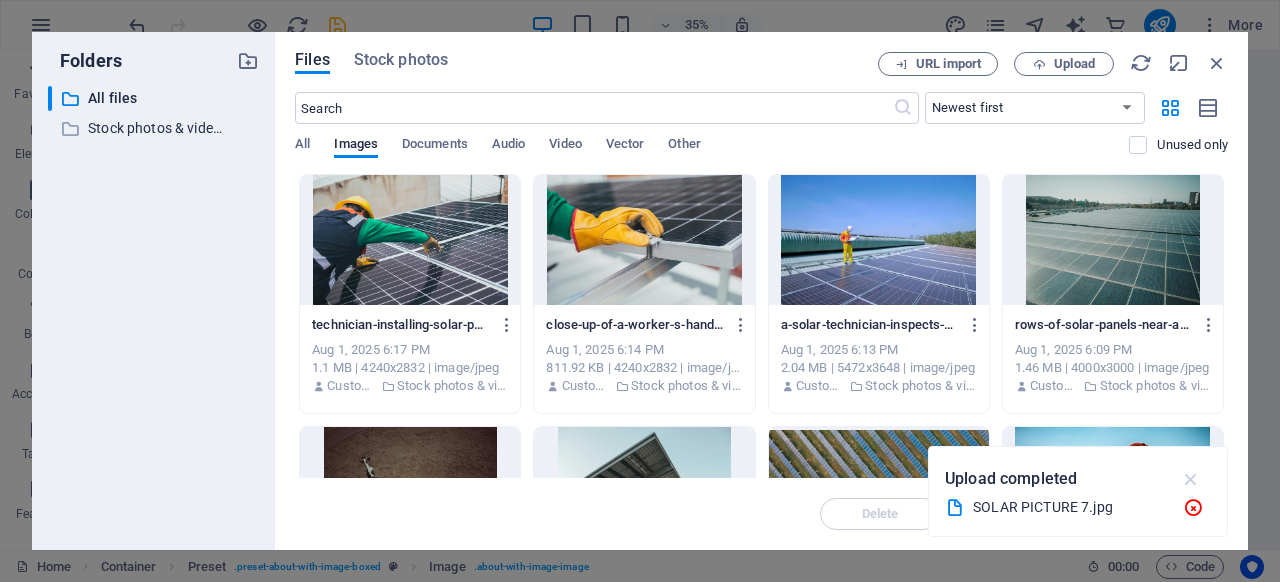 click at bounding box center [1191, 479] 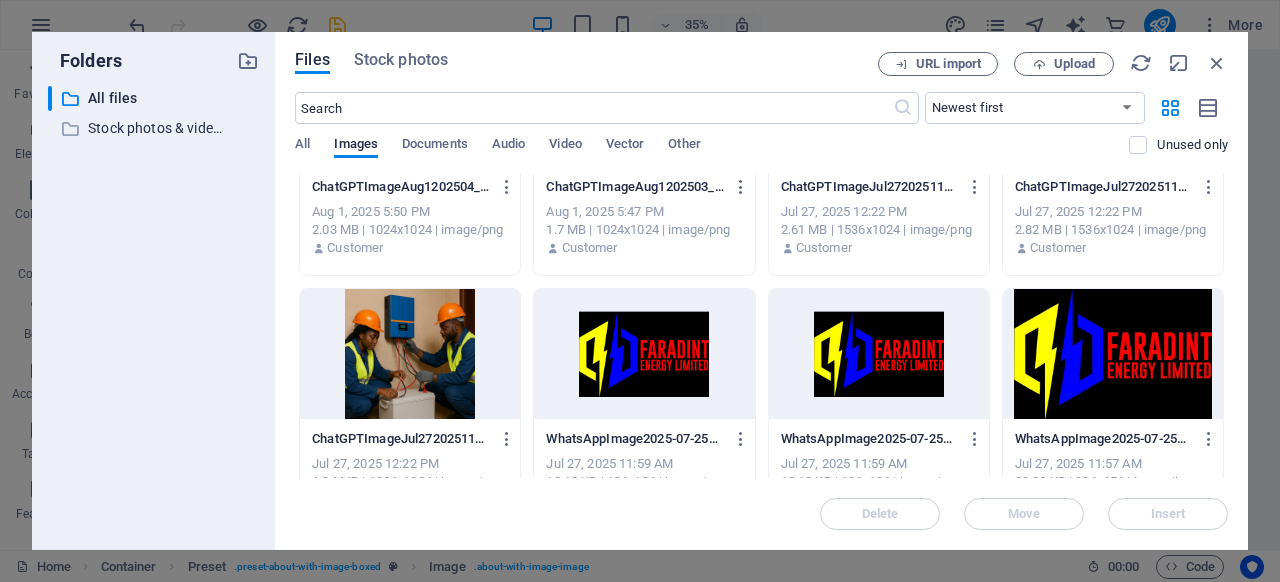 scroll, scrollTop: 944, scrollLeft: 0, axis: vertical 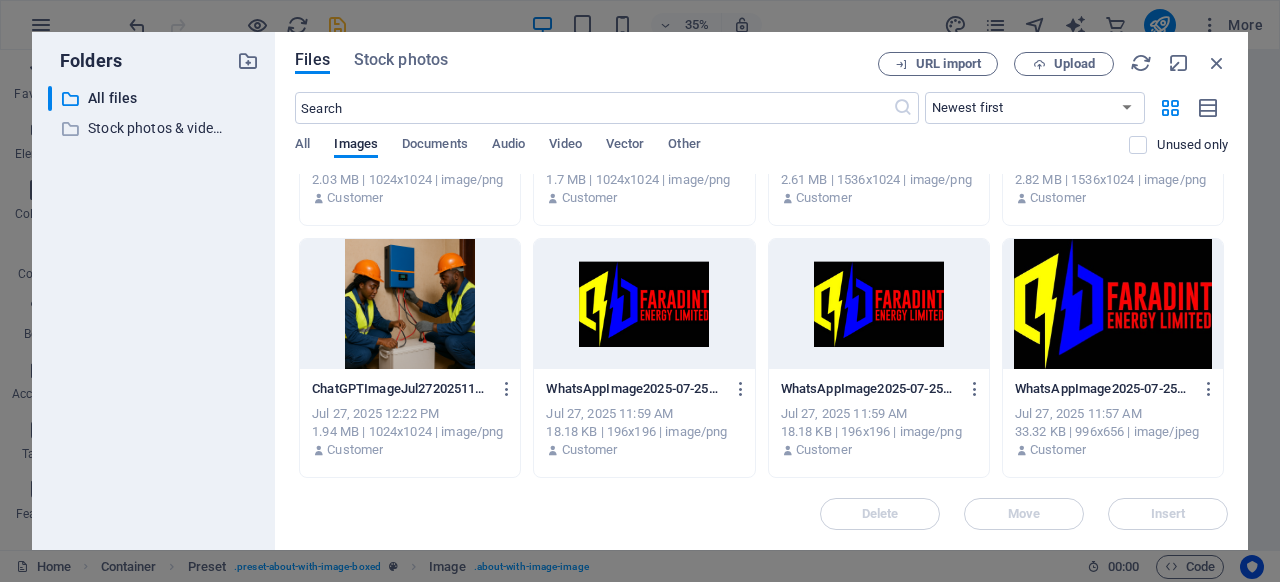 click at bounding box center [410, 304] 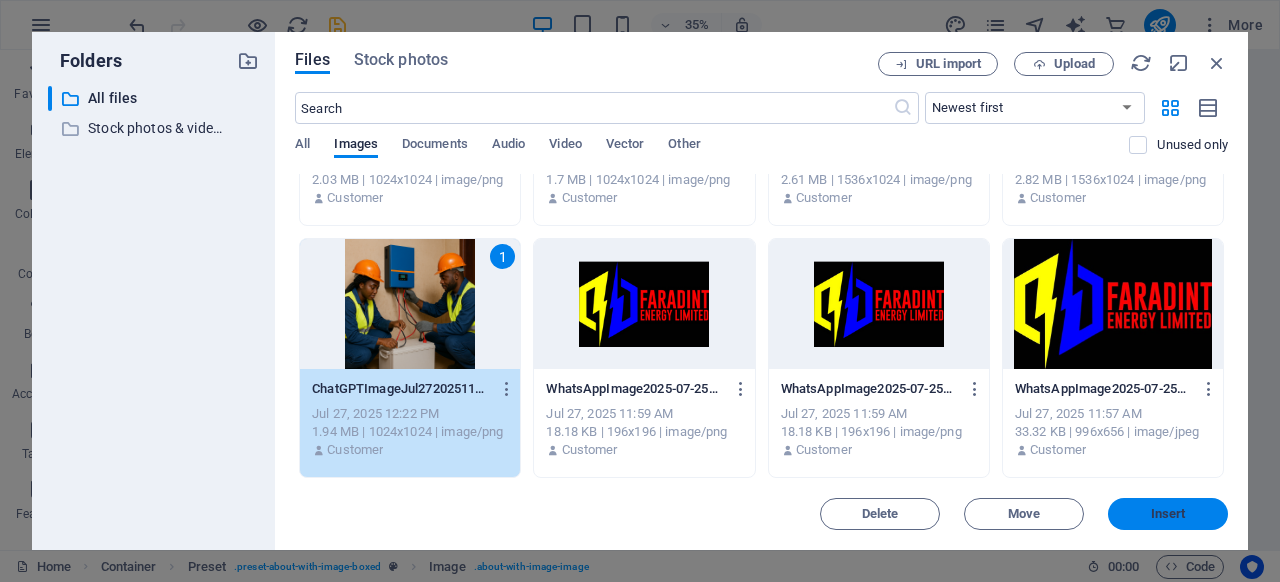 click on "Insert" at bounding box center [1168, 514] 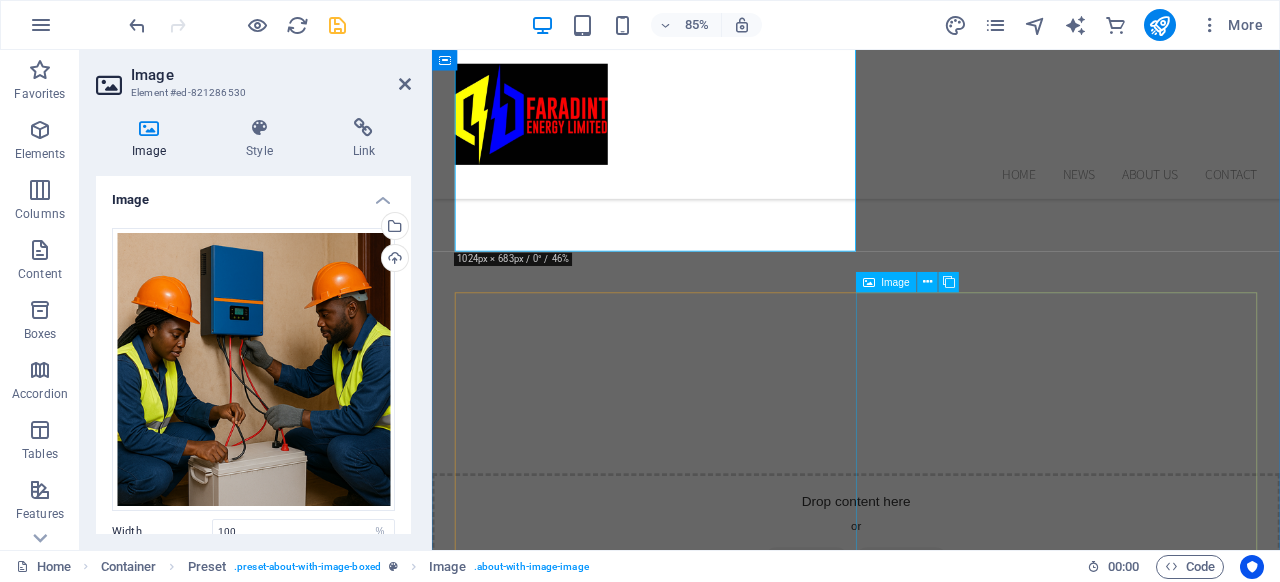 scroll, scrollTop: 2496, scrollLeft: 0, axis: vertical 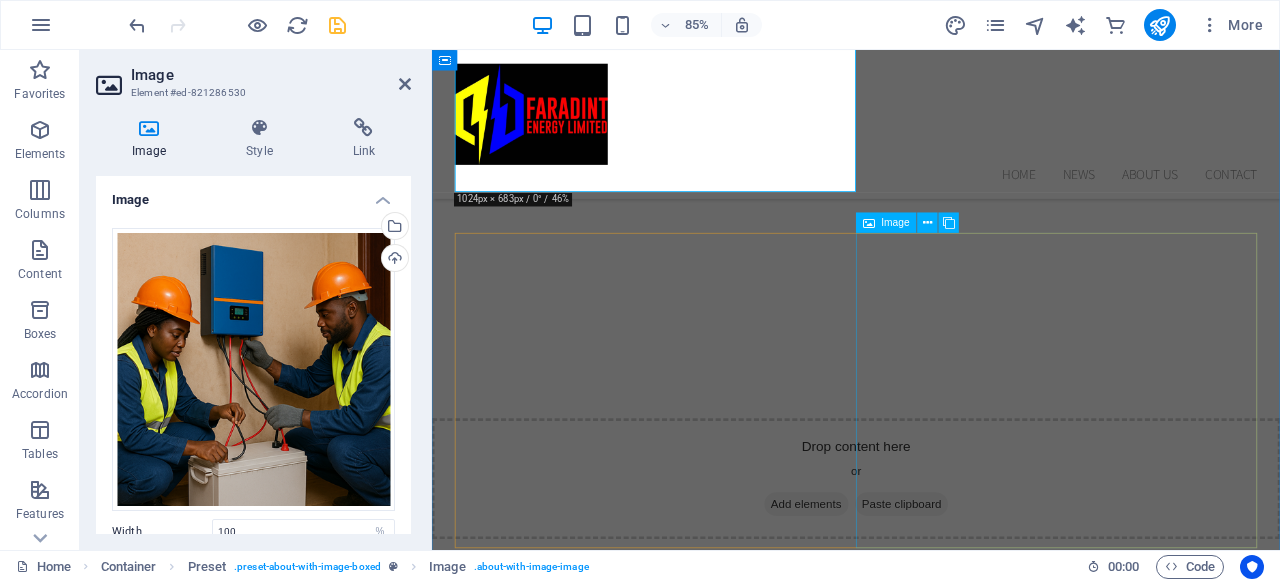 click at bounding box center [600, 1982] 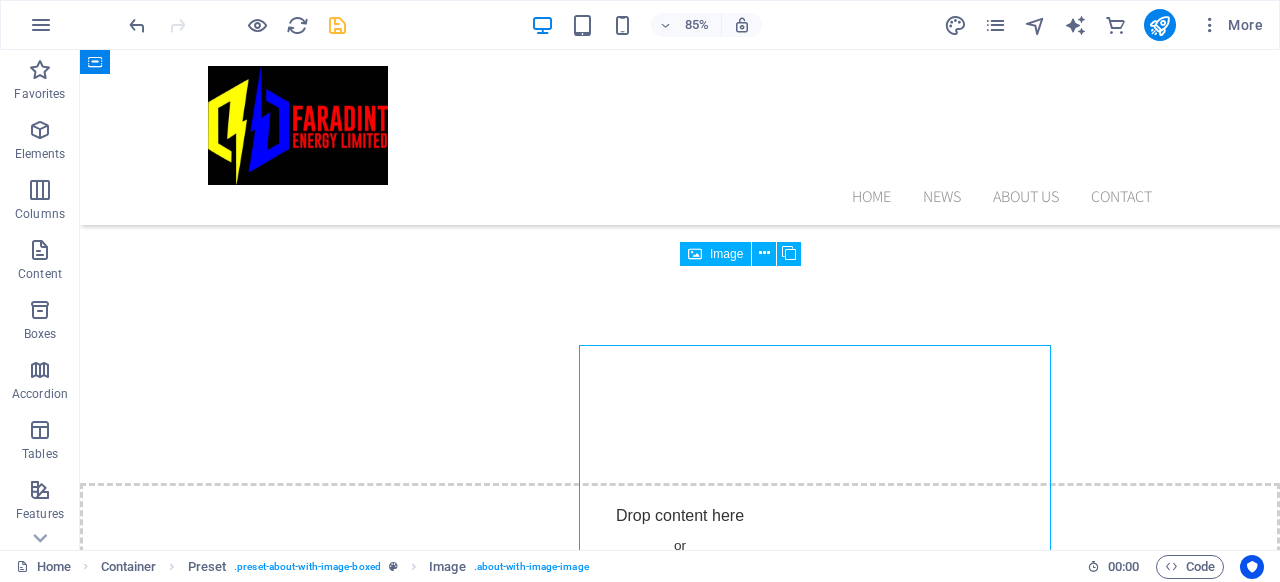 scroll, scrollTop: 2478, scrollLeft: 0, axis: vertical 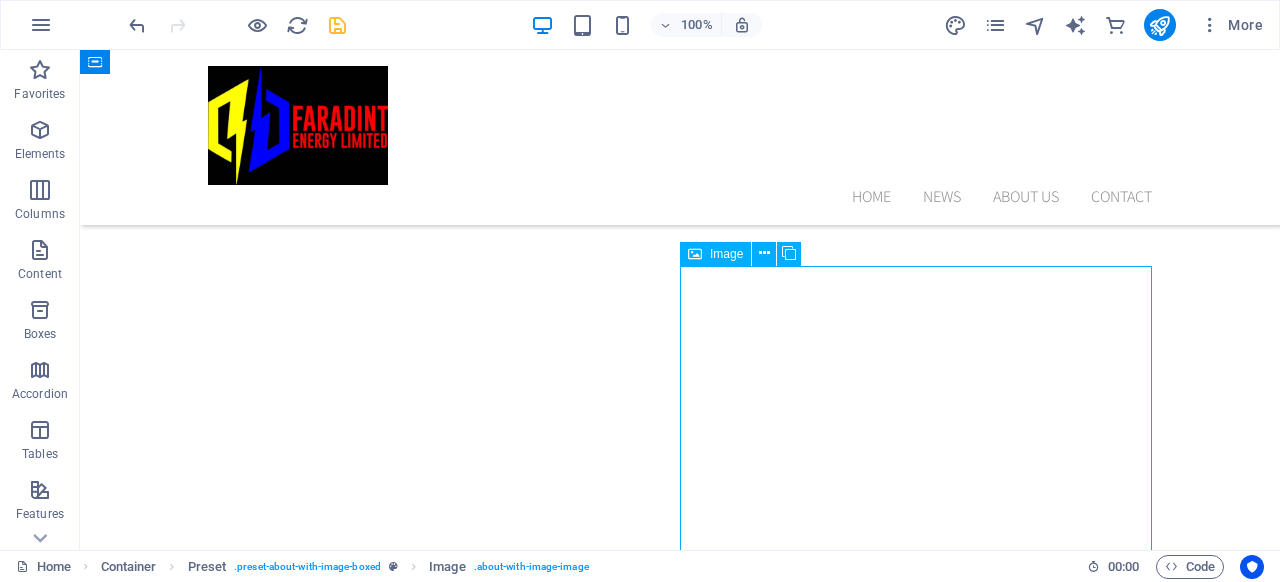 click at bounding box center [349, 2062] 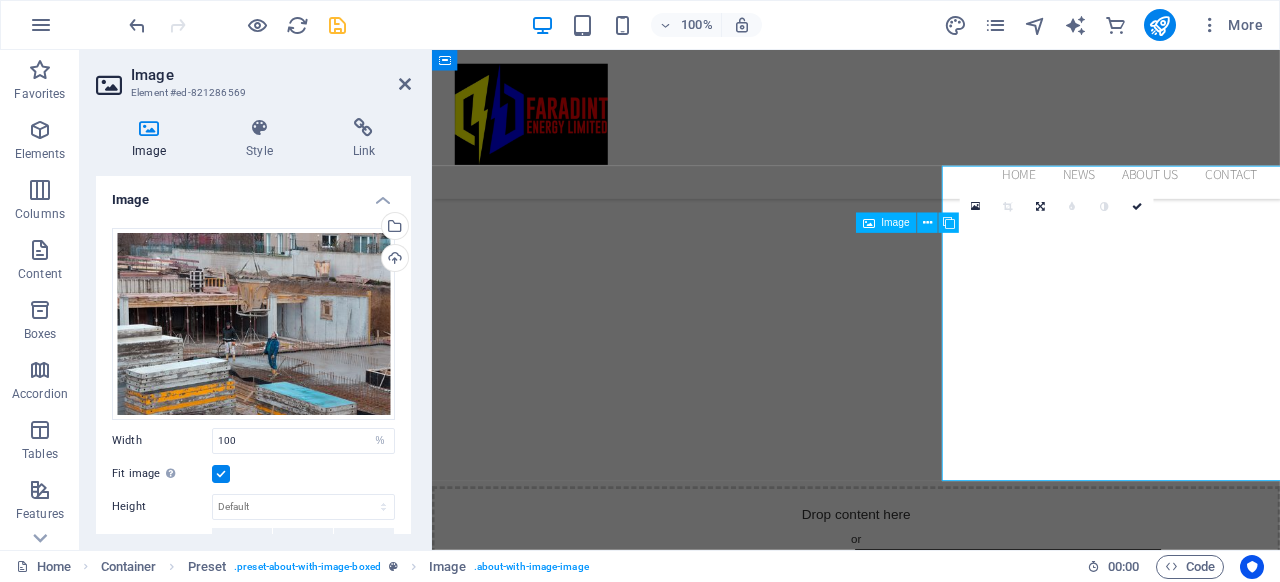 scroll, scrollTop: 2558, scrollLeft: 0, axis: vertical 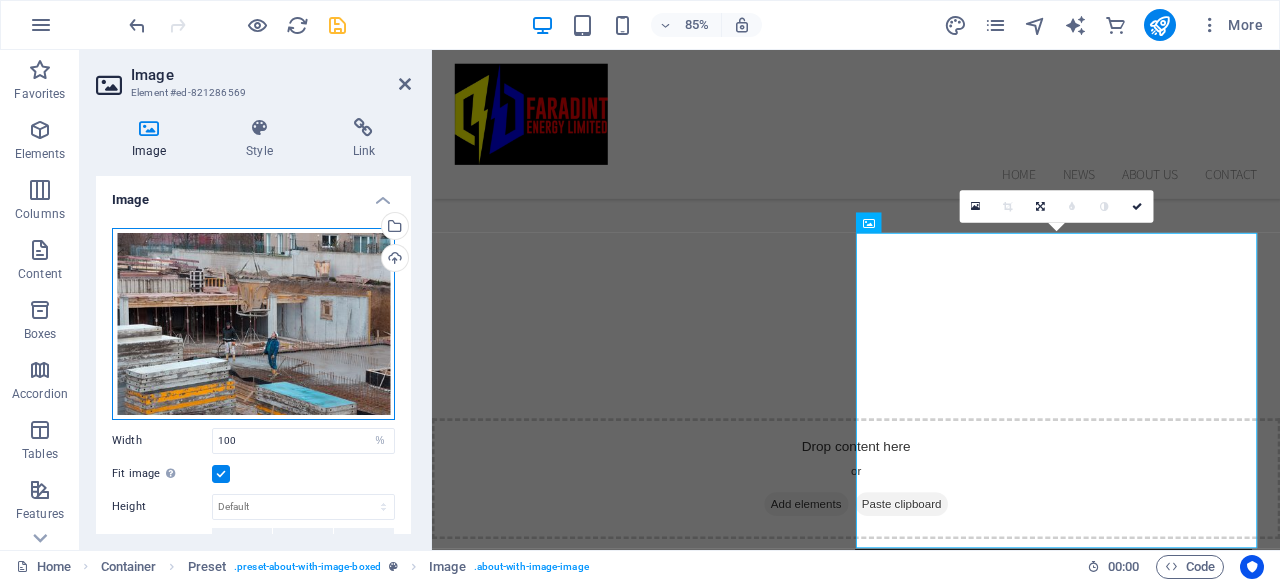 click on "Drag files here, click to choose files or select files from Files or our free stock photos & videos" at bounding box center [253, 324] 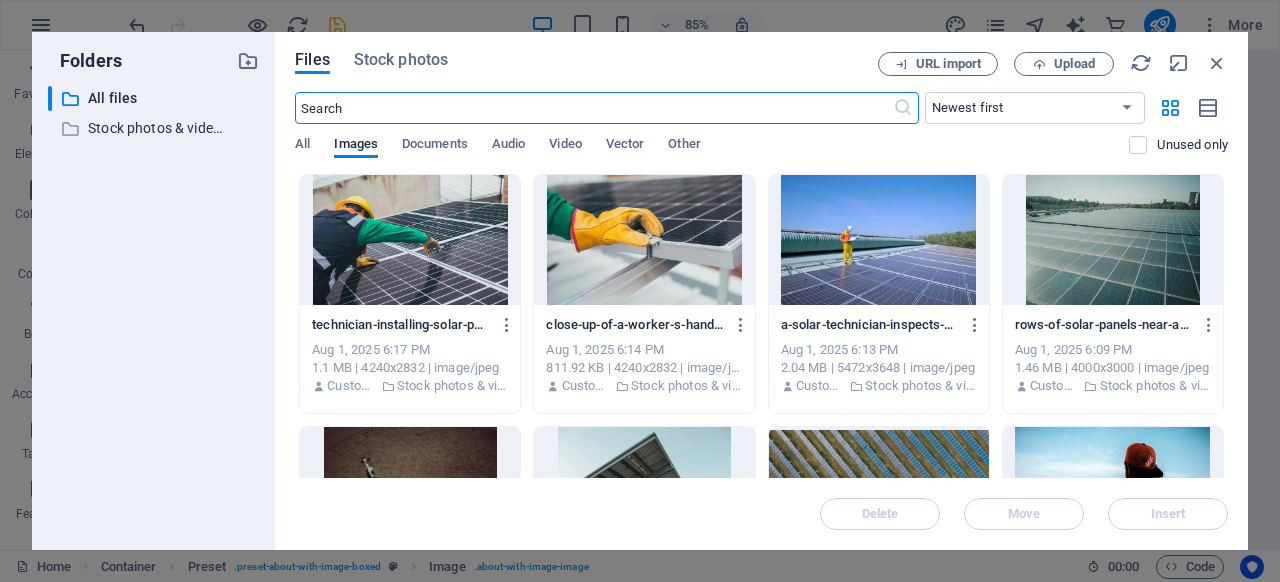 scroll, scrollTop: 3151, scrollLeft: 0, axis: vertical 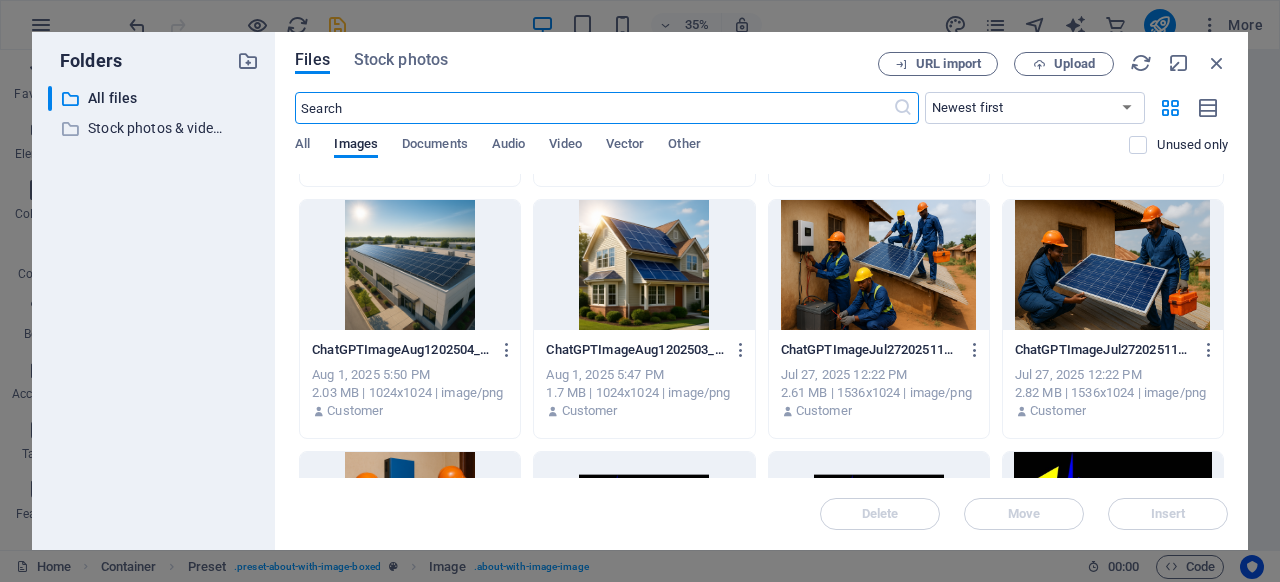 click at bounding box center (1113, 265) 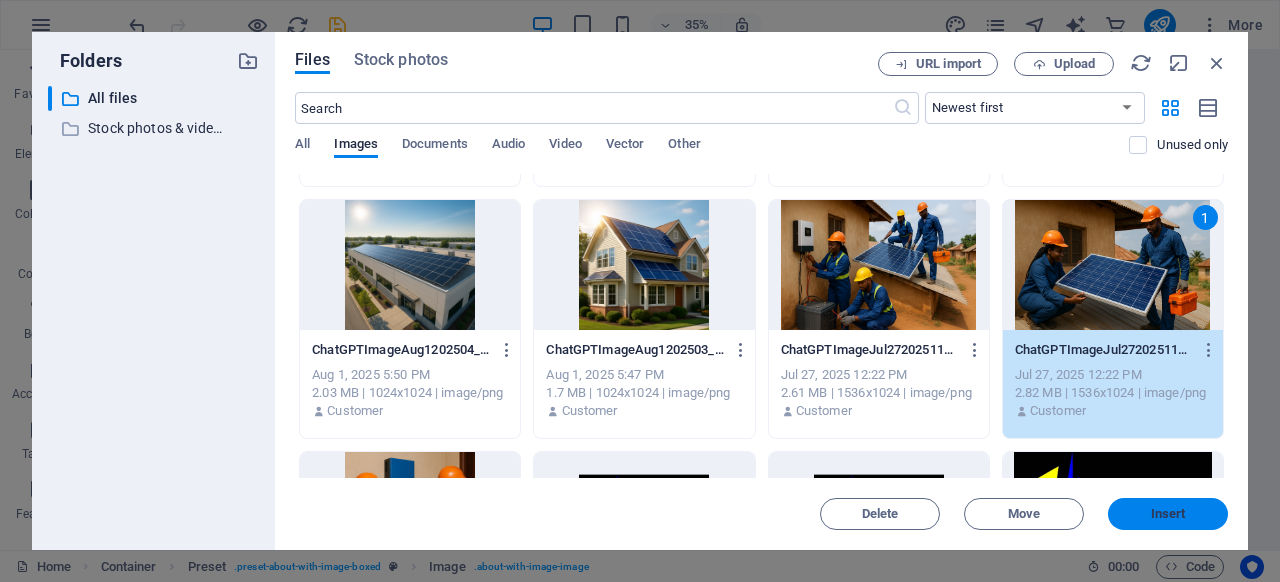 click on "Insert" at bounding box center [1168, 514] 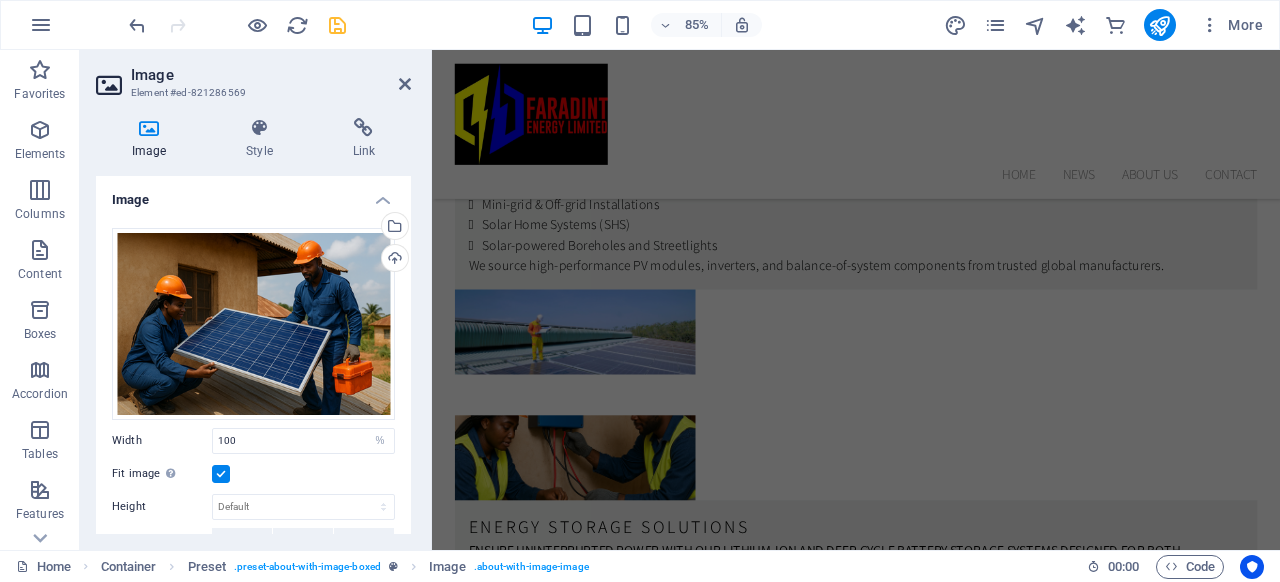 scroll, scrollTop: 3315, scrollLeft: 0, axis: vertical 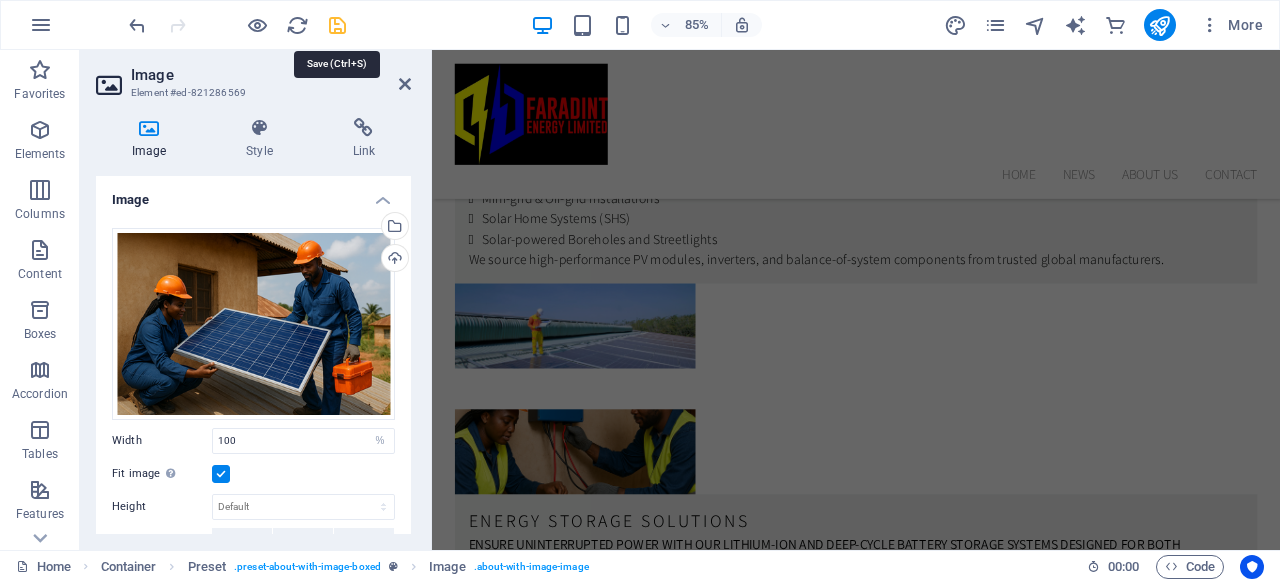 click at bounding box center (337, 25) 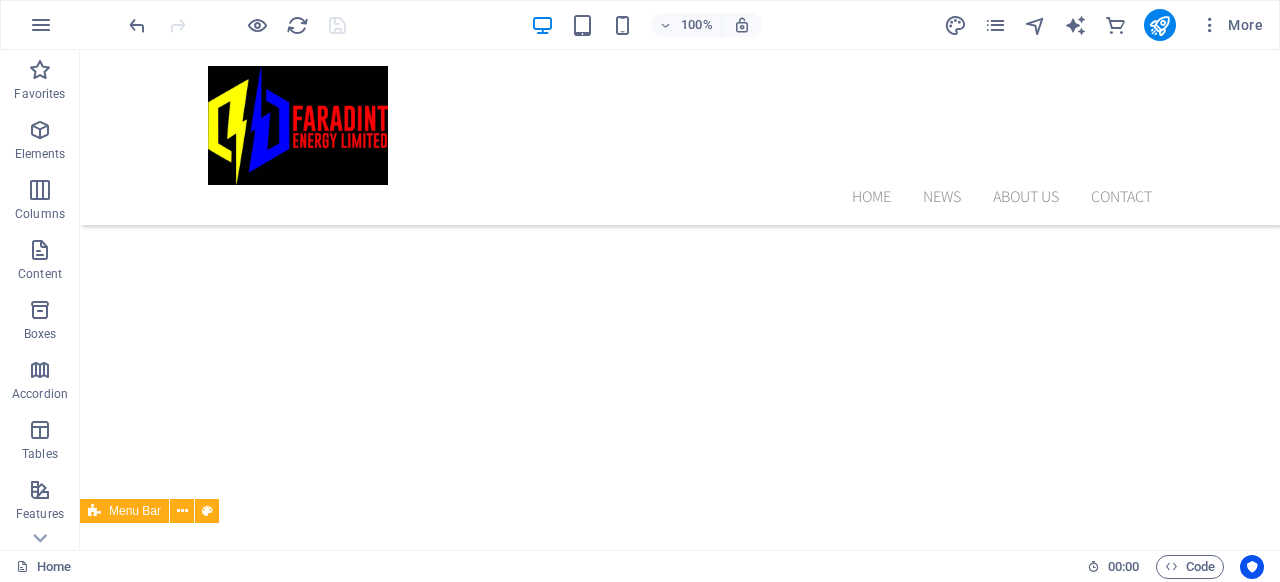 scroll, scrollTop: 0, scrollLeft: 0, axis: both 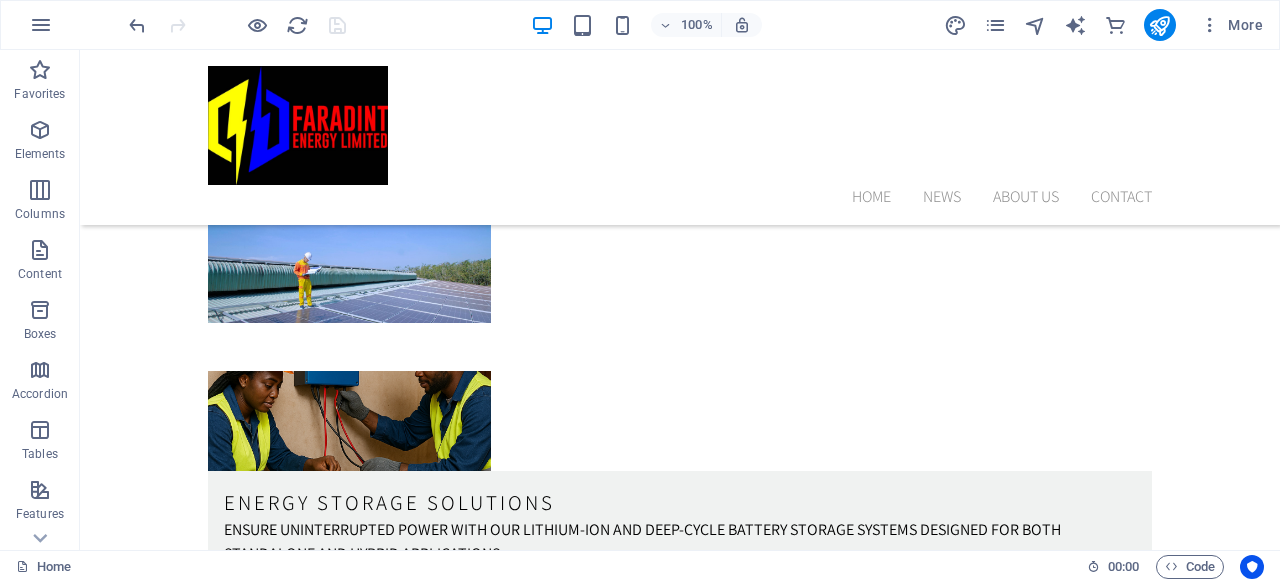 click at bounding box center (680, 1581) 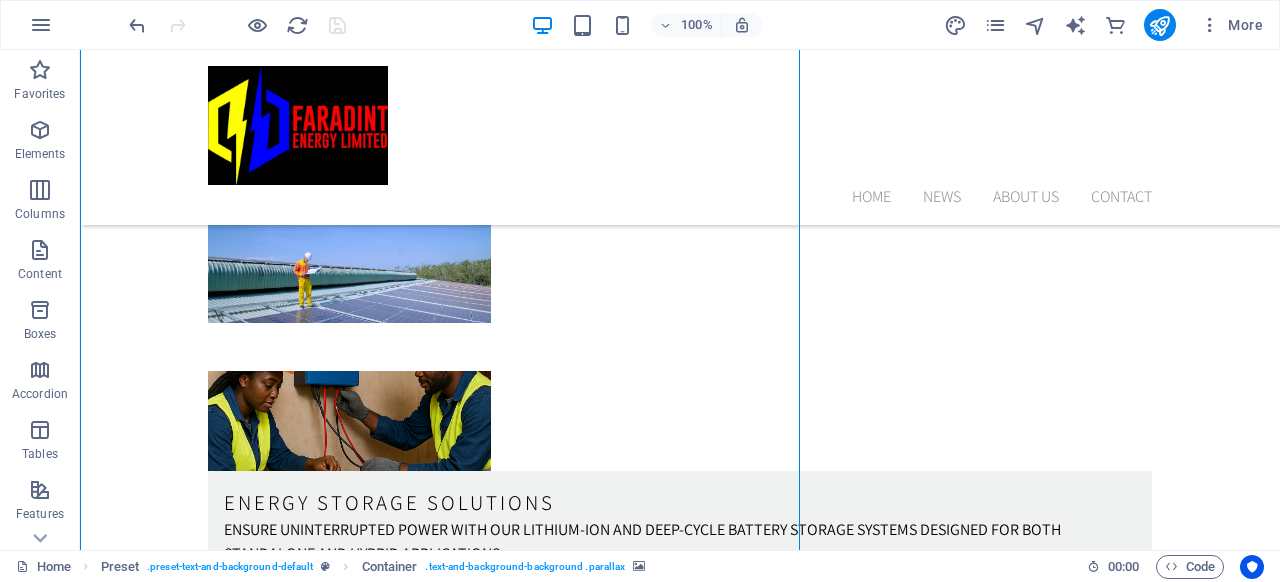 click at bounding box center [680, 1581] 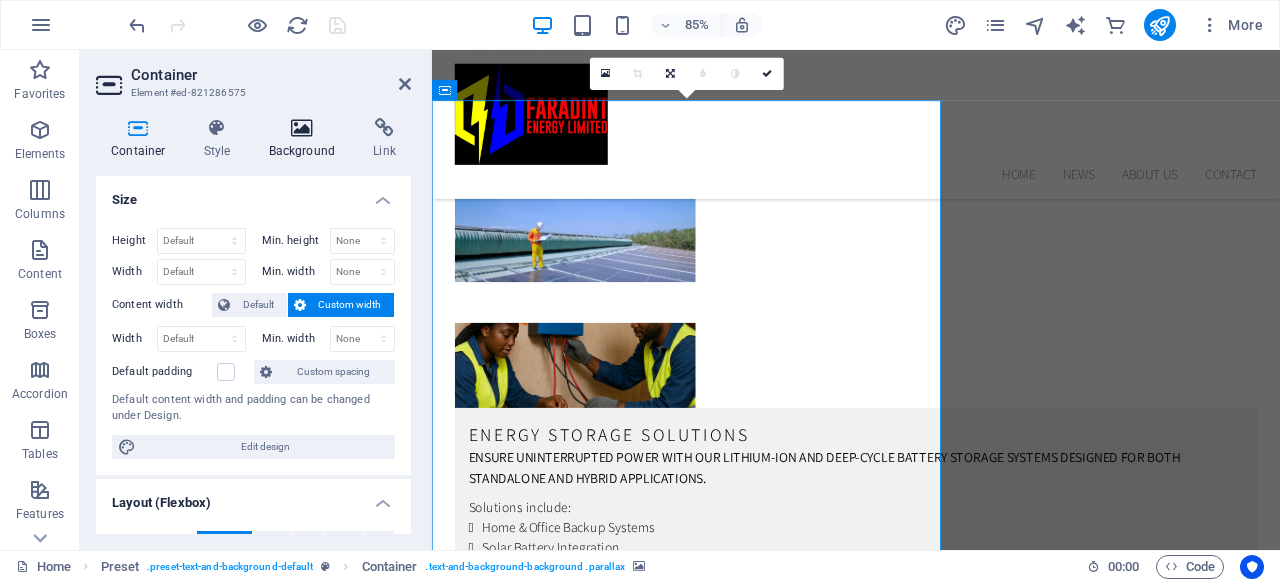 click at bounding box center (302, 128) 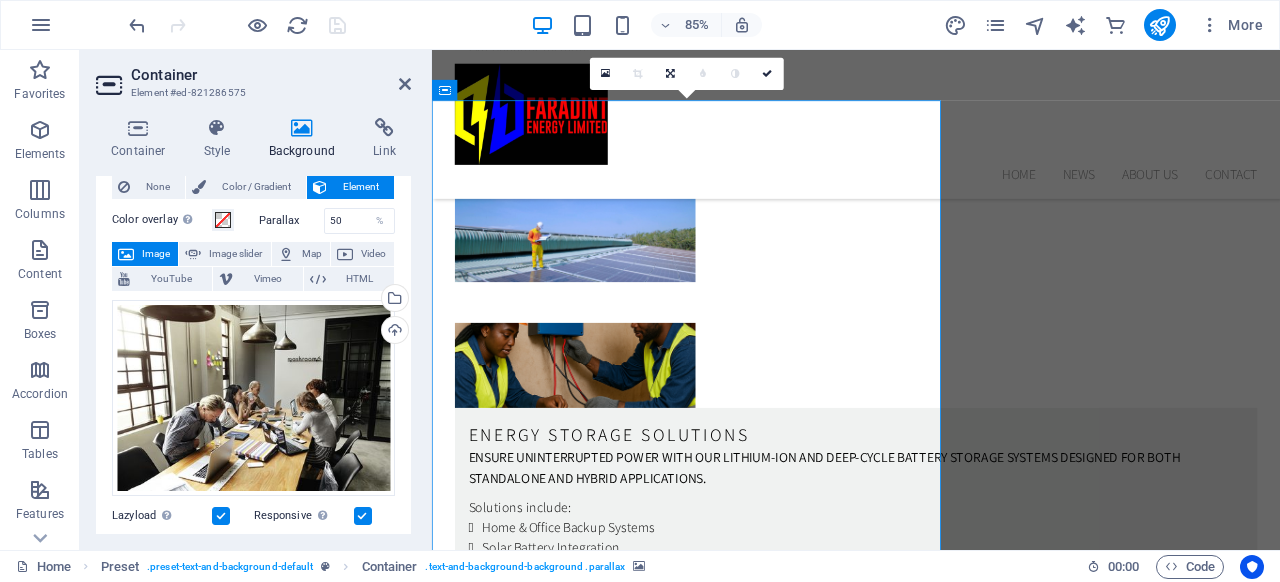 scroll, scrollTop: 78, scrollLeft: 0, axis: vertical 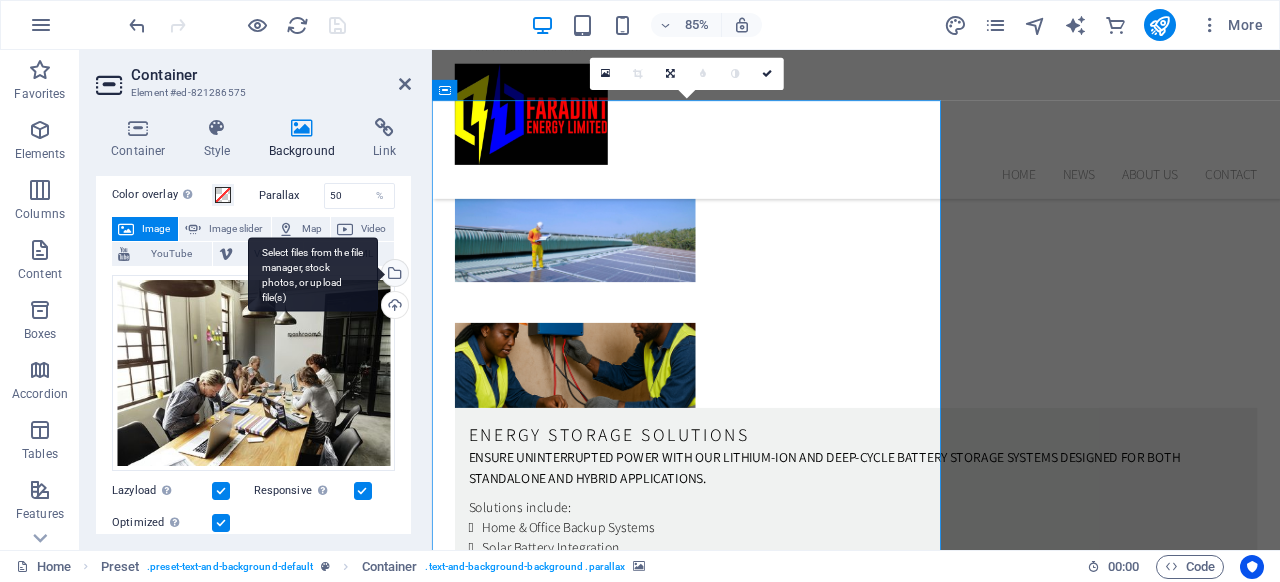 click on "Select files from the file manager, stock photos, or upload file(s)" at bounding box center [393, 275] 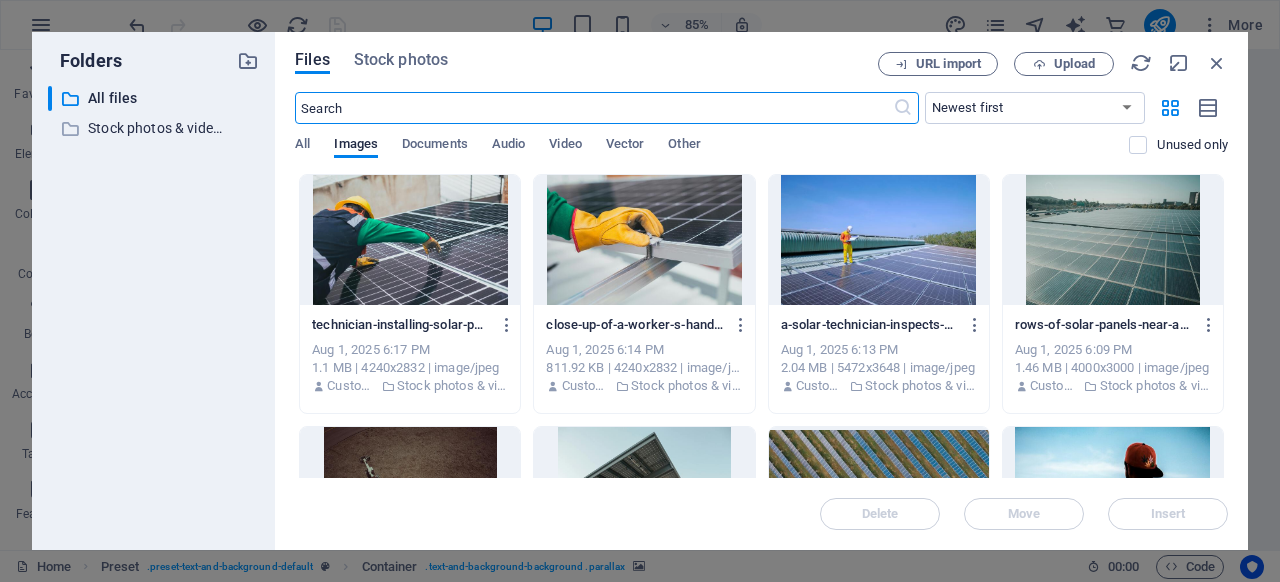 scroll, scrollTop: 3807, scrollLeft: 0, axis: vertical 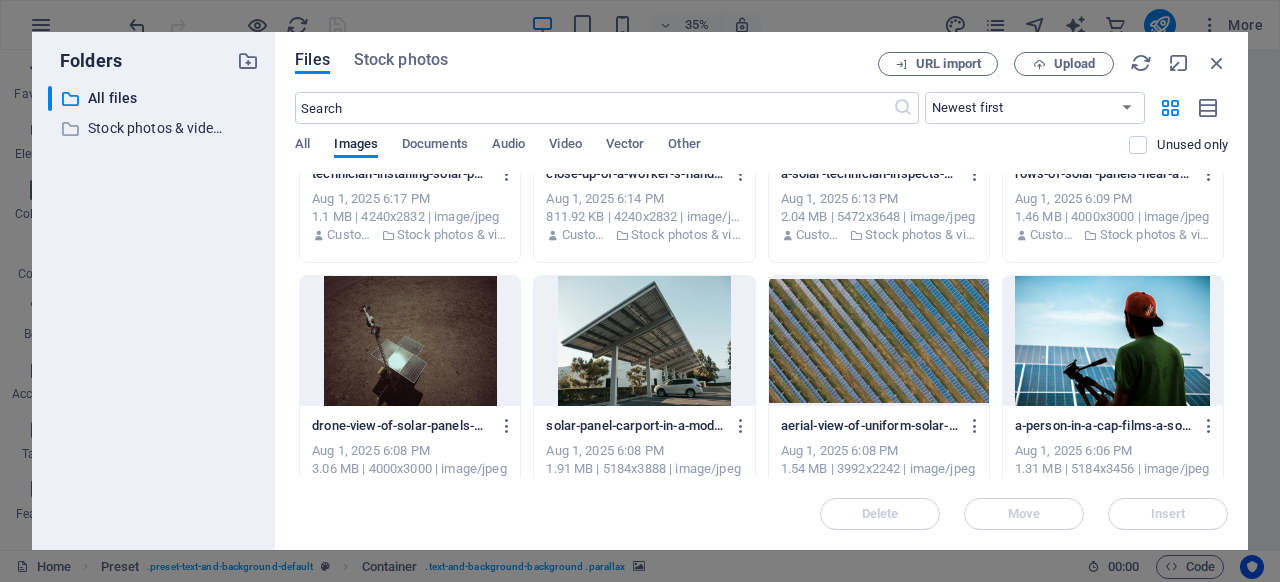 click at bounding box center (644, 341) 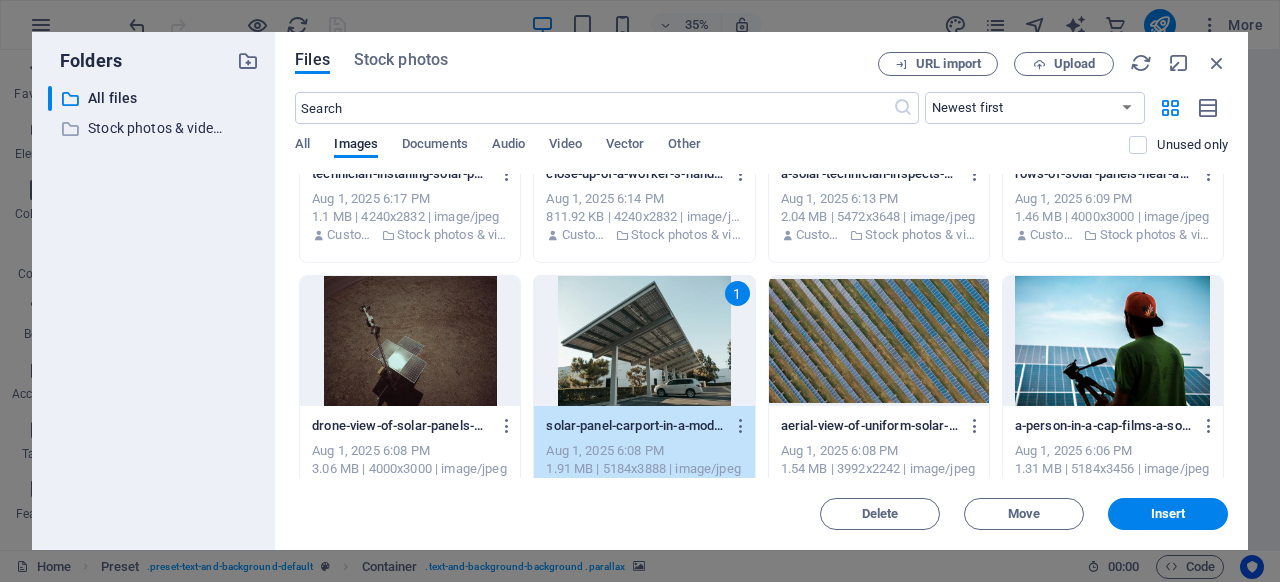 click on "1" at bounding box center (644, 341) 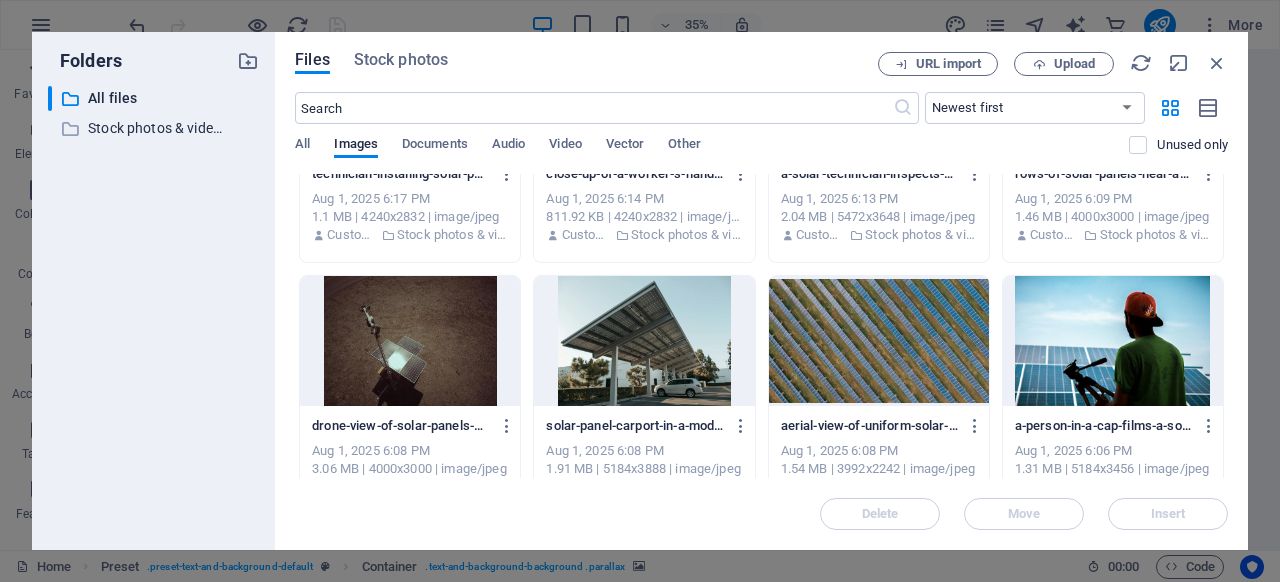 click at bounding box center (644, 341) 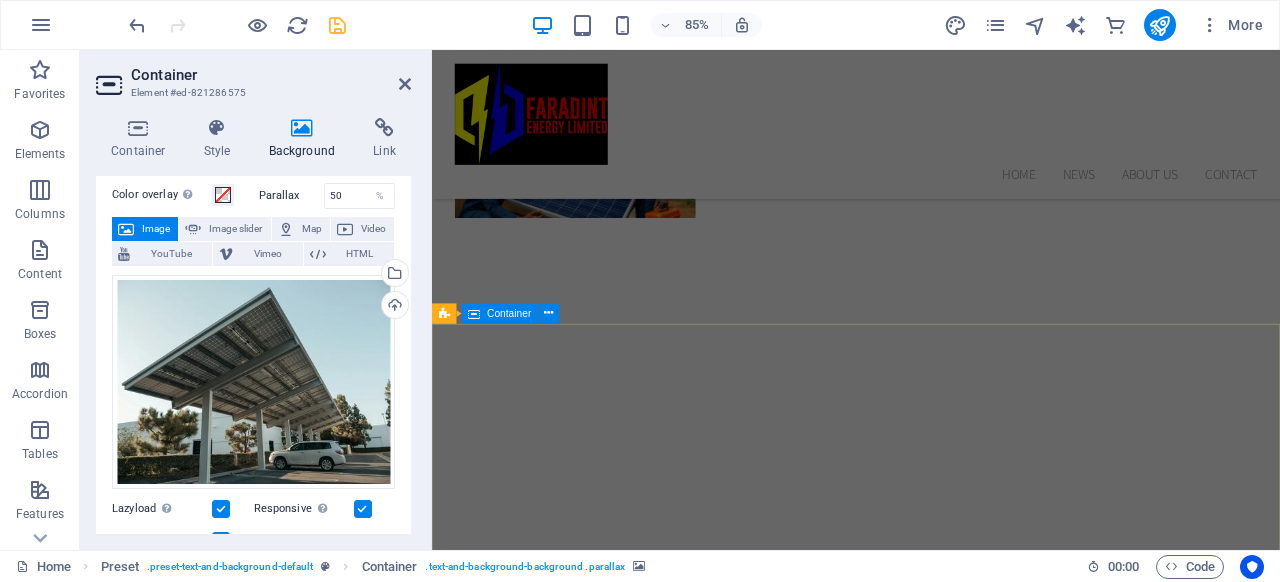 scroll, scrollTop: 4348, scrollLeft: 0, axis: vertical 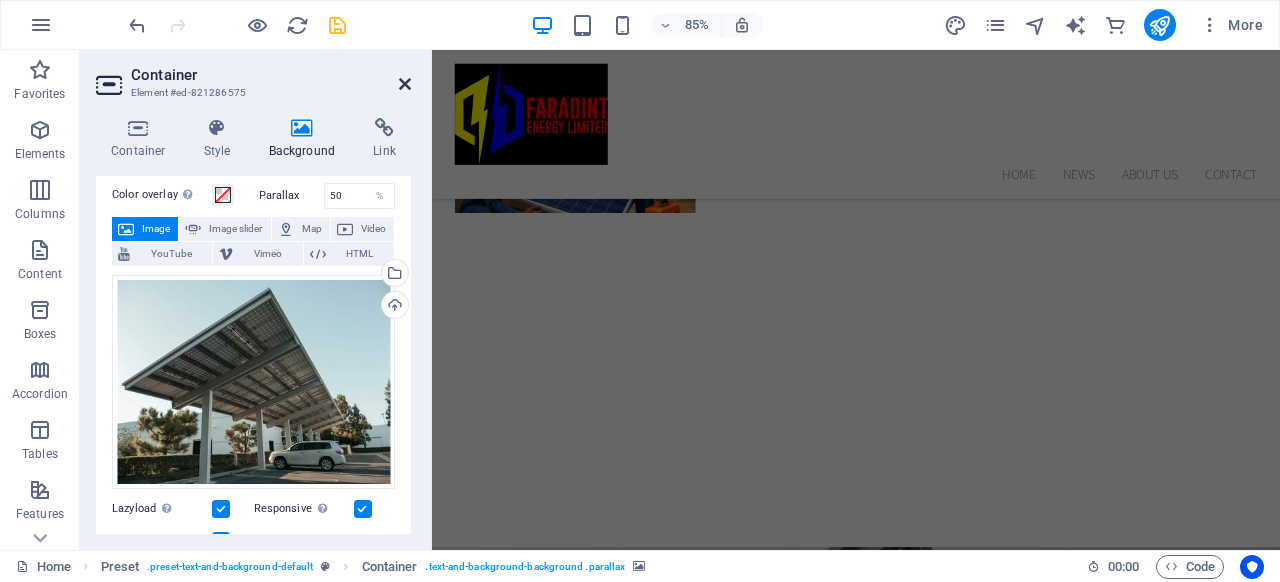 click at bounding box center (405, 84) 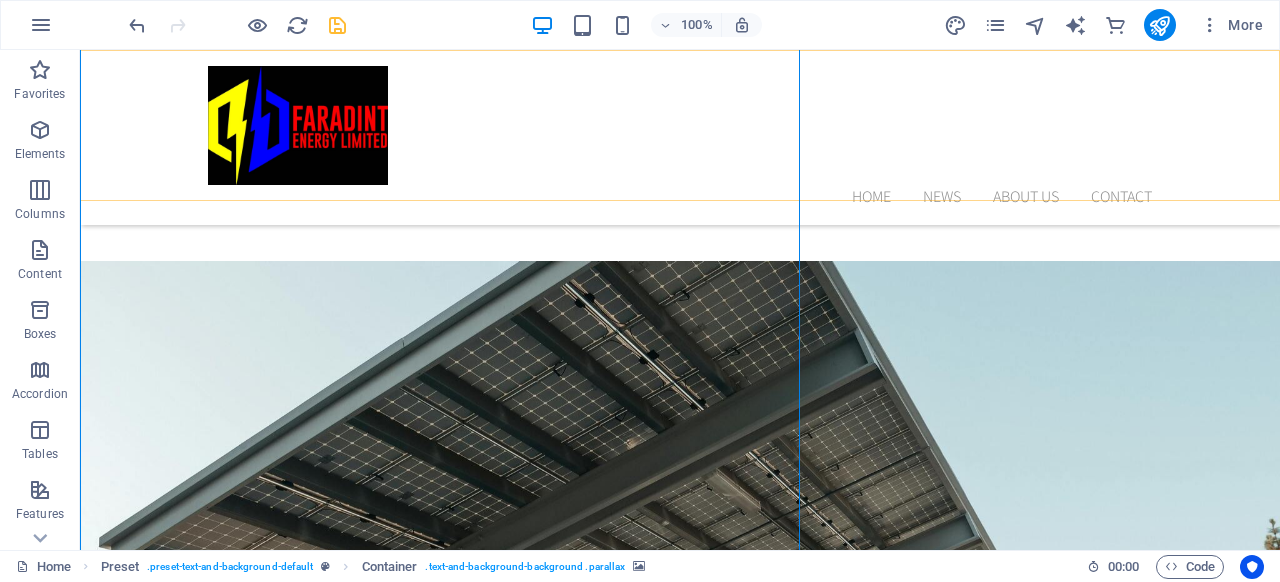 scroll, scrollTop: 3232, scrollLeft: 0, axis: vertical 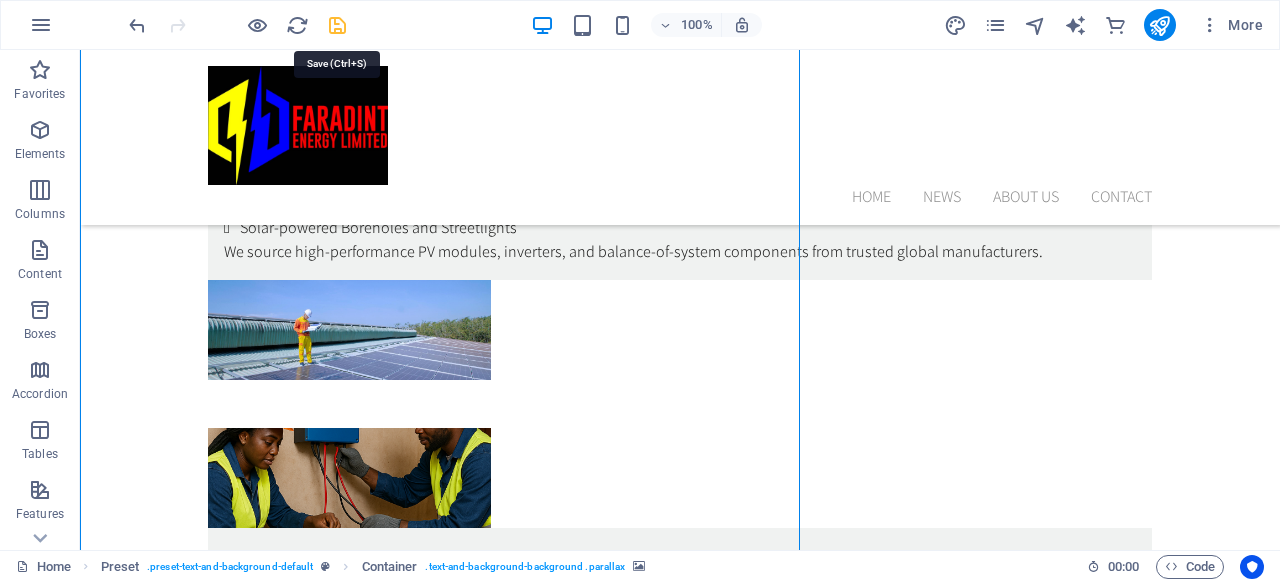 click at bounding box center (337, 25) 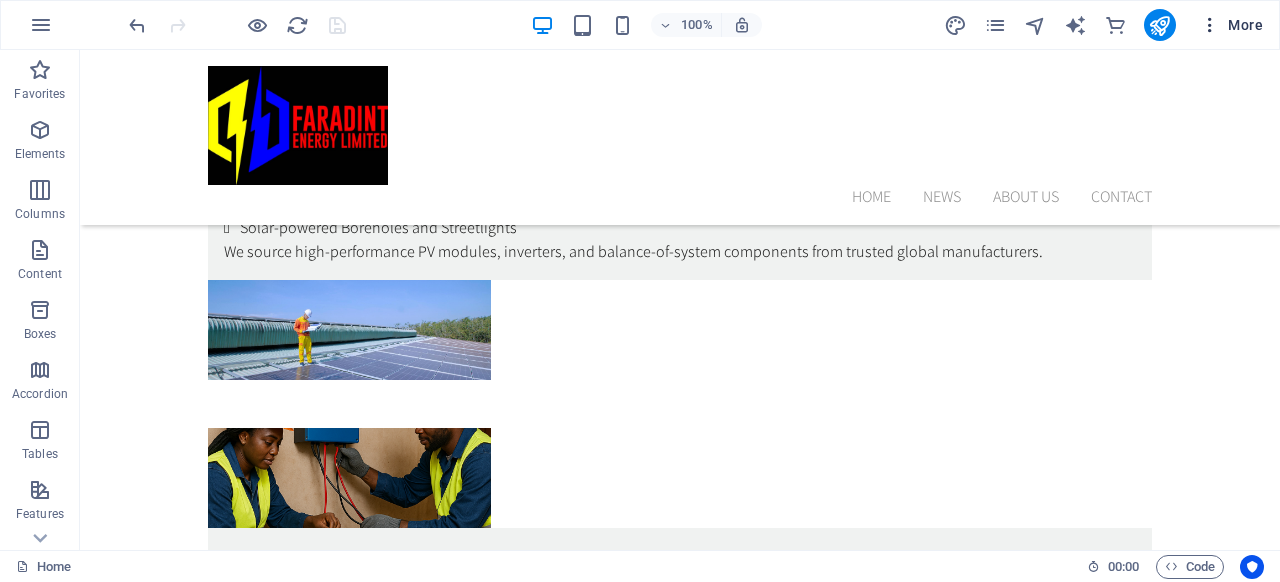 click at bounding box center [1210, 25] 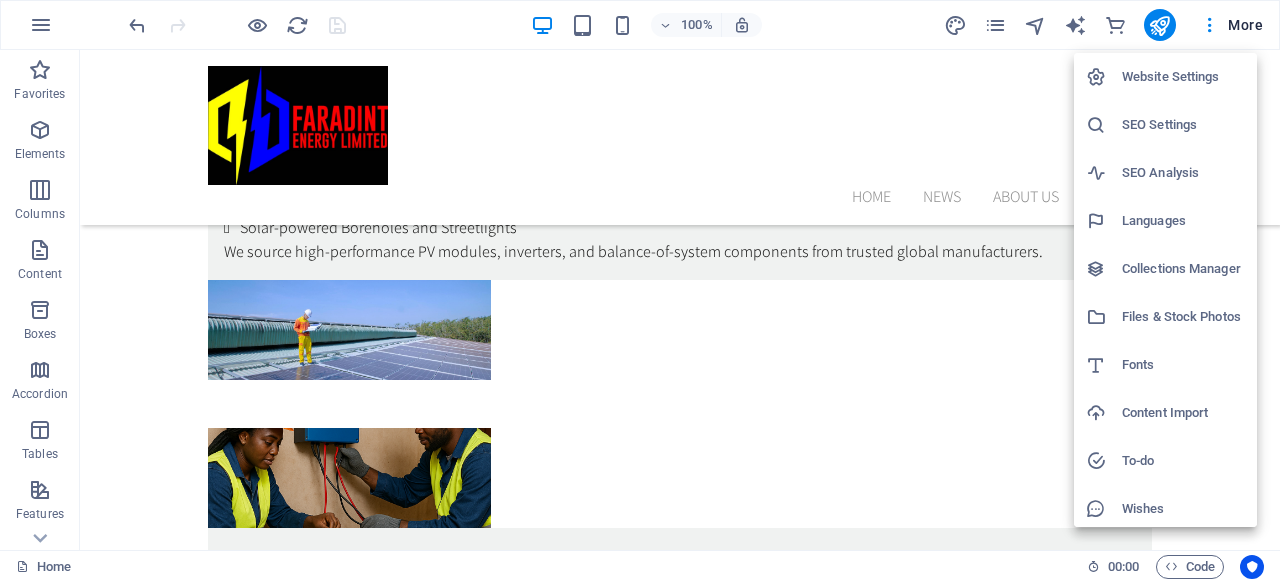 click at bounding box center (640, 291) 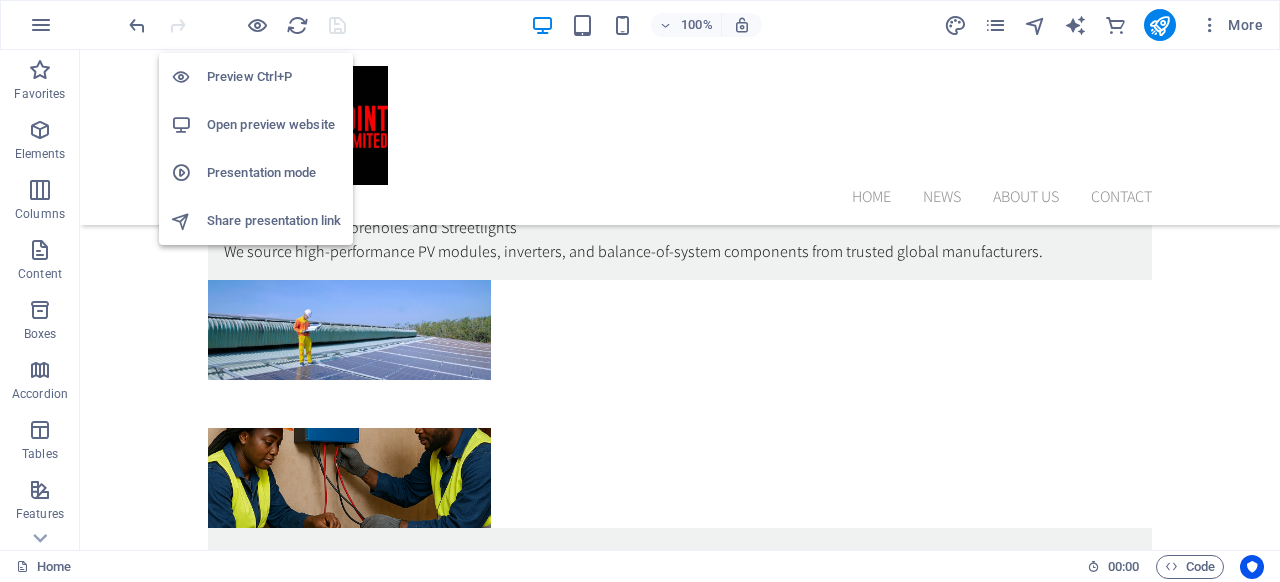 click on "Share presentation link" at bounding box center (274, 221) 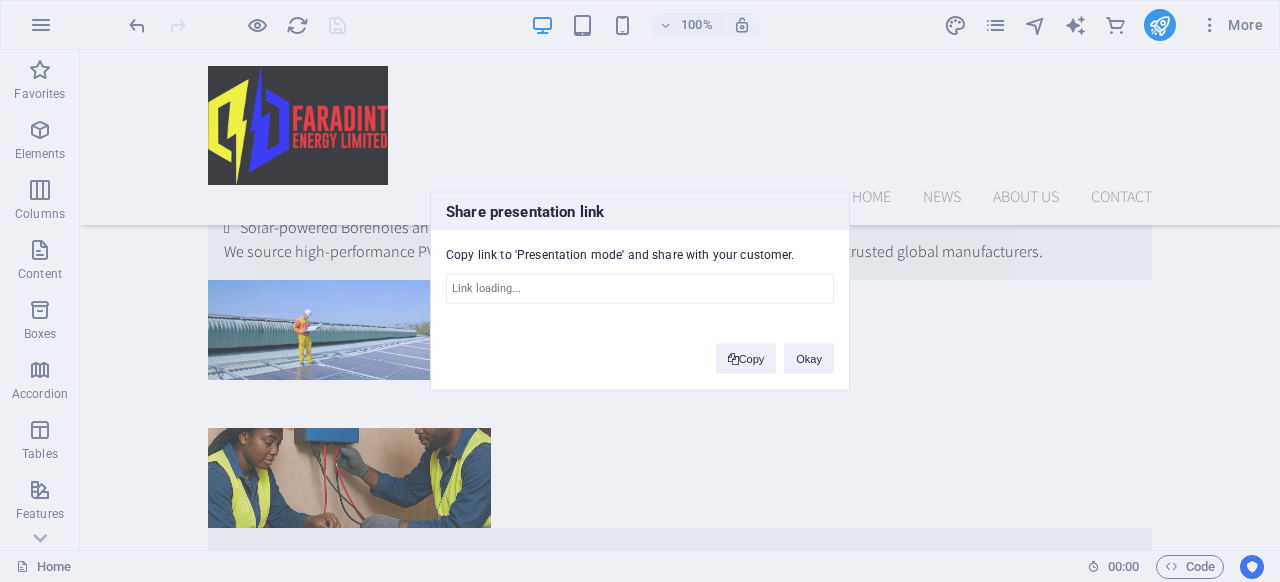 type on "https://cms.sitehub.io/presentation/1995309/31bbd091f862edd4cc7f3fd255dacbc48714762ac0a954f3e32bb6f49eb4c8ff" 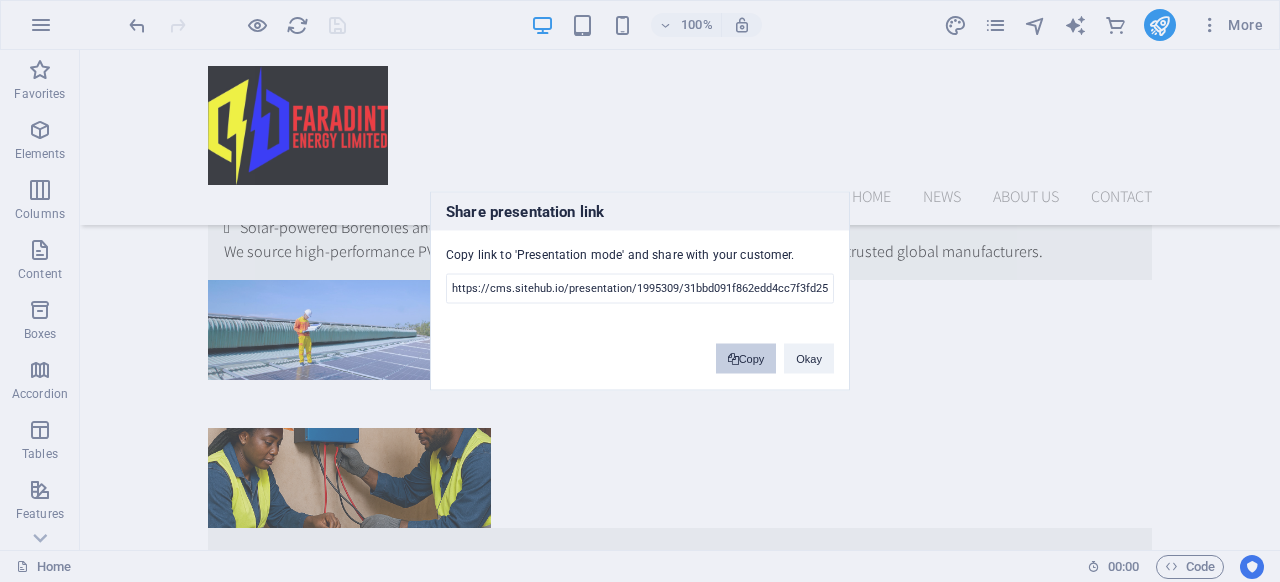click on "Copy" at bounding box center (746, 359) 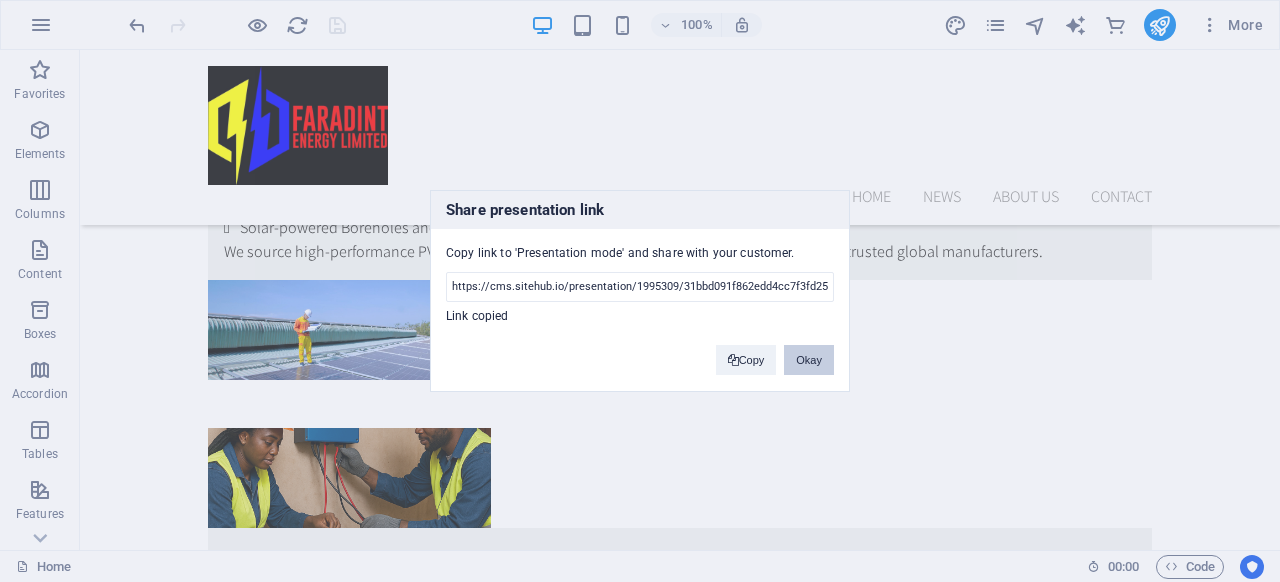 click on "Okay" at bounding box center (809, 360) 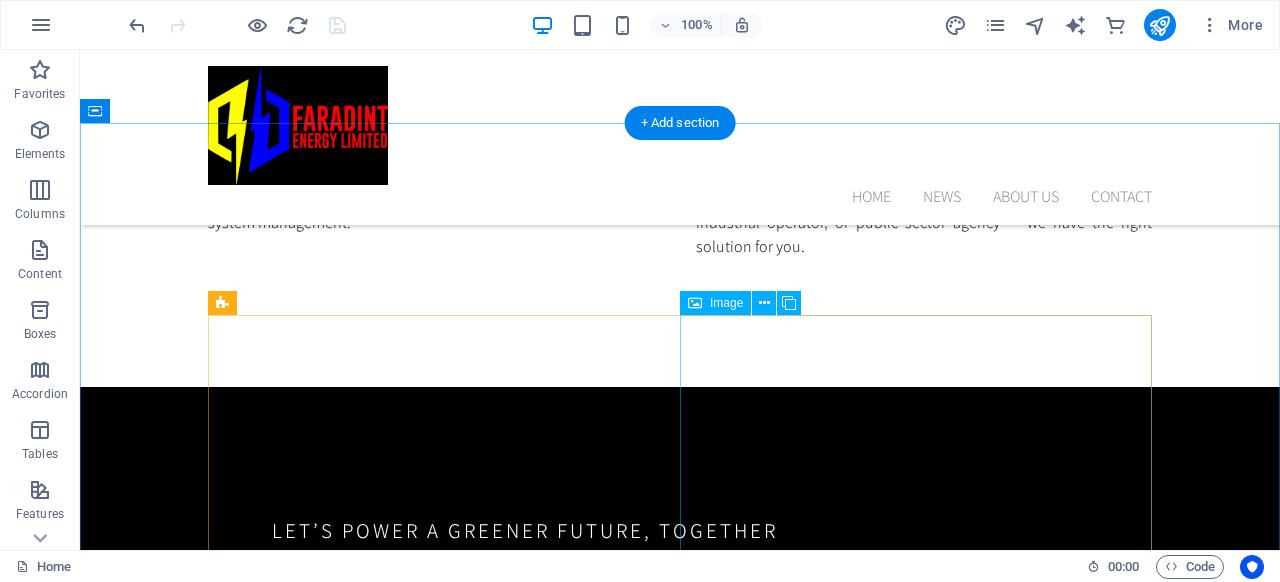 scroll, scrollTop: 1702, scrollLeft: 0, axis: vertical 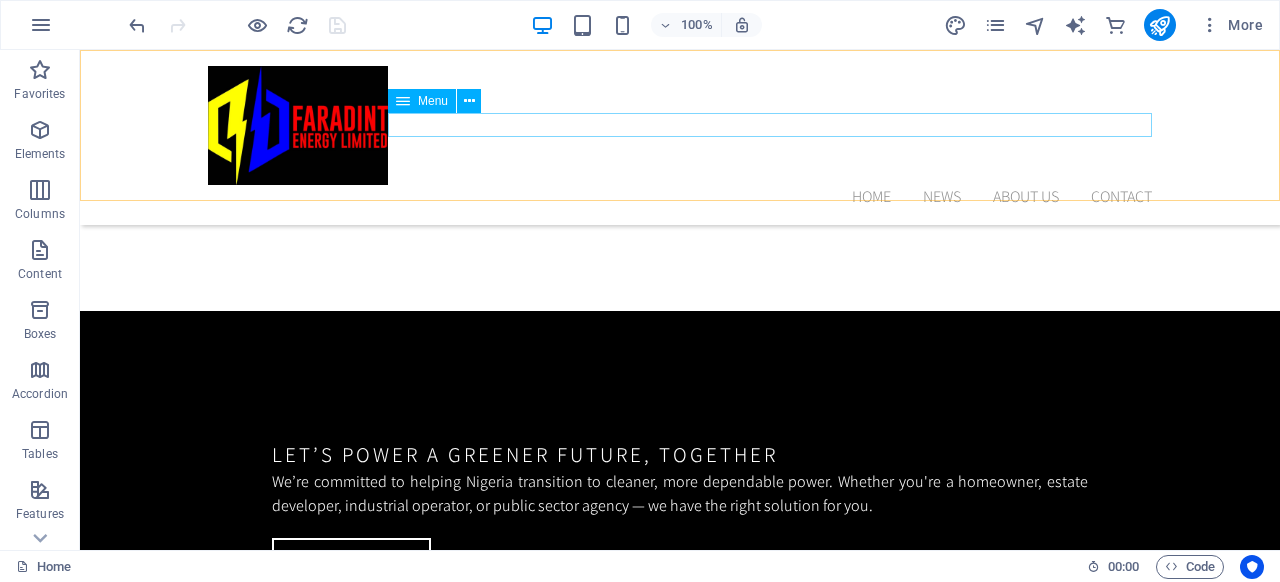 click on "Home News About us Contact" at bounding box center (680, 197) 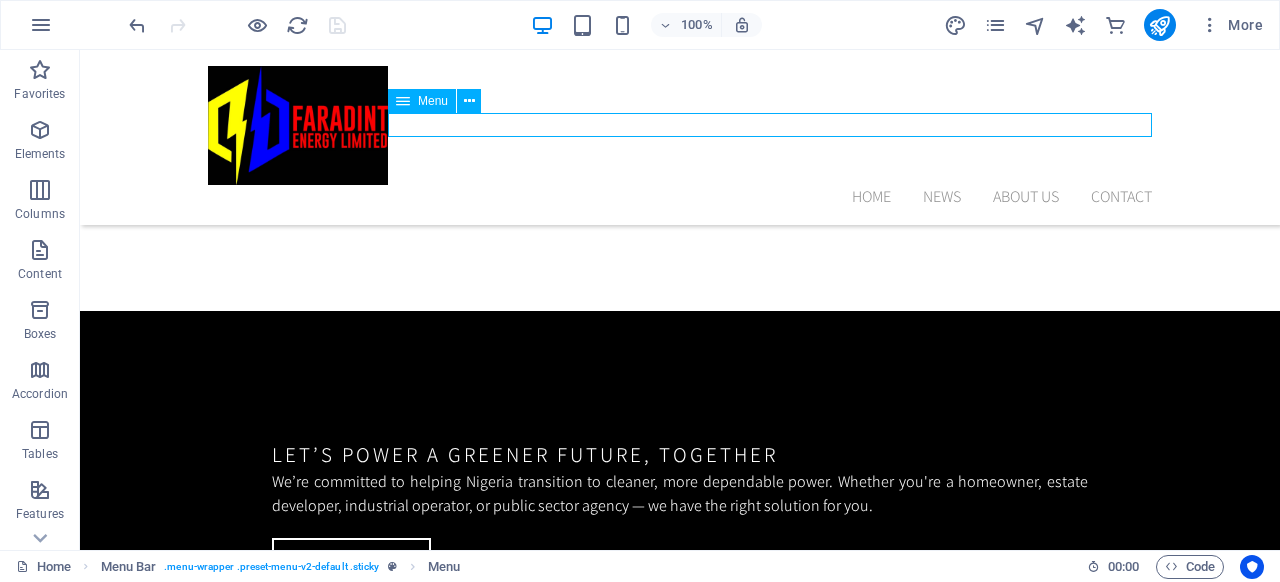 click on "Home News About us Contact" at bounding box center (680, 197) 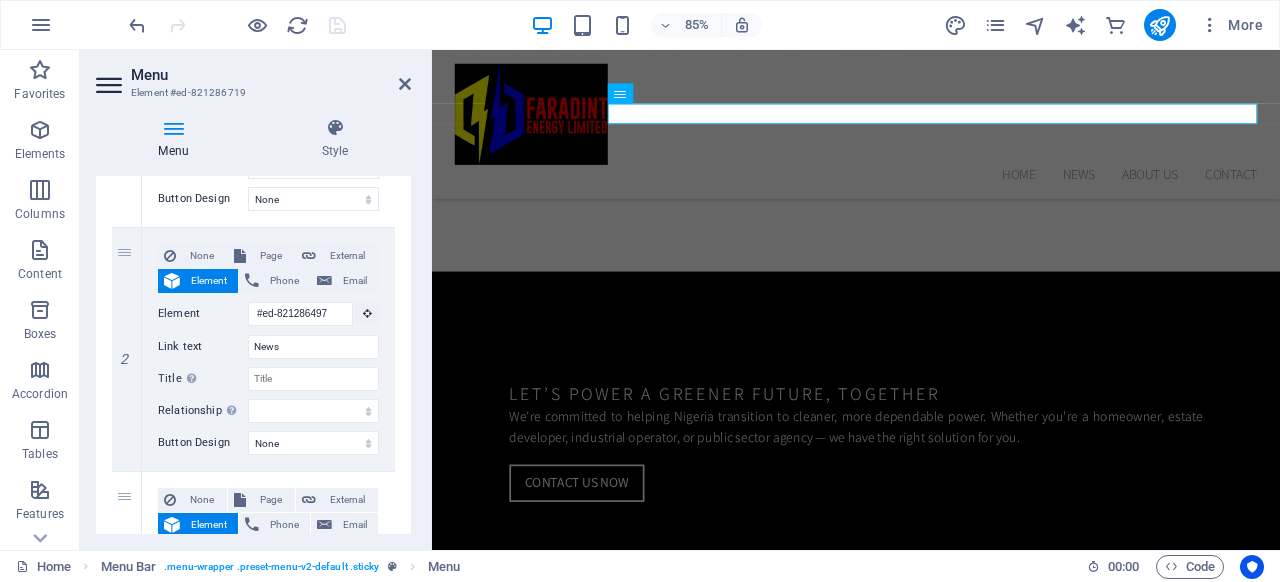 scroll, scrollTop: 415, scrollLeft: 0, axis: vertical 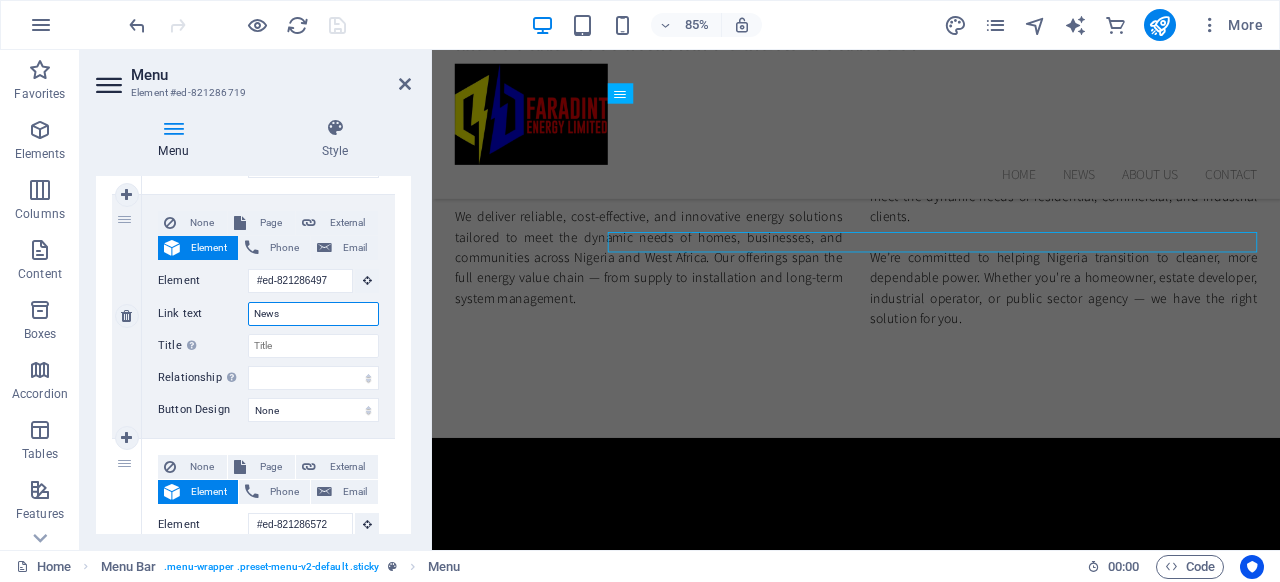 click on "News" at bounding box center [313, 314] 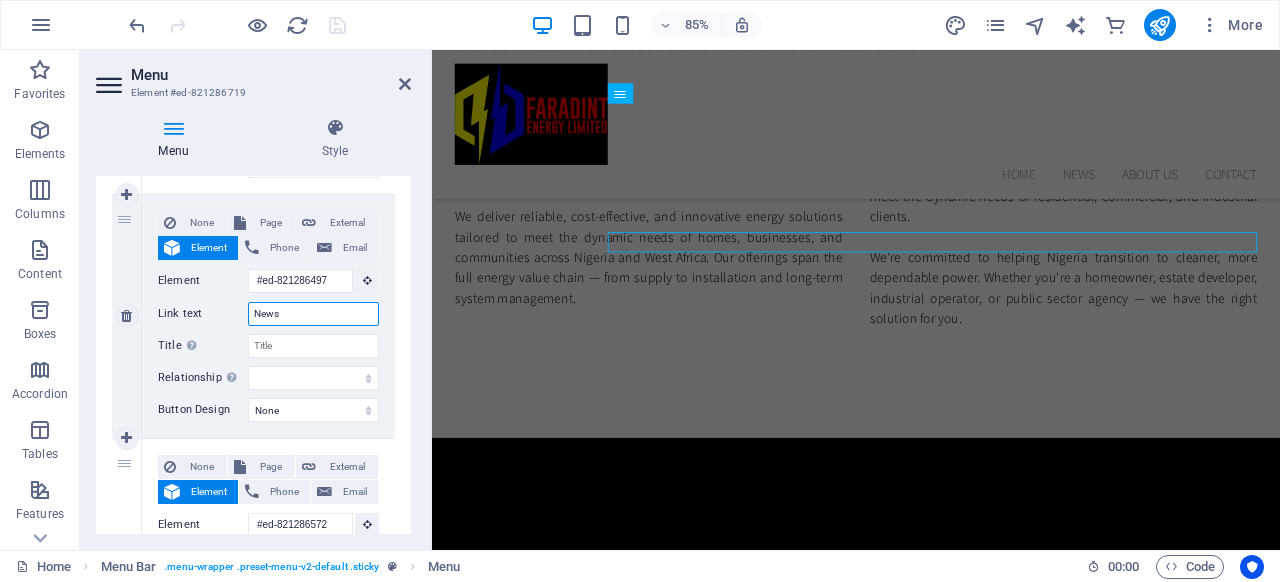 click on "News" at bounding box center (313, 314) 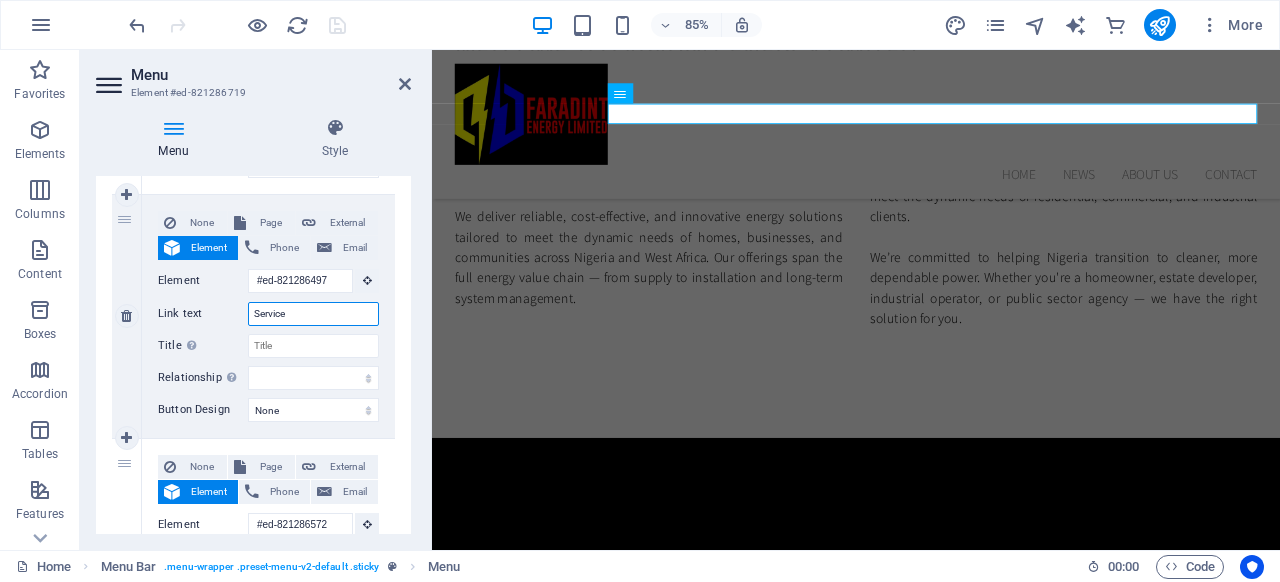 type on "Services" 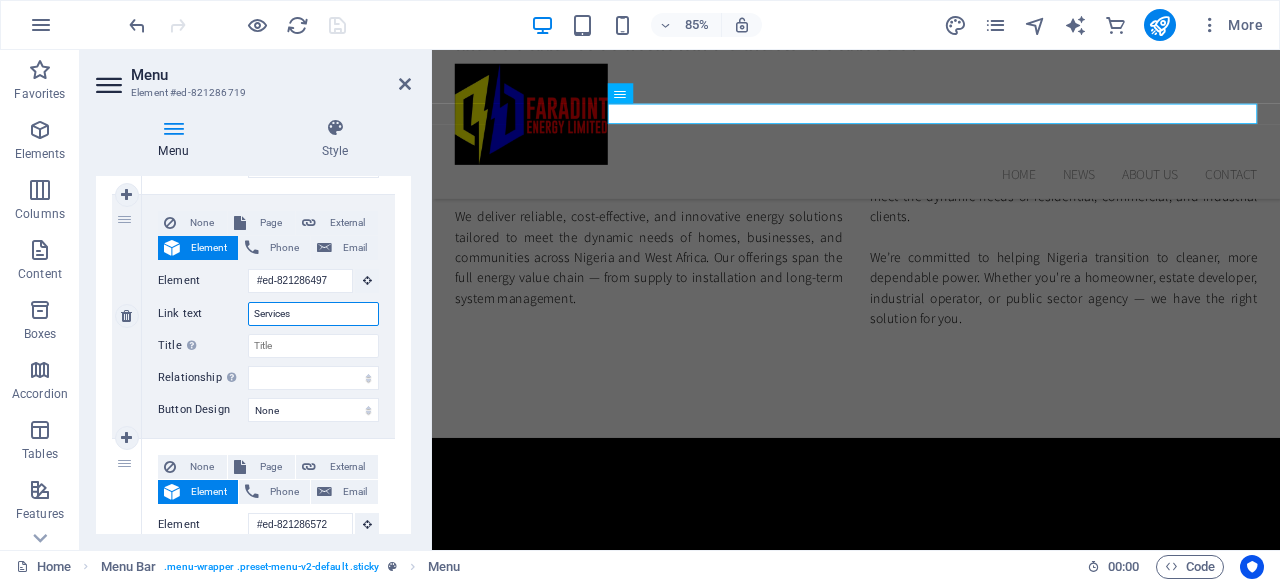 select 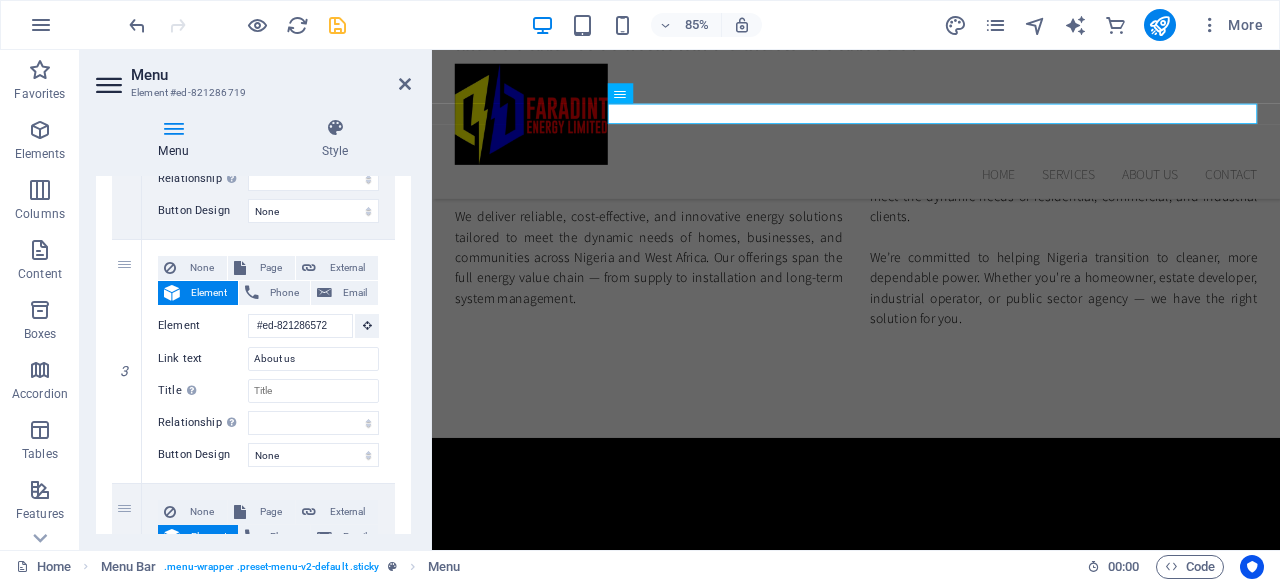 scroll, scrollTop: 626, scrollLeft: 0, axis: vertical 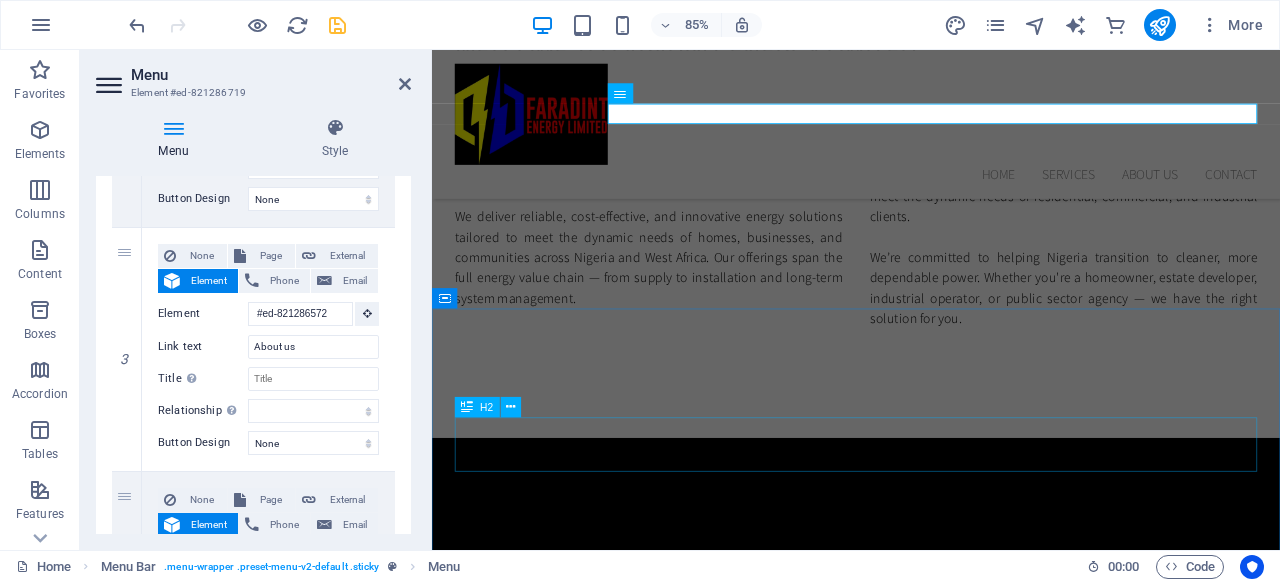 type on "Services" 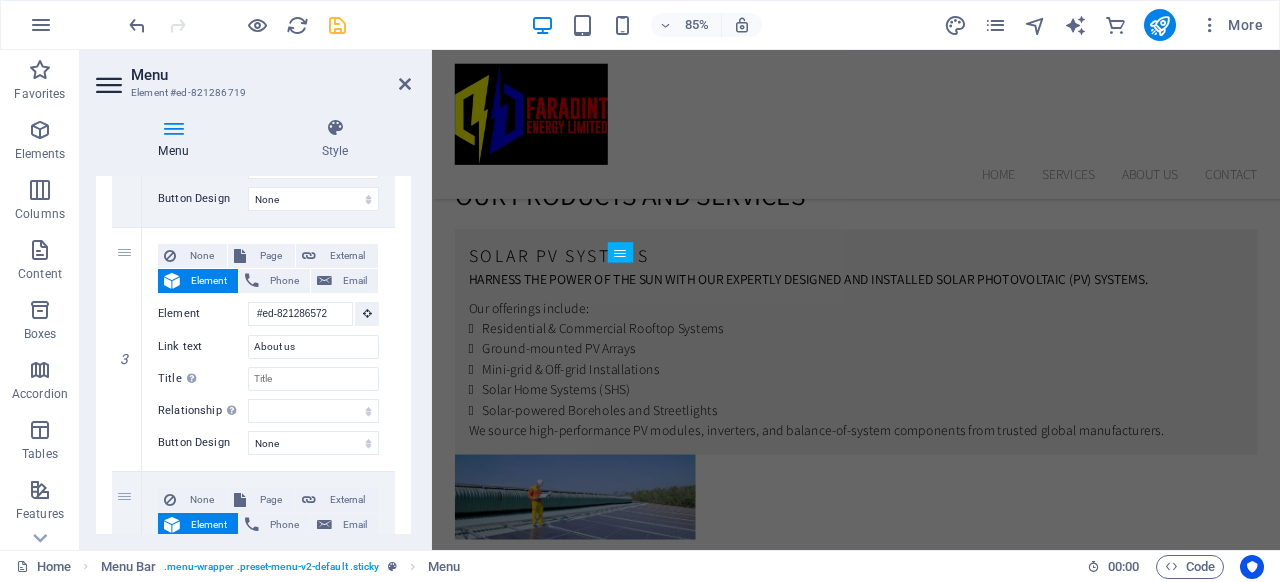 scroll, scrollTop: 3082, scrollLeft: 0, axis: vertical 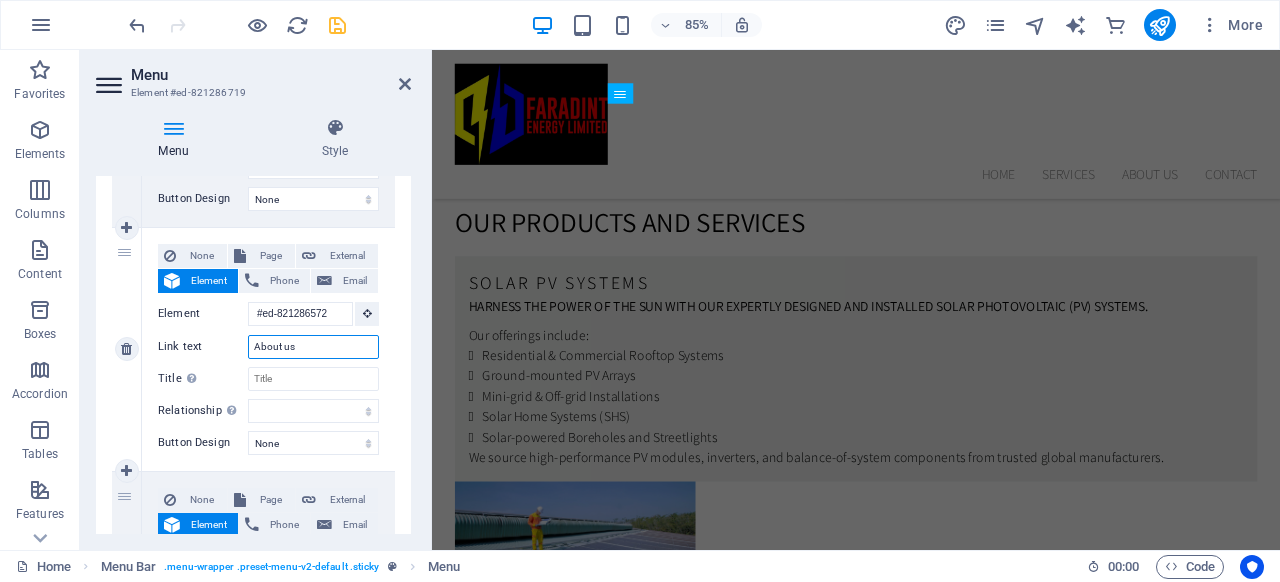 click on "About us" at bounding box center [313, 347] 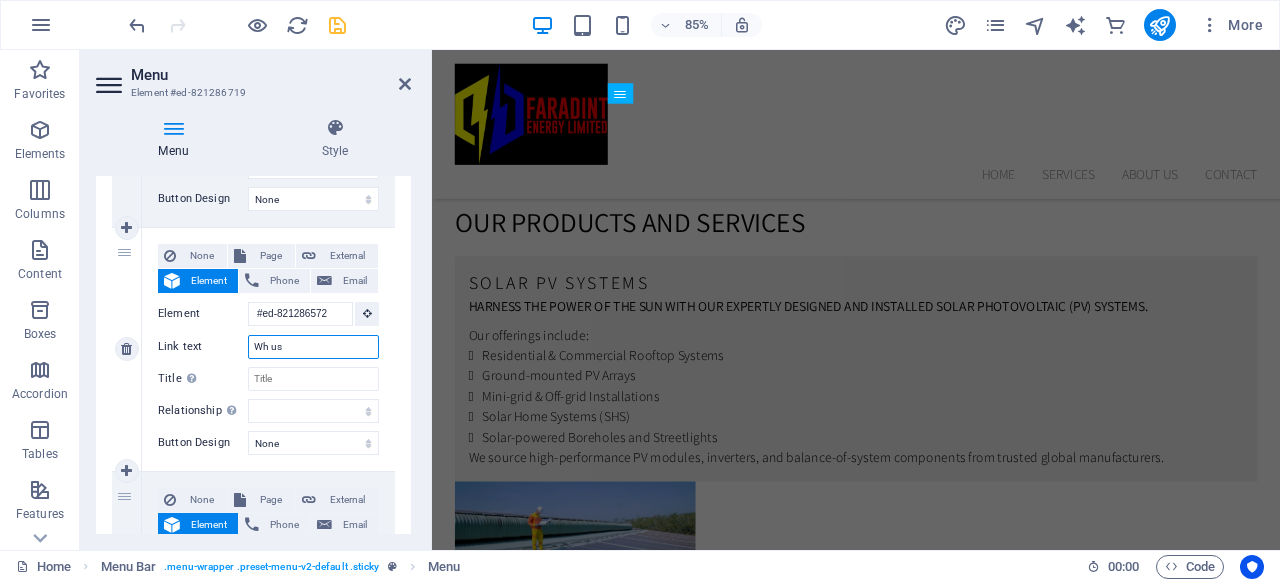type on "Why us" 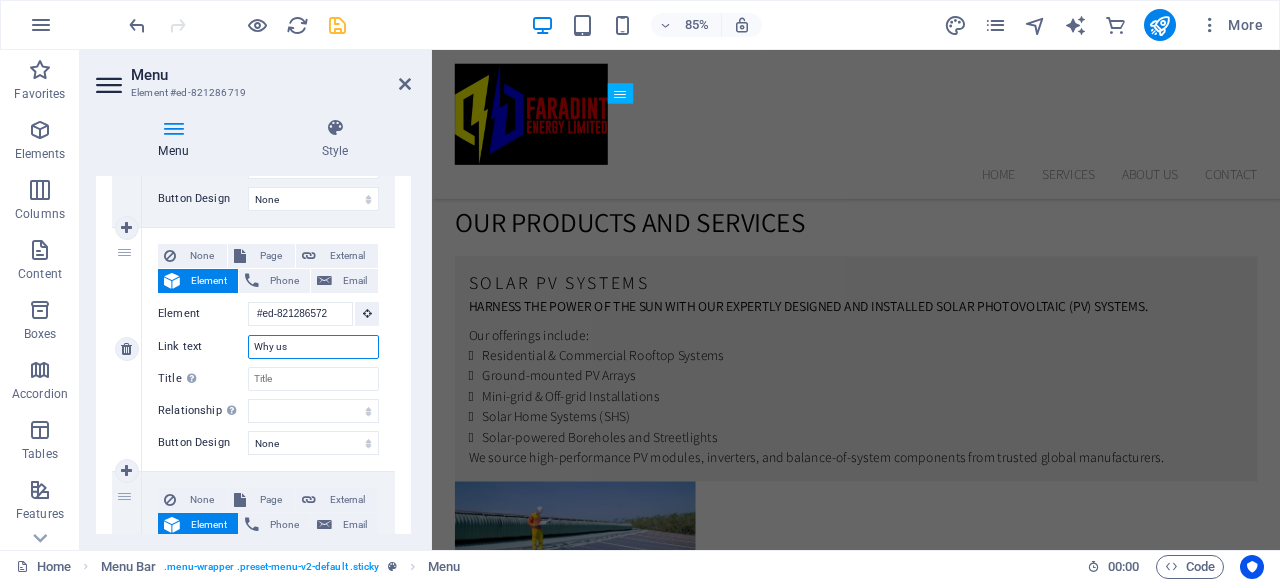 select 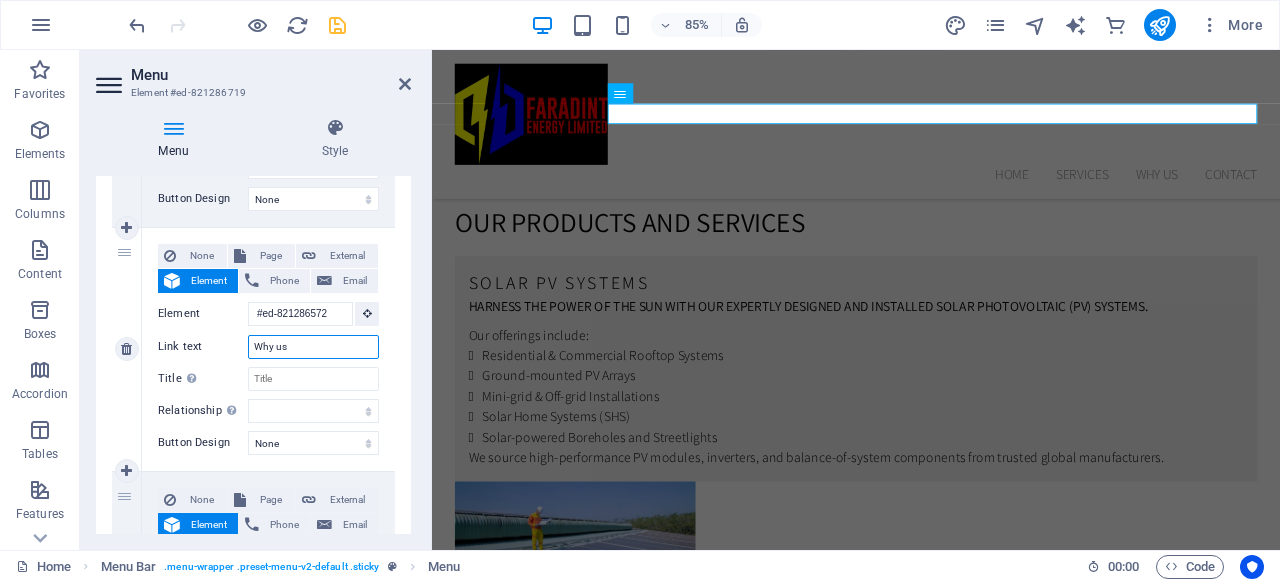 click on "Why us" at bounding box center (313, 347) 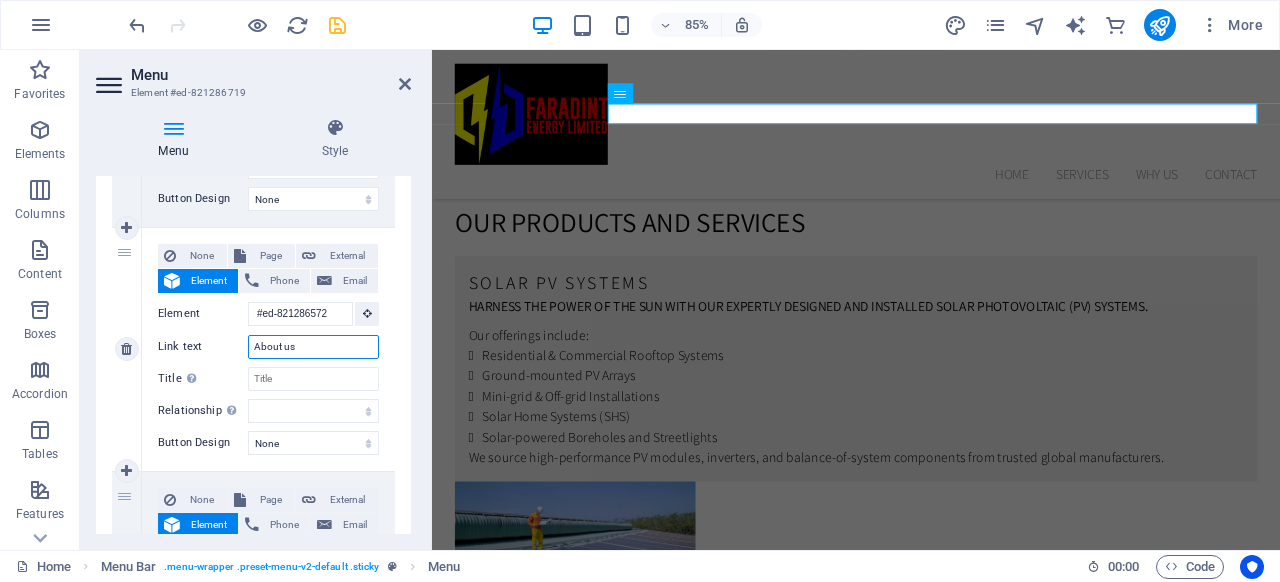type on "About us" 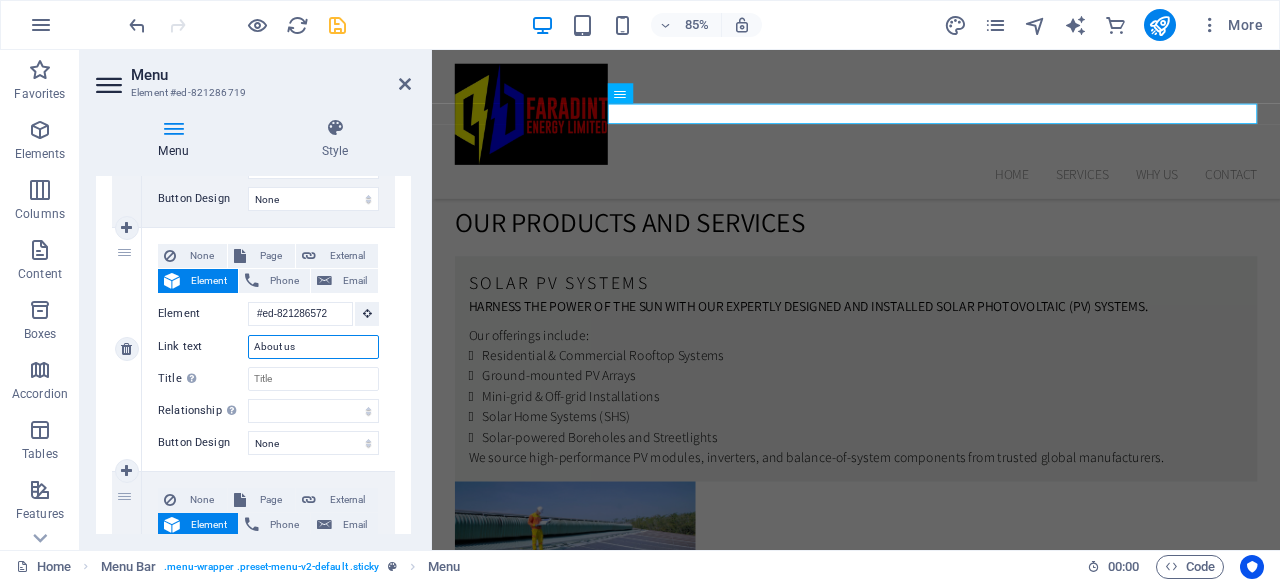 select 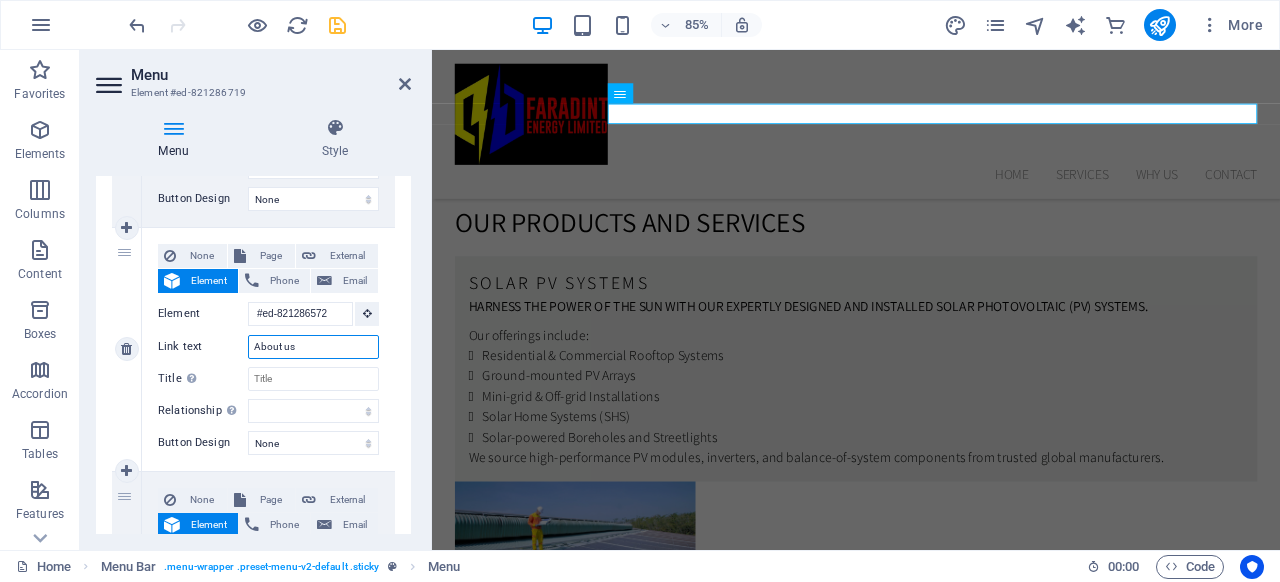 select 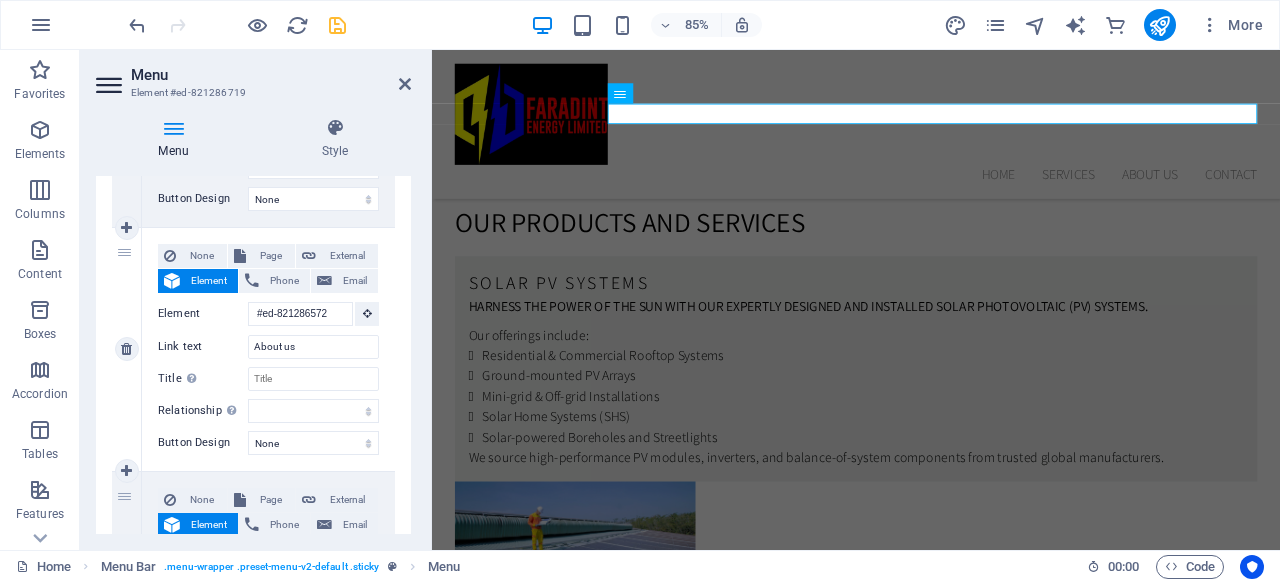click on "None Page External Element [PHONE] [EMAIL] Page Home Subpage Legal Notice Privacy Element #ed-821286572
URL [PHONE] [EMAIL] Link text About us Link target New tab Same tab Overlay Title Additional link description, should not be the same as the link text. The title is most often shown as a tooltip text when the mouse moves over the element. Leave empty if uncertain. Relationship Sets the  relationship of this link to the link target . For example, the value "nofollow" instructs search engines not to follow the link. Can be left empty. alternate author bookmark external help license next nofollow noreferrer noopener prev search tag Button Design None Default Primary Secondary" at bounding box center [268, 349] 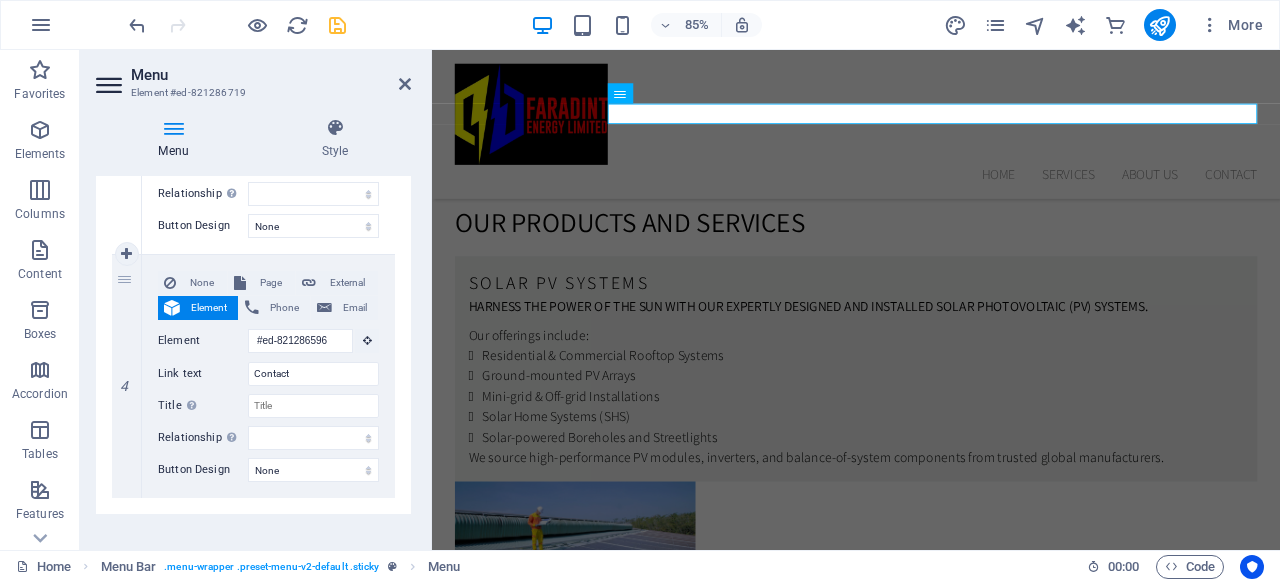 scroll, scrollTop: 863, scrollLeft: 0, axis: vertical 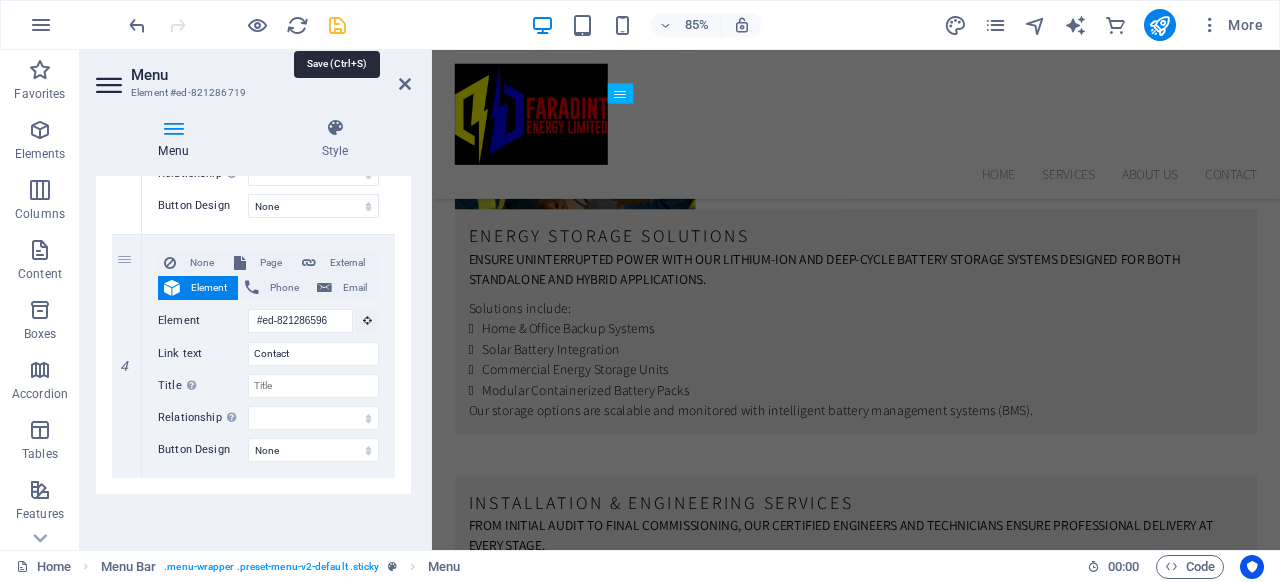 click at bounding box center (337, 25) 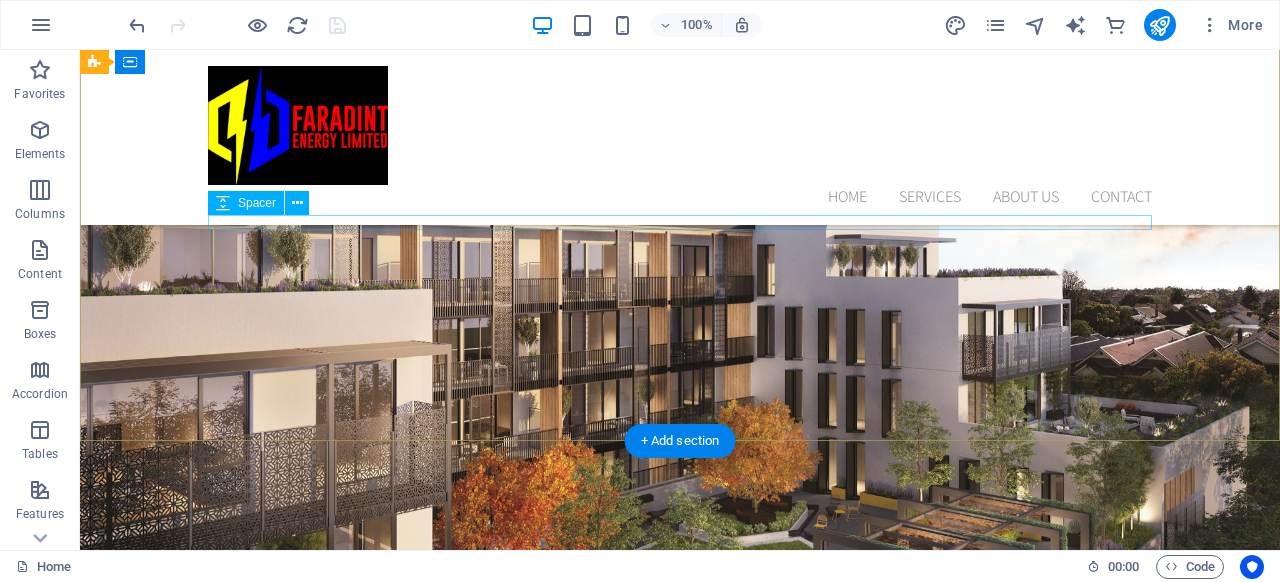 scroll, scrollTop: 0, scrollLeft: 0, axis: both 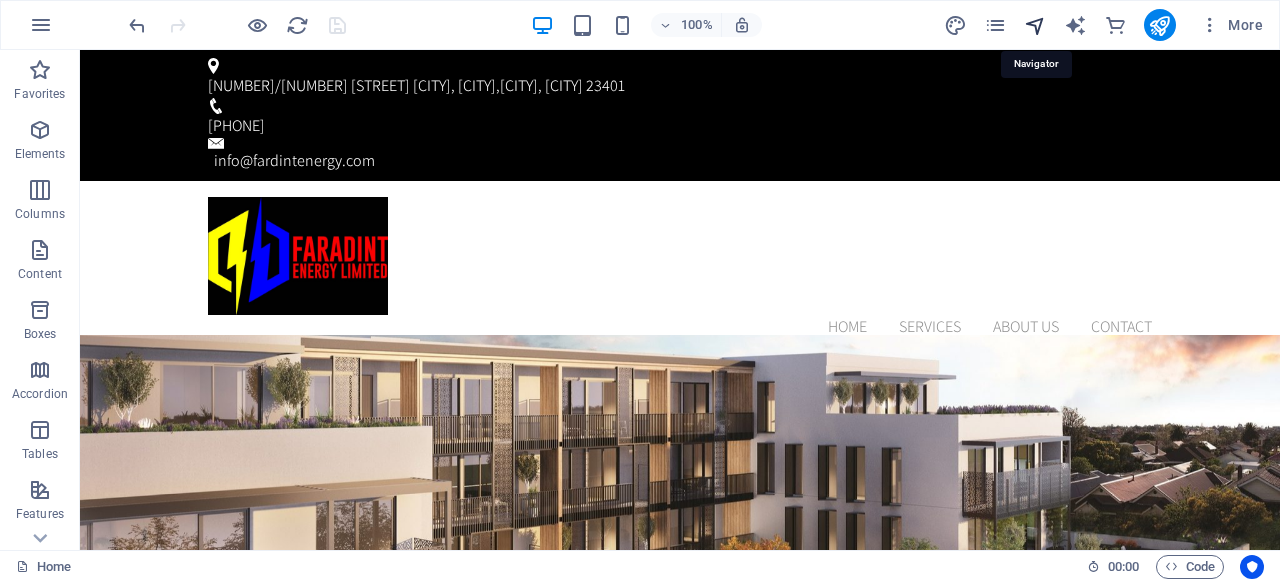 click at bounding box center [1035, 25] 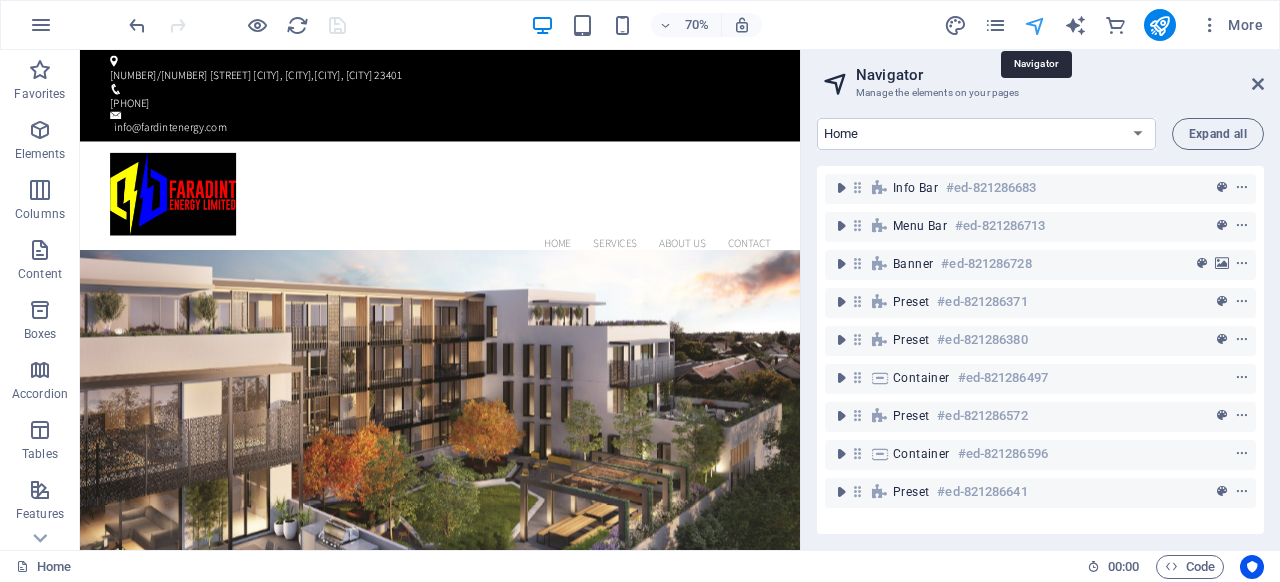 click at bounding box center [1035, 25] 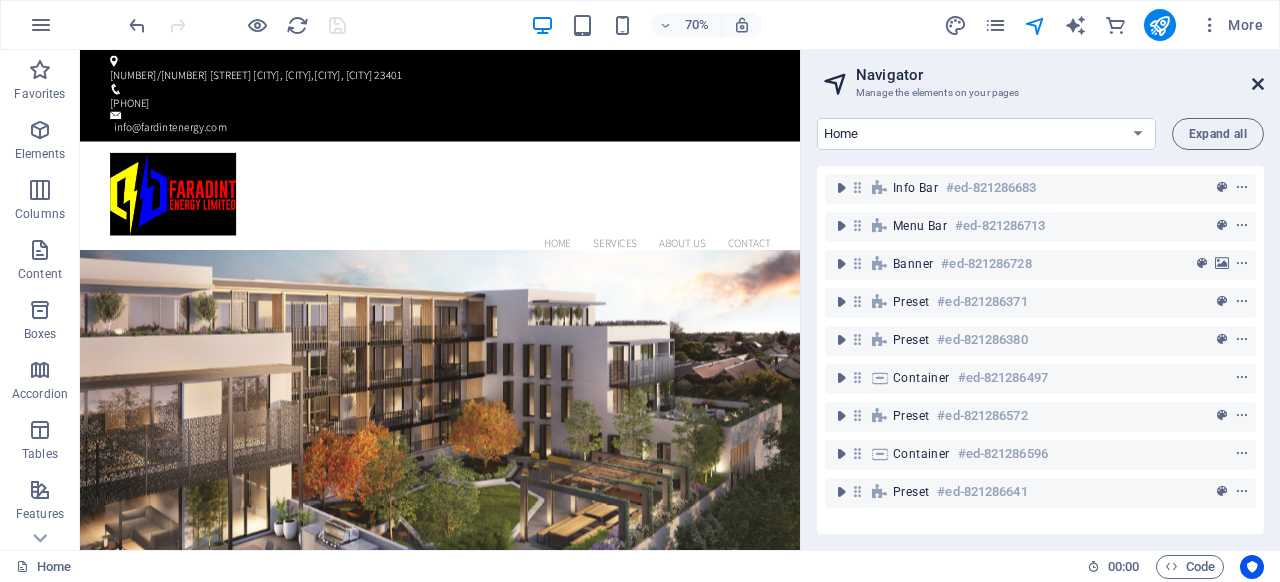 click at bounding box center (1258, 84) 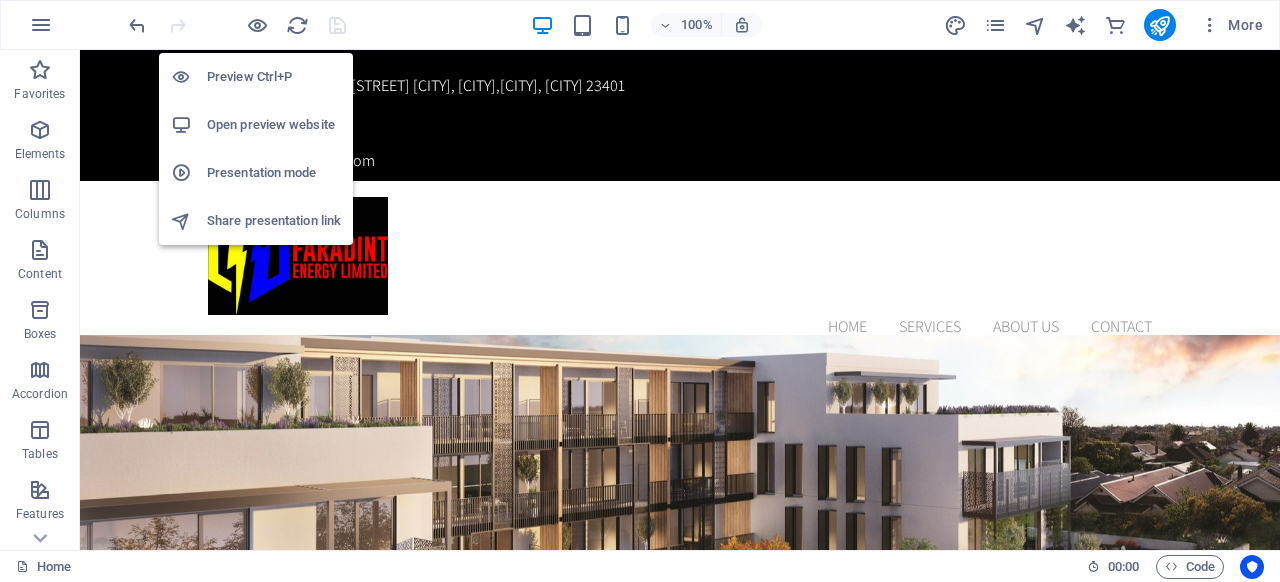 click on "Open preview website" at bounding box center [274, 125] 